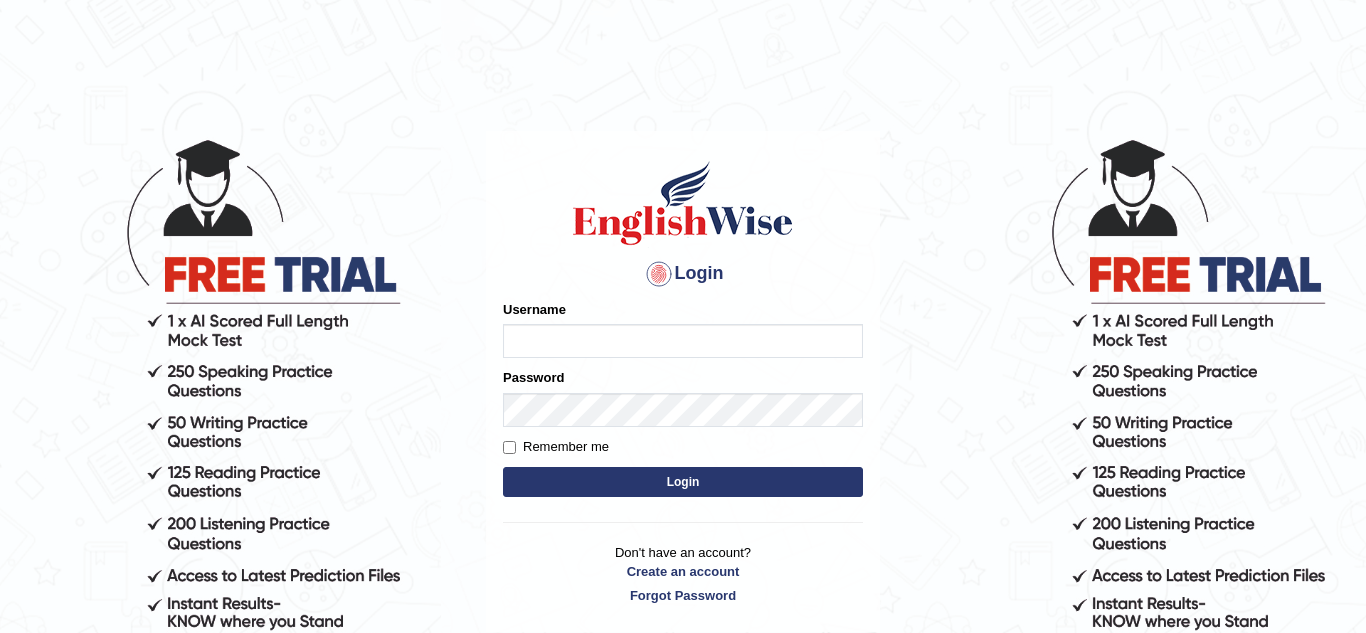 scroll, scrollTop: 0, scrollLeft: 0, axis: both 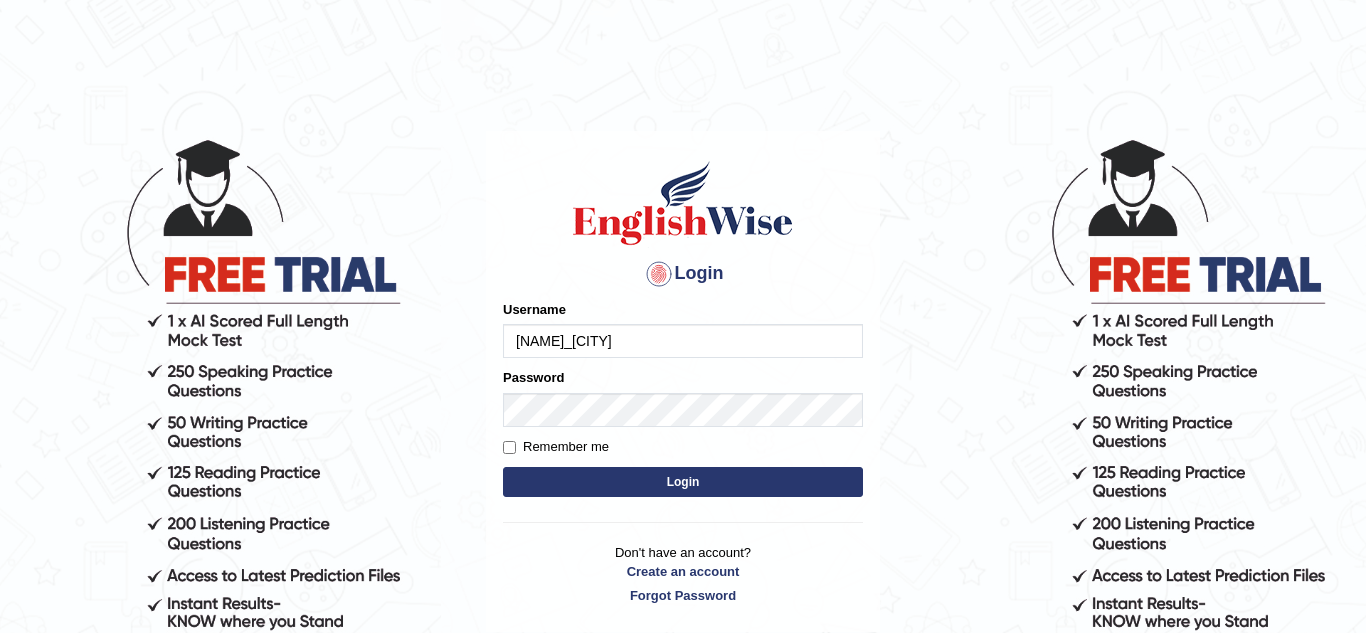 click on "Login" at bounding box center [683, 482] 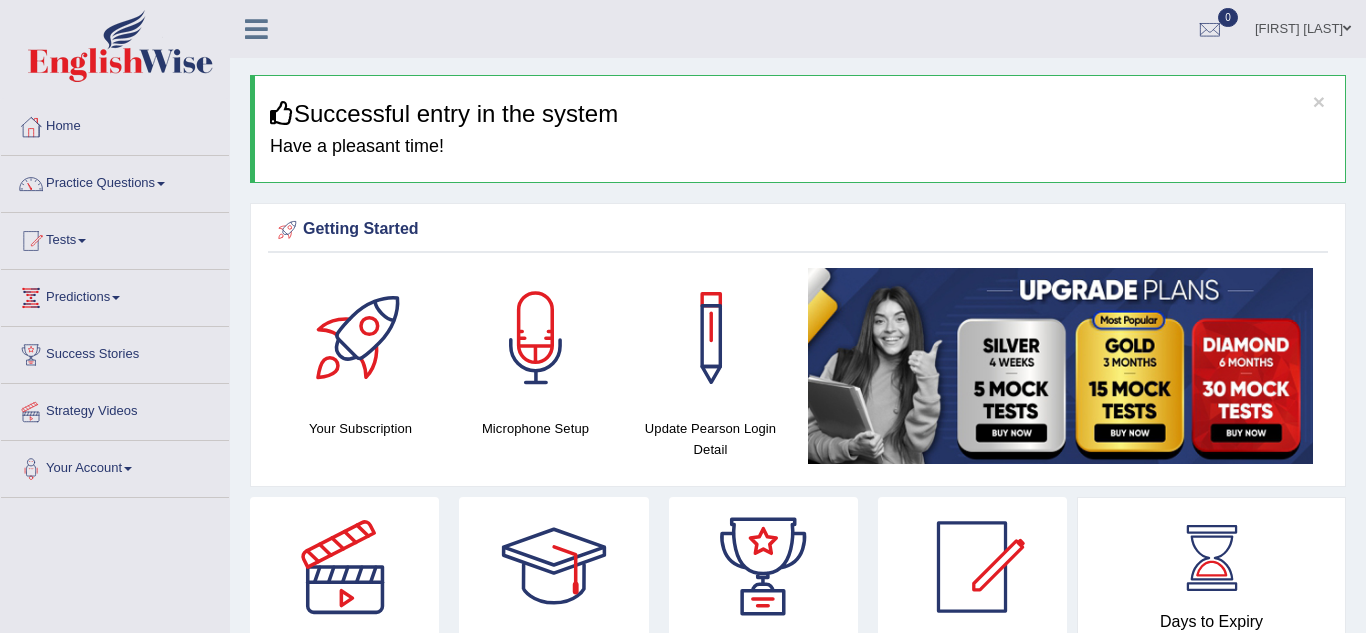 scroll, scrollTop: 0, scrollLeft: 0, axis: both 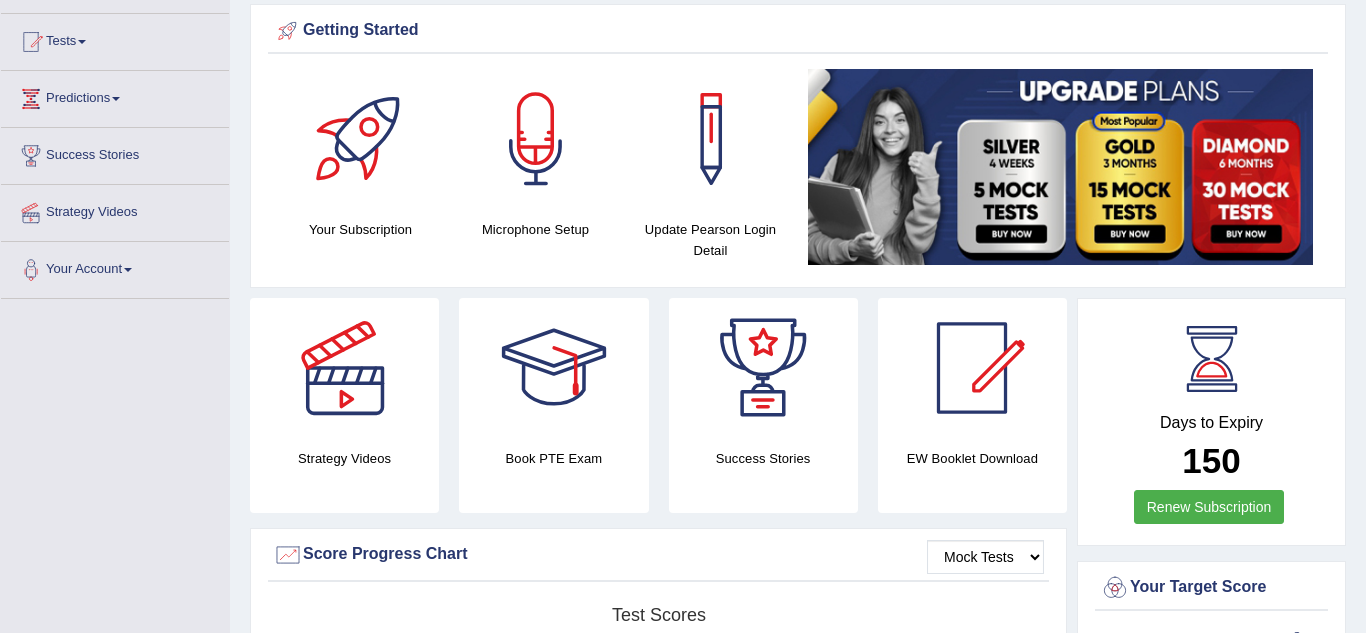 click on "Predictions" at bounding box center [115, 96] 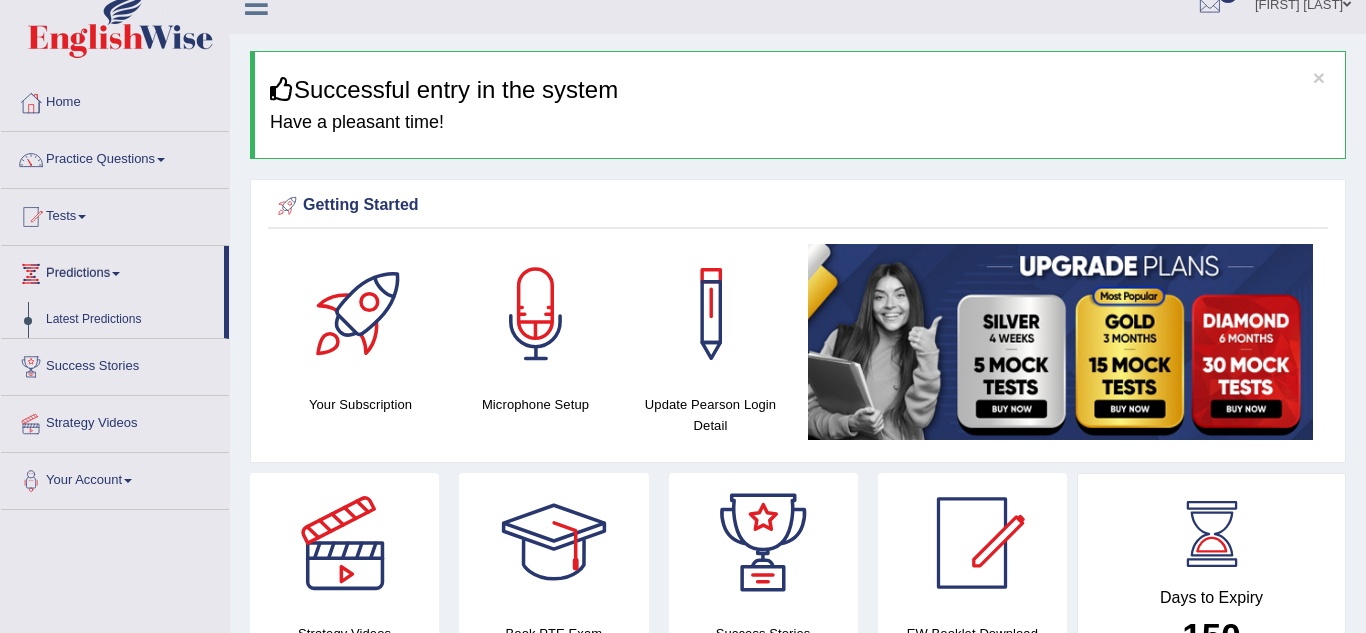 scroll, scrollTop: 19, scrollLeft: 0, axis: vertical 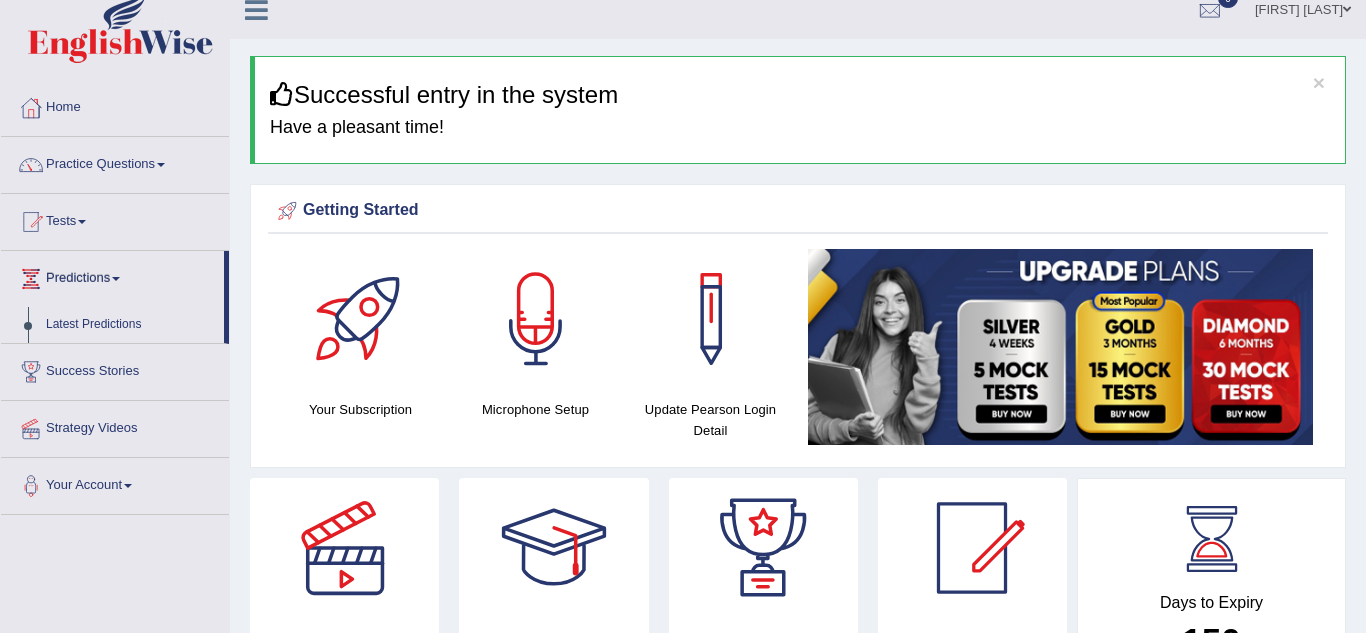 click on "Practice Questions" at bounding box center [115, 162] 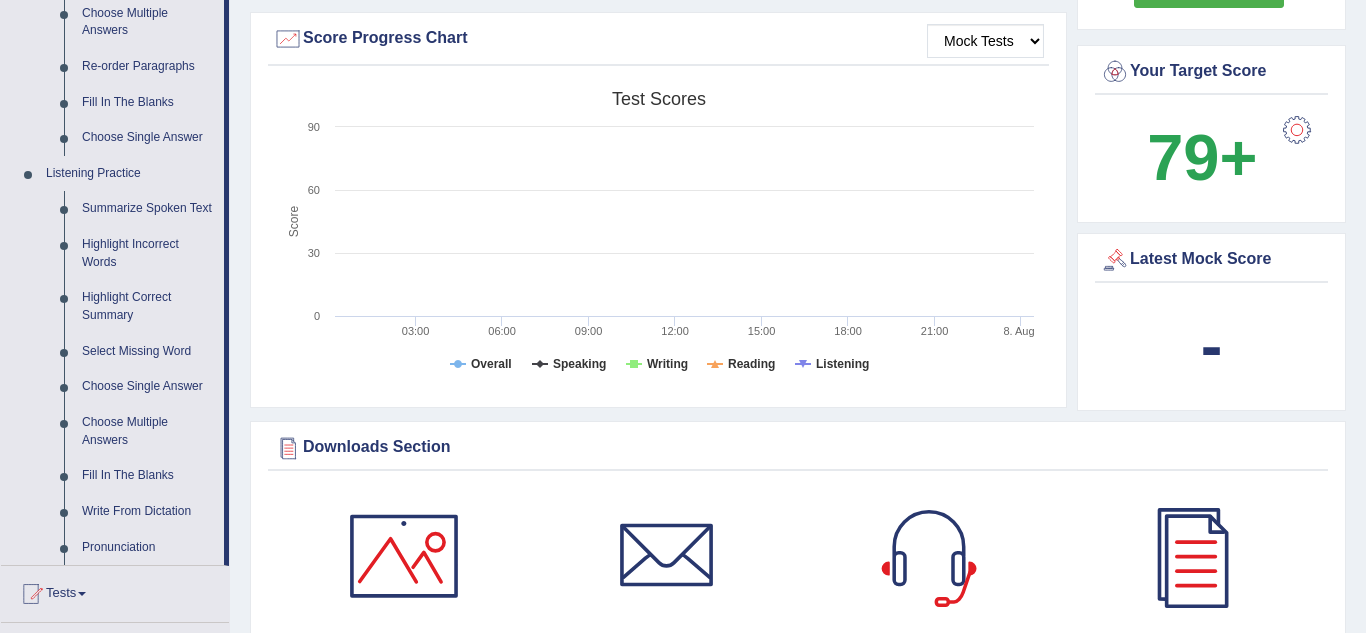 scroll, scrollTop: 723, scrollLeft: 0, axis: vertical 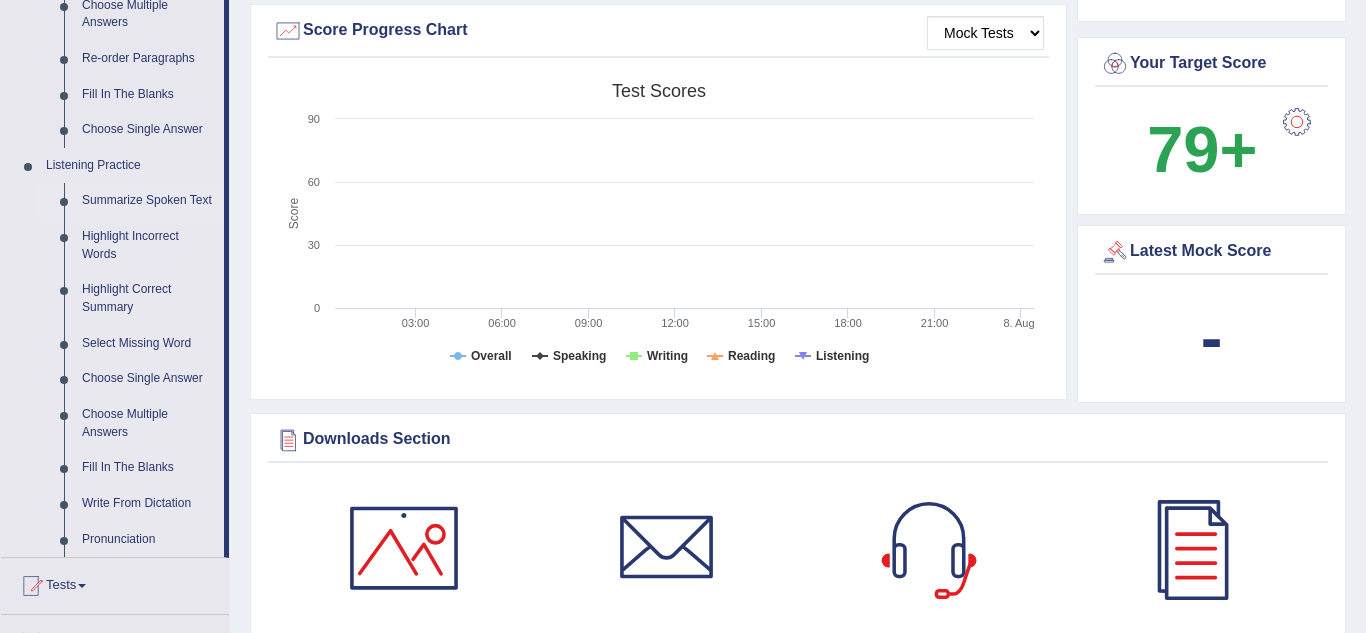 click on "Summarize Spoken Text" at bounding box center (148, 201) 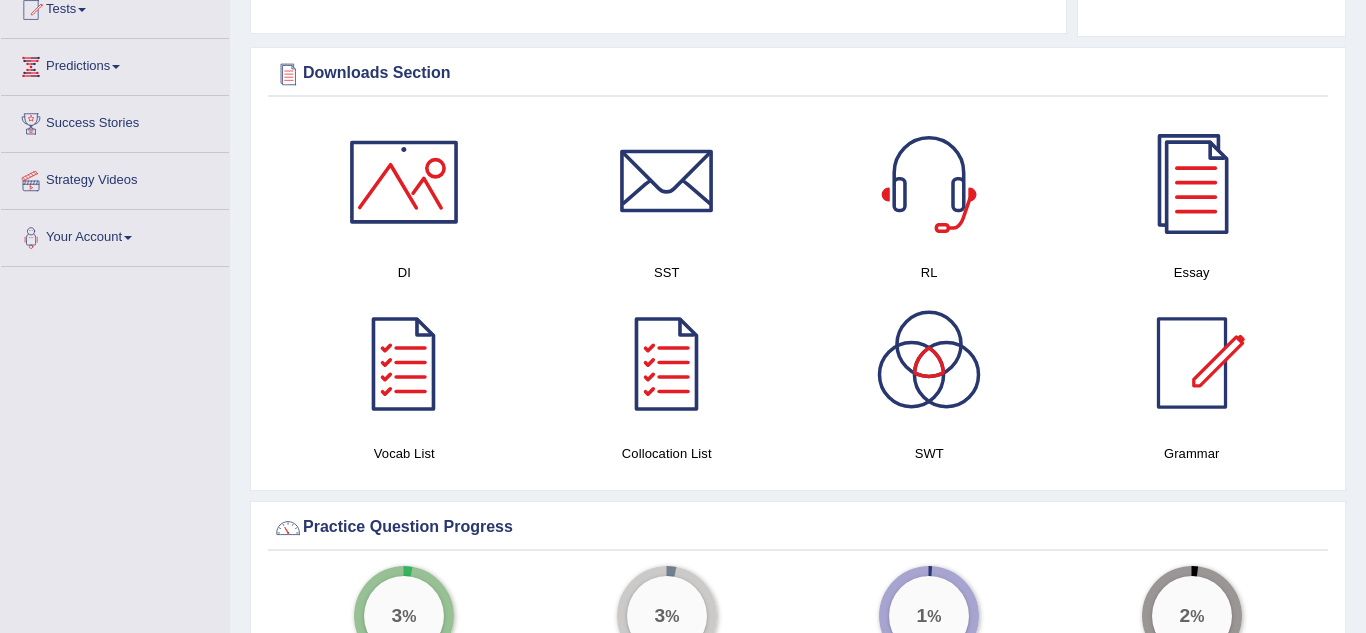 scroll, scrollTop: 1160, scrollLeft: 0, axis: vertical 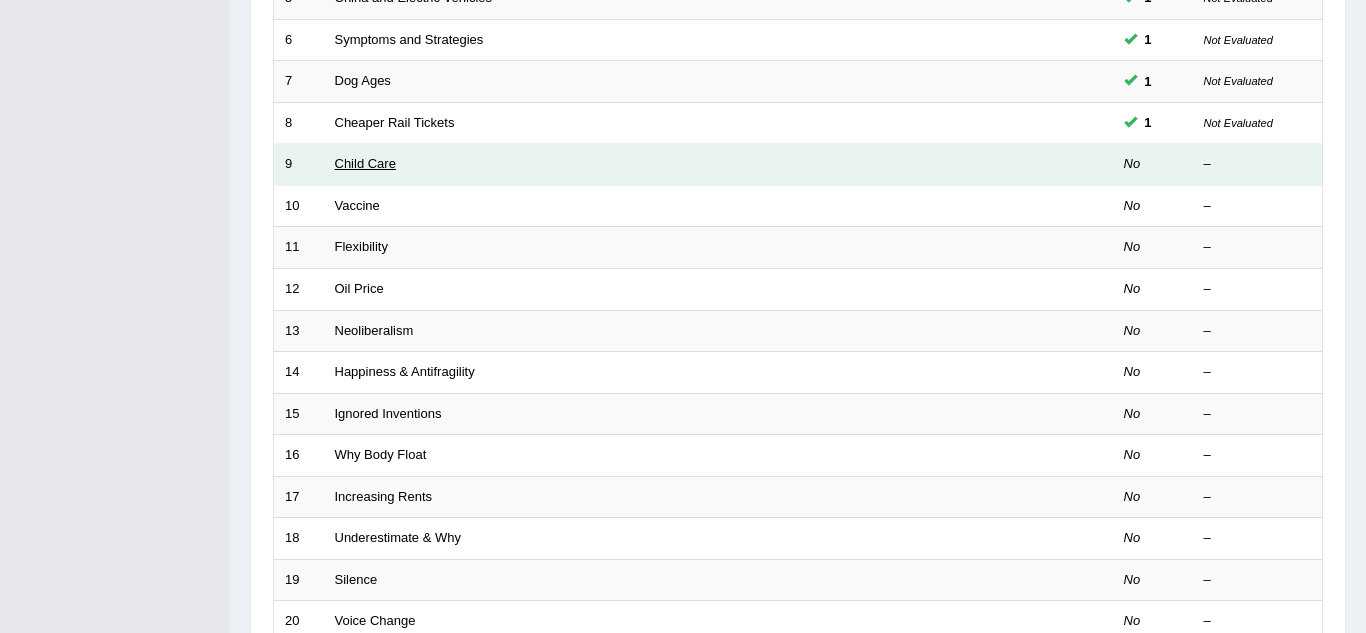 click on "Child Care" at bounding box center [365, 163] 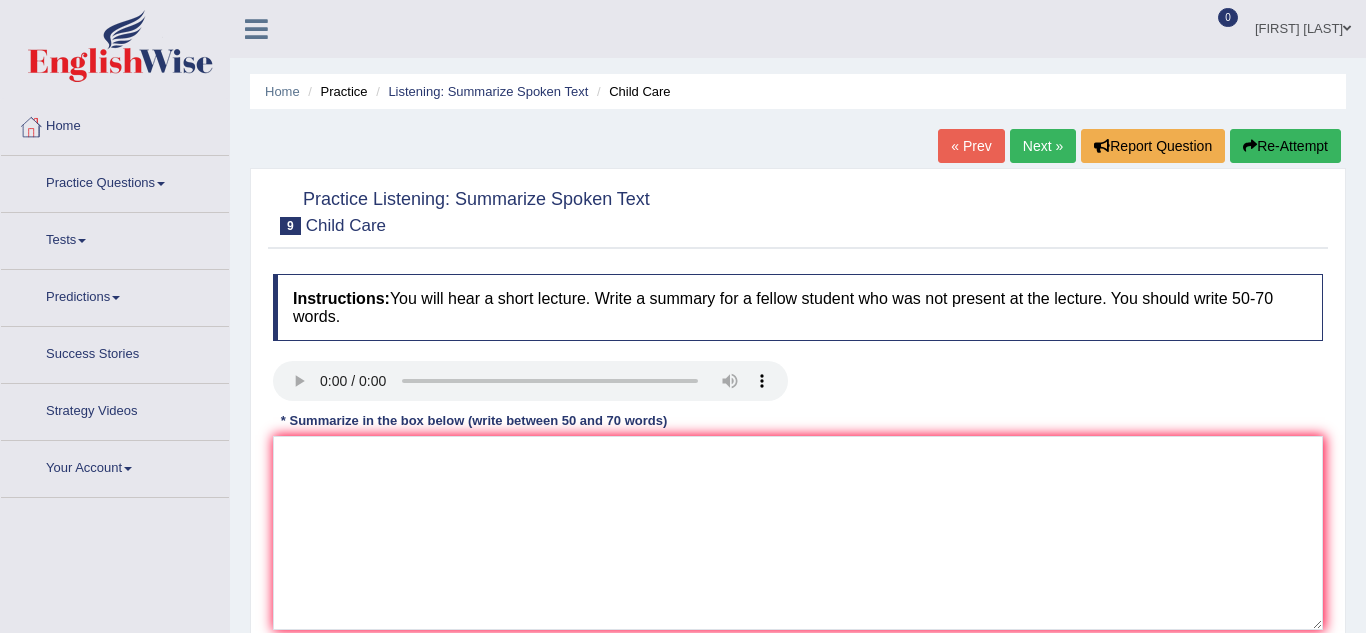 scroll, scrollTop: 0, scrollLeft: 0, axis: both 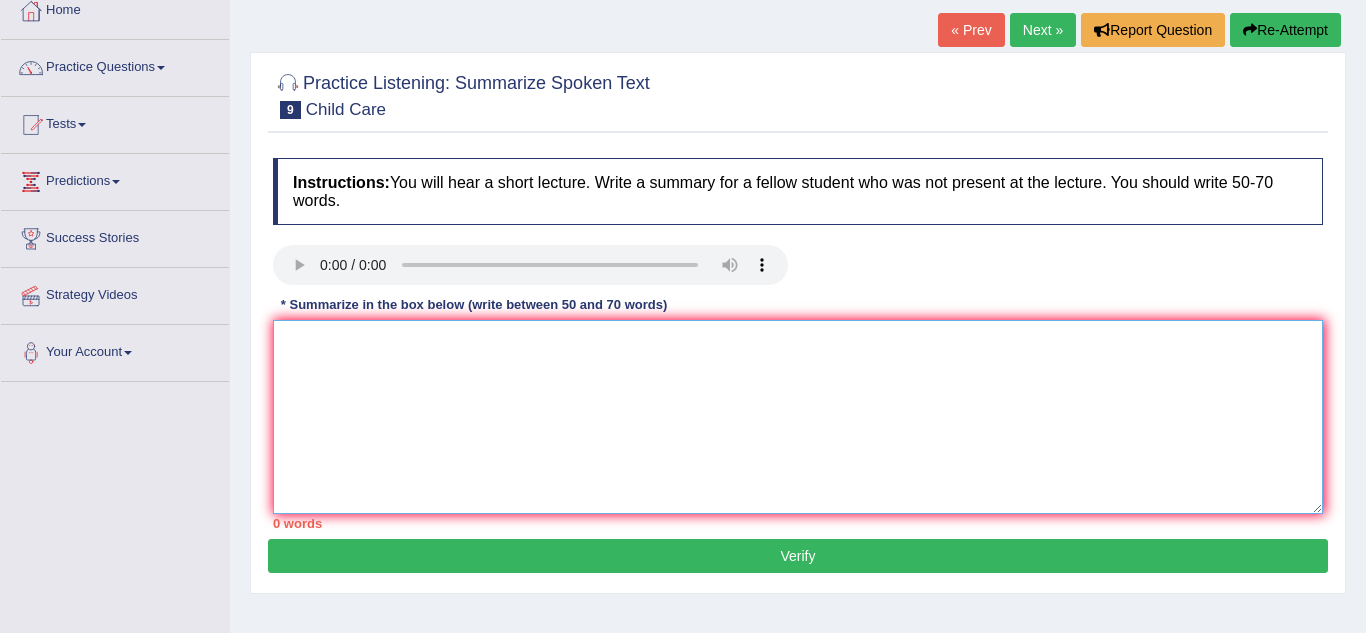 click at bounding box center [798, 417] 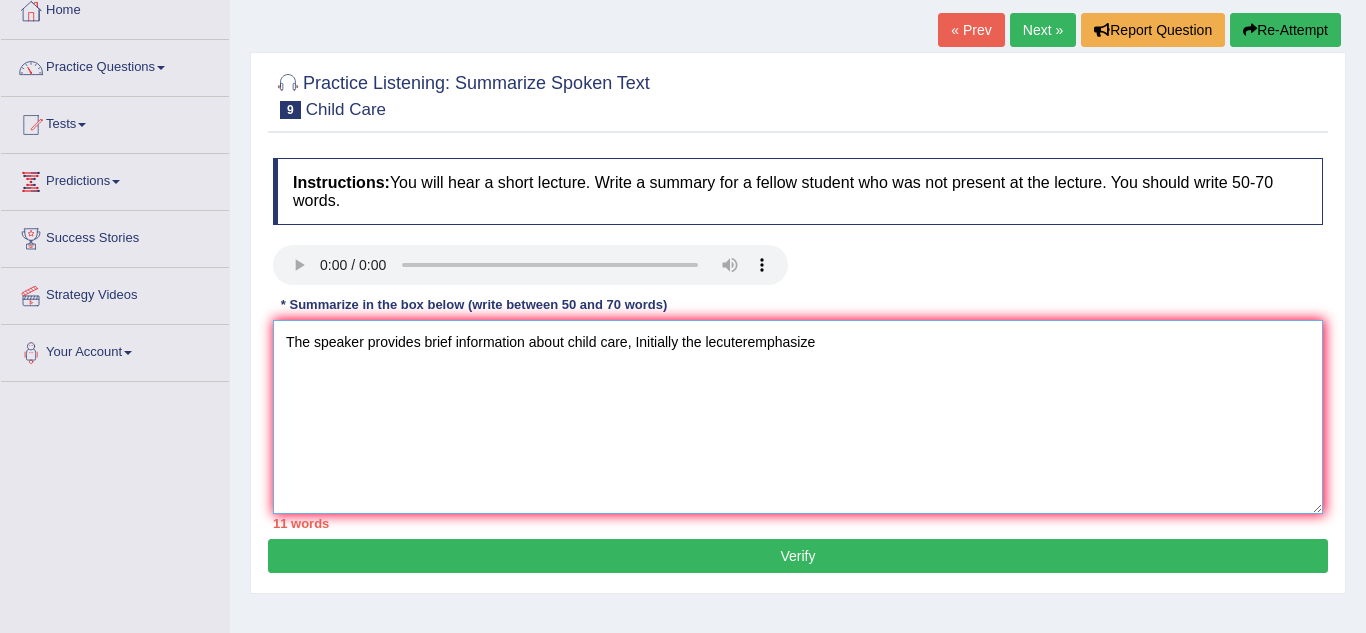 click on "The speaker provides brief information about child care, Initially the lecuteremphasize" at bounding box center [798, 417] 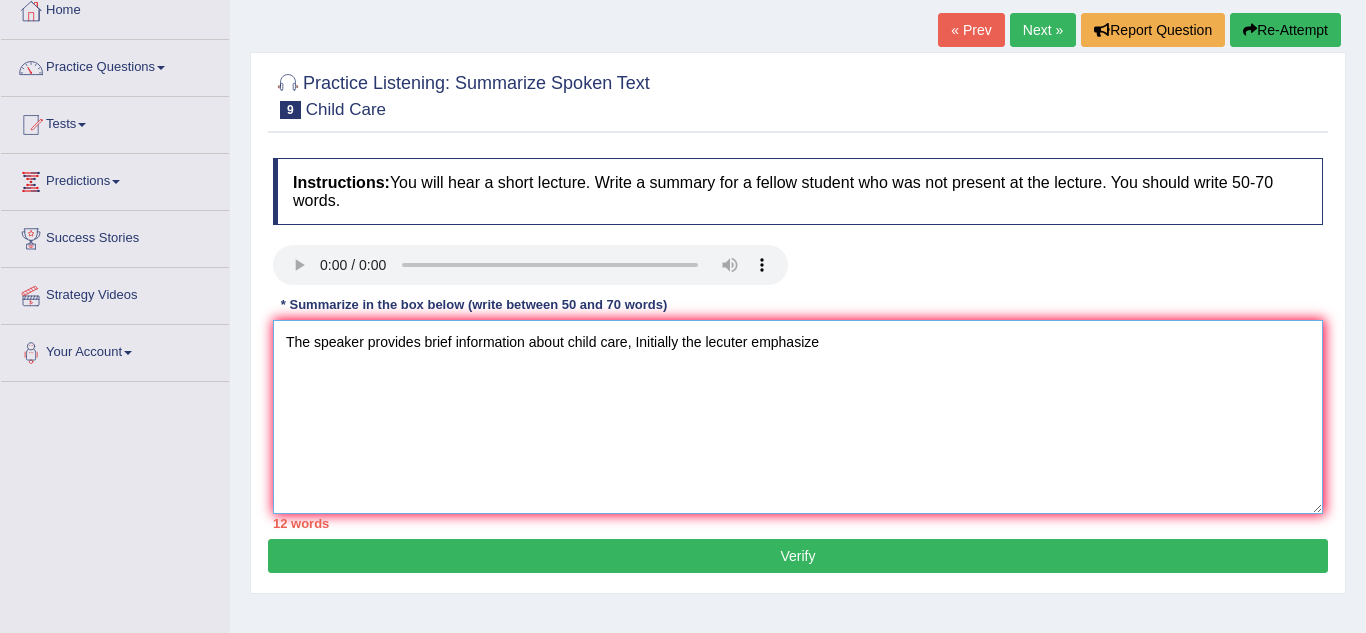 click on "The speaker provides brief information about child care, Initially the lecuter emphasize" at bounding box center [798, 417] 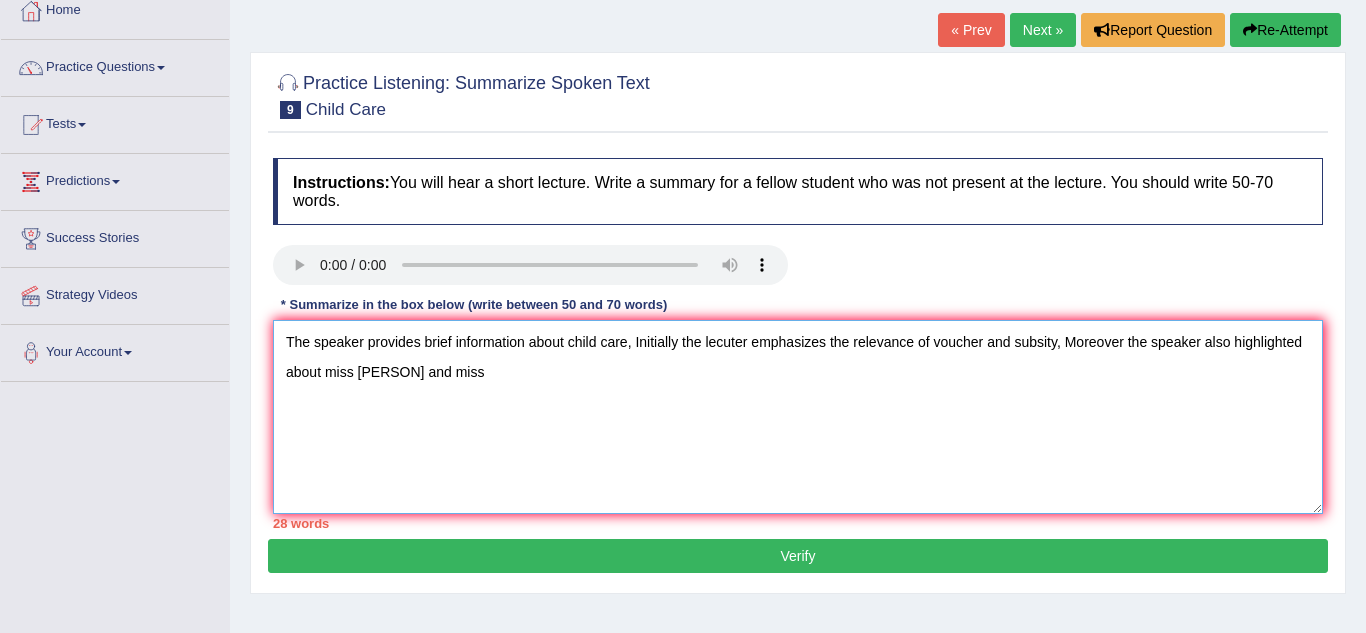 click on "The speaker provides brief information about child care, Initially the lecuter emphasizes the relevance of voucher and subsity, Moreover the  speaker also highlighted about miss sube and miss" at bounding box center [798, 417] 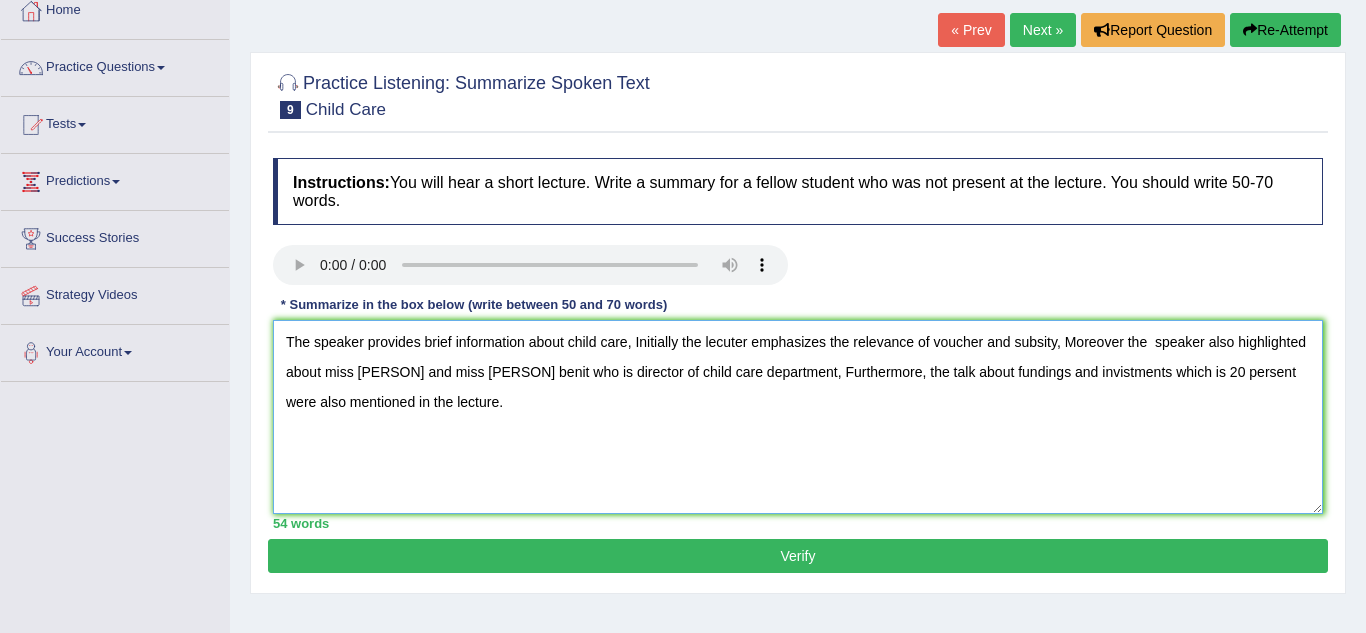 type on "The speaker provides brief information about child care, Initially the lecuter emphasizes the relevance of voucher and subsity, Moreover the  speaker also highlighted about miss Sube and miss Cary benit who is director of child care department, Furthermore, the talk about fundings and invistments which is 20 persent were also mentioned in the lecture." 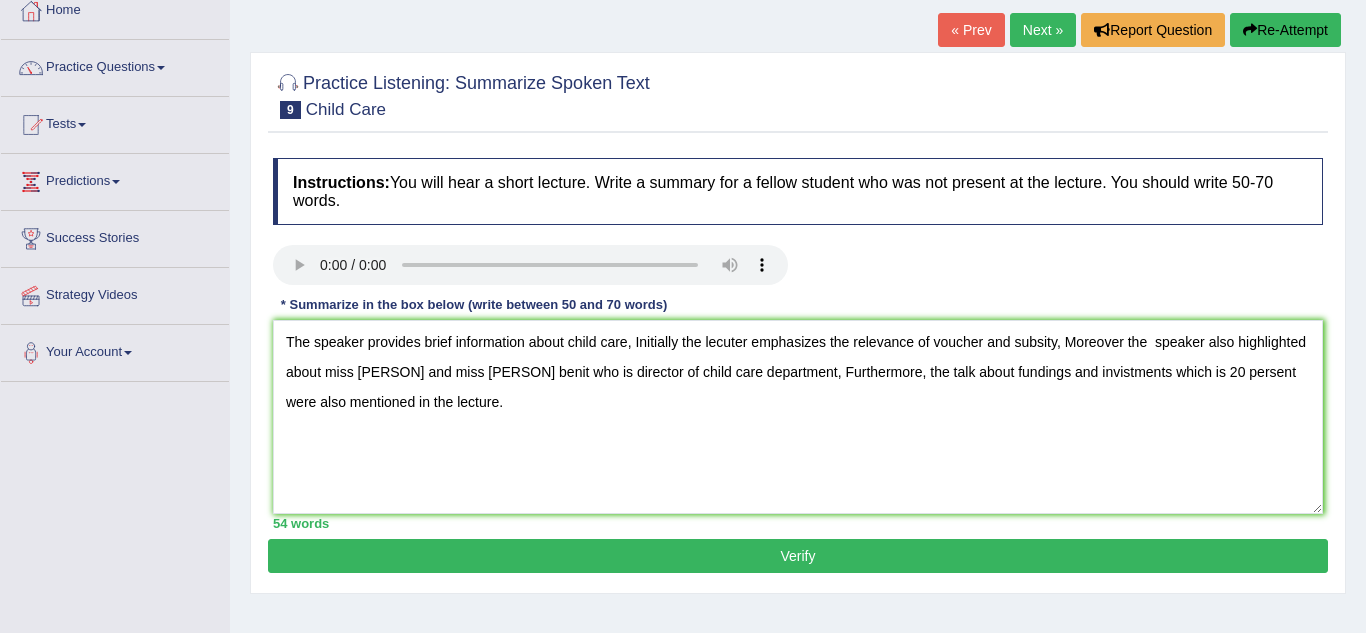 click on "Verify" at bounding box center [798, 556] 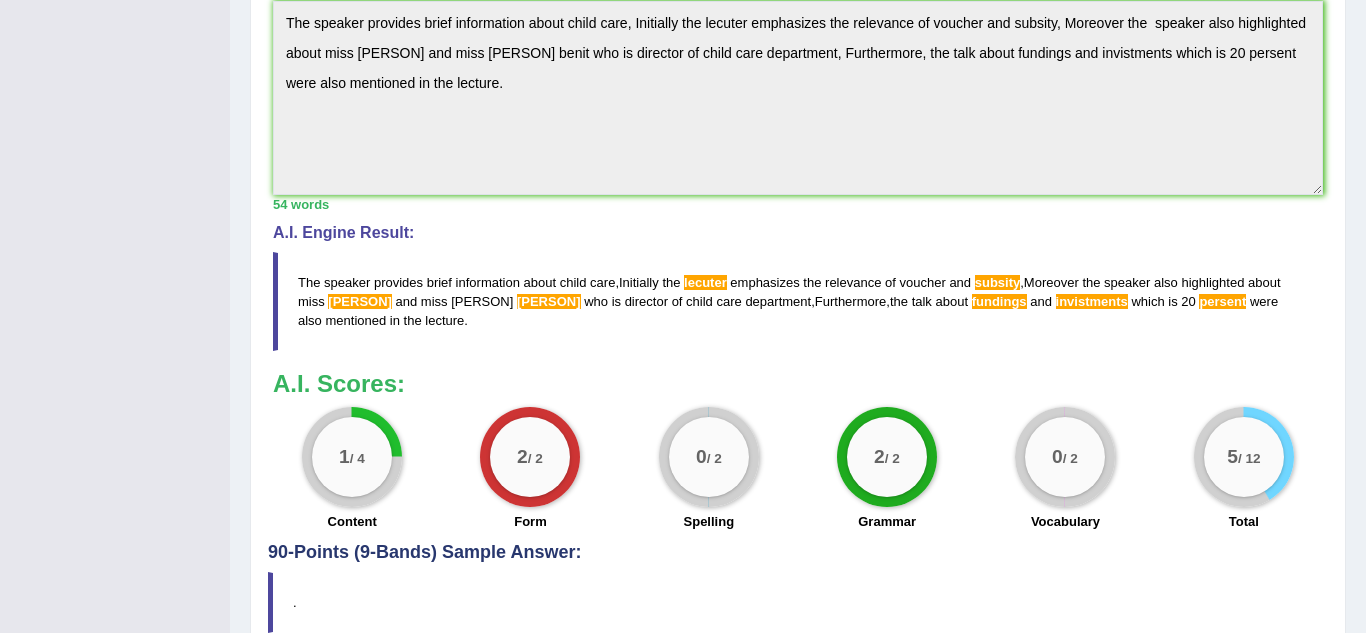 scroll, scrollTop: 636, scrollLeft: 0, axis: vertical 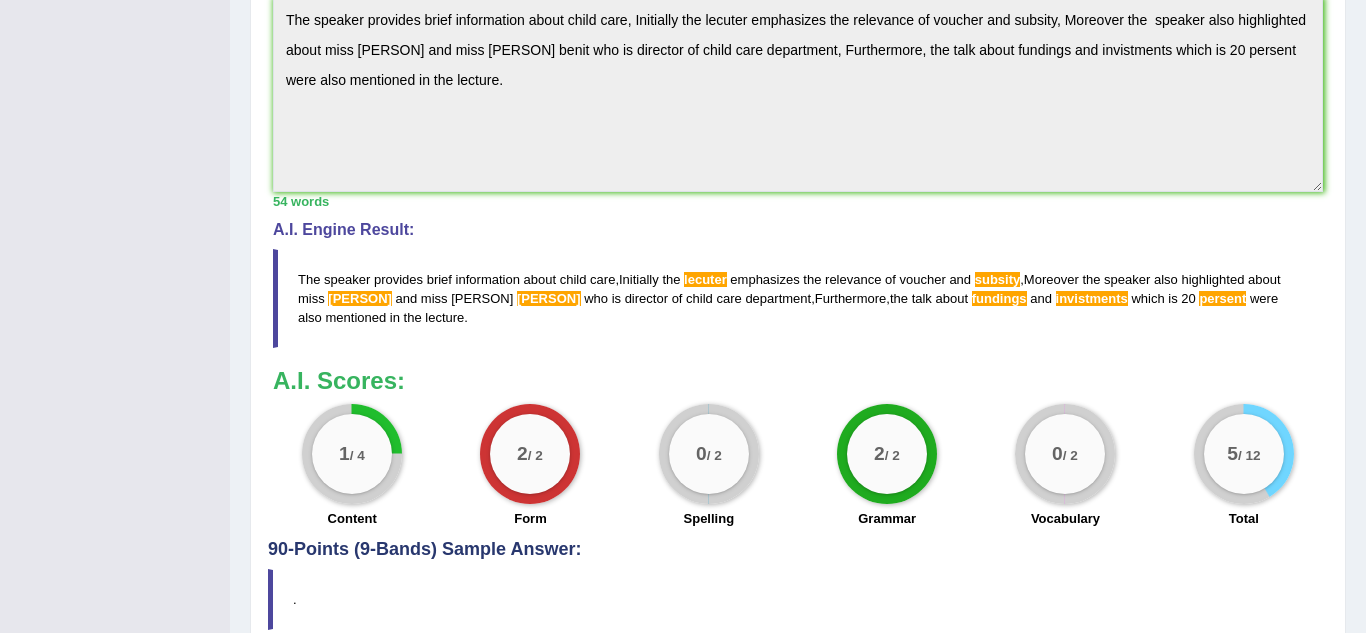 click on "A.I. Engine Result:" at bounding box center [798, 230] 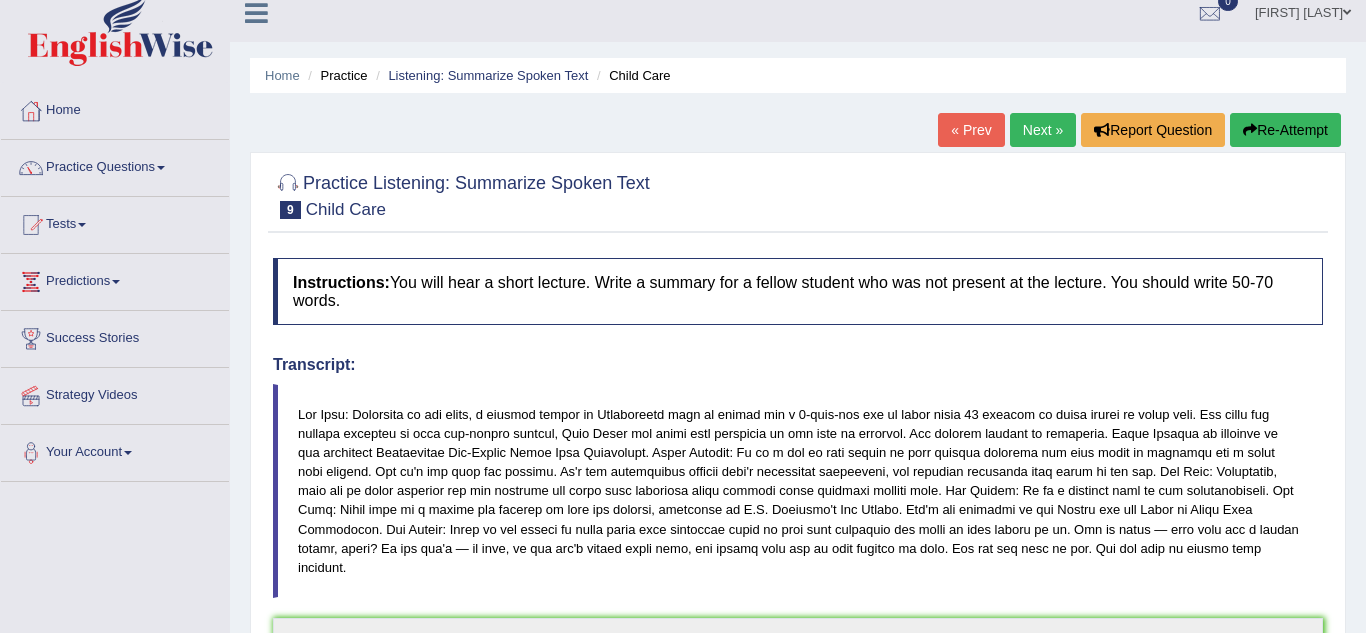 scroll, scrollTop: 12, scrollLeft: 0, axis: vertical 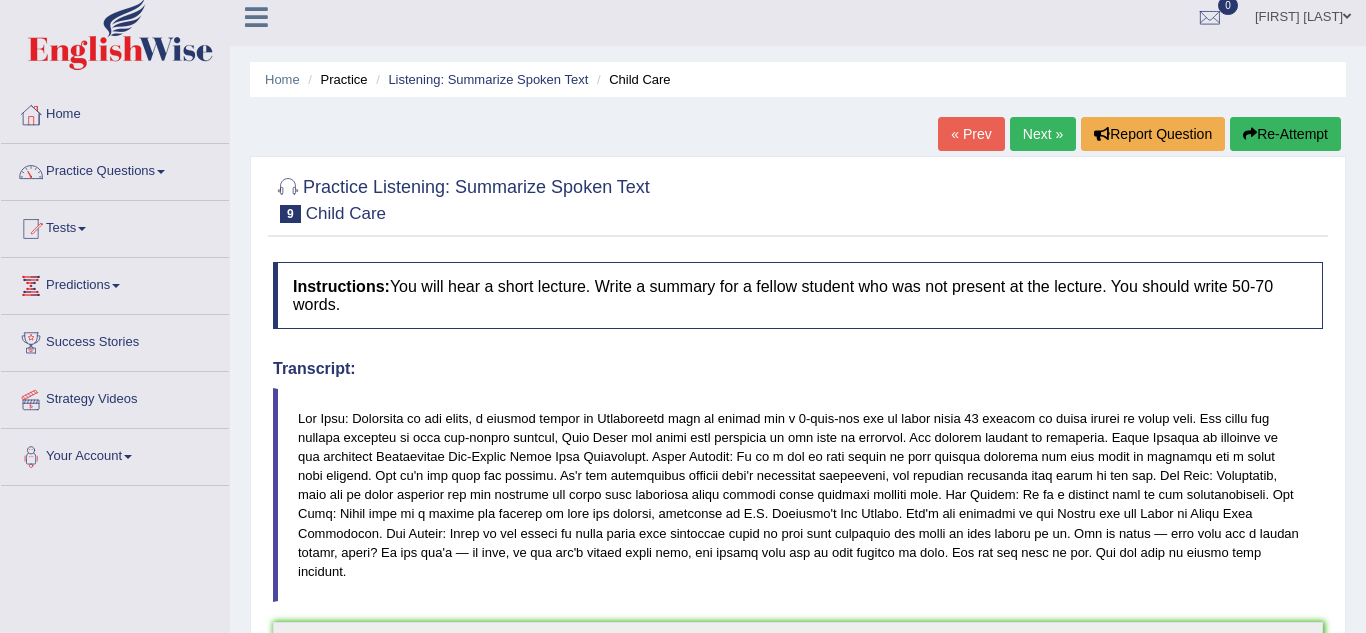 click on "Next »" at bounding box center [1043, 134] 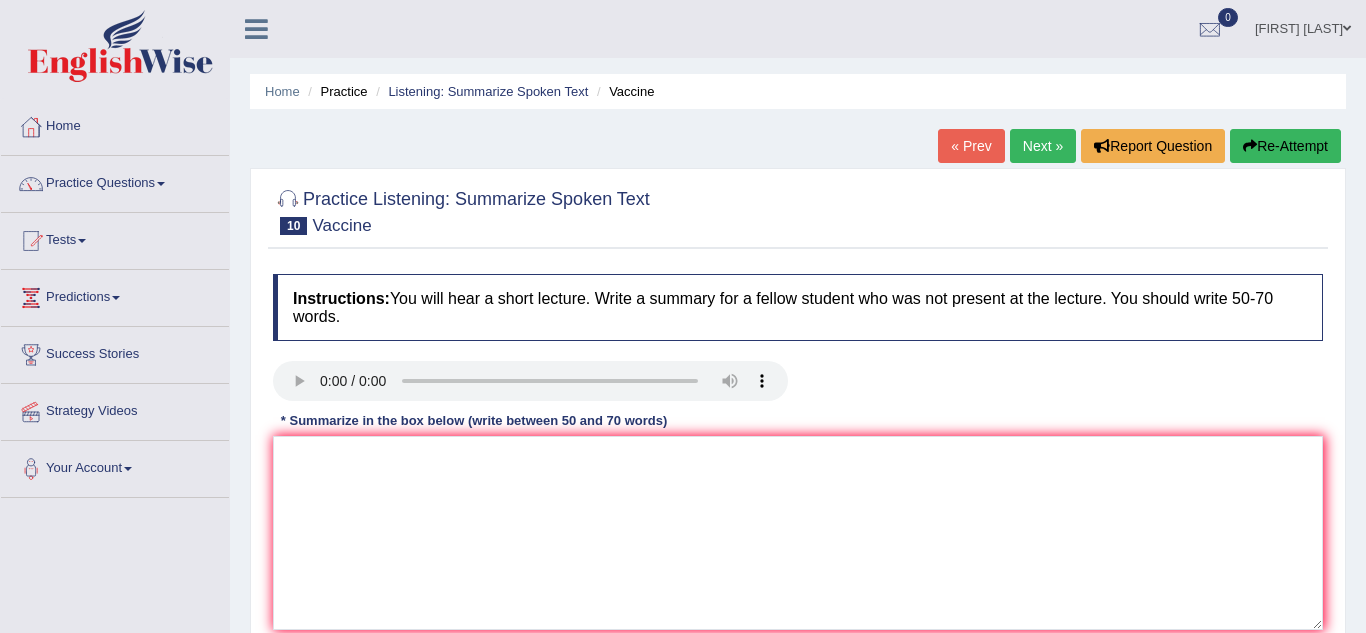 scroll, scrollTop: 0, scrollLeft: 0, axis: both 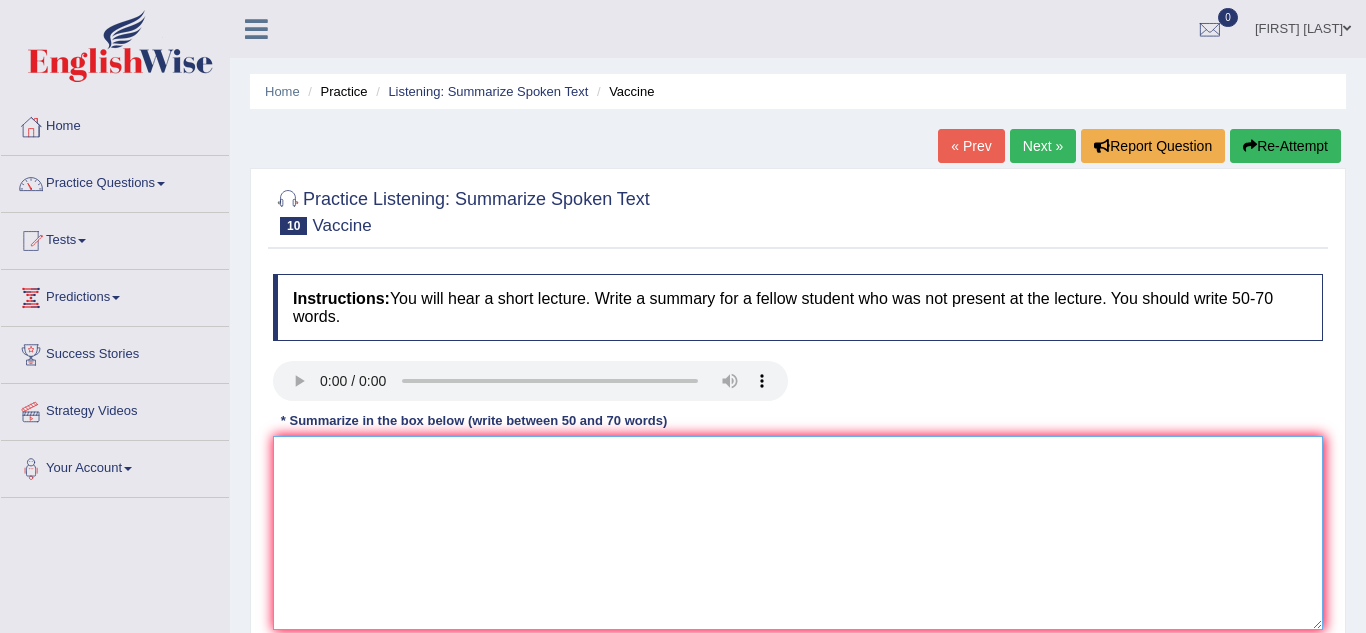click at bounding box center [798, 533] 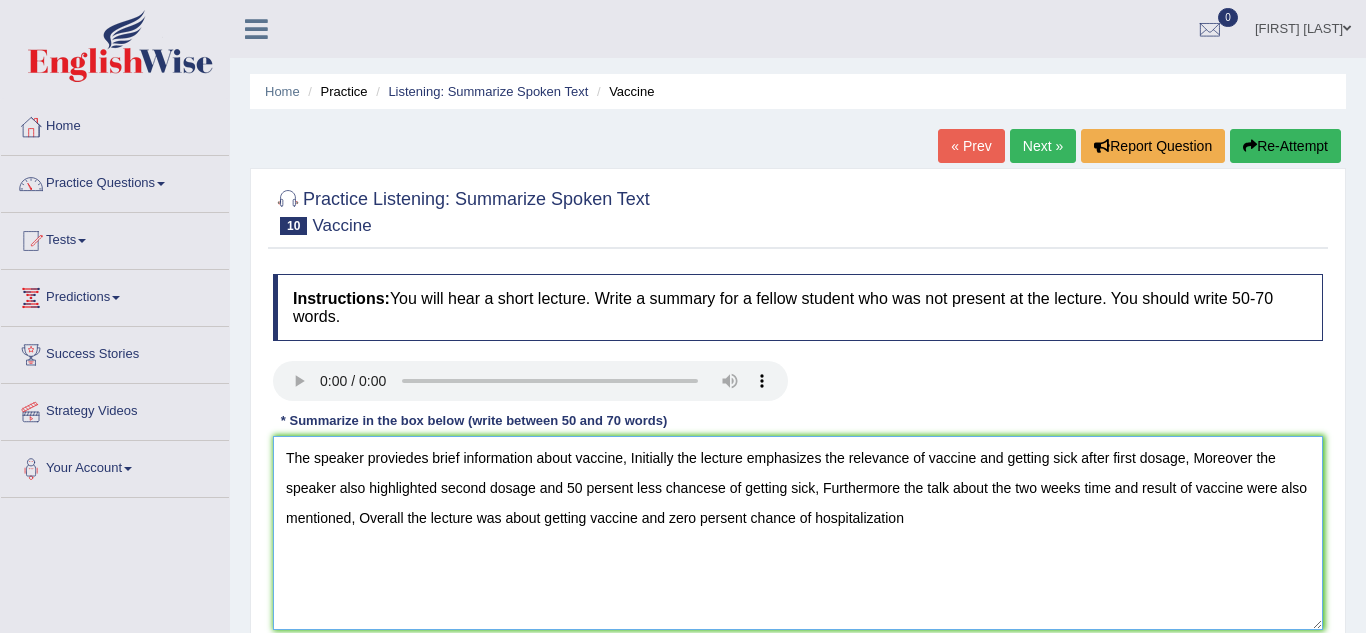 click on "The speaker proviedes brief information about vaccine, Initially the lecture emphasizes the relevance of vaccine and getting sick after first dosage, Moreover the speaker also highlighted second dosage and 50 persent less chancese of getting sick, Furthermore the talk about the two weeks time and result of vaccine were also mentioned, Overall the lecture was about getting vaccine and zero persent chance of hospitalization" at bounding box center [798, 533] 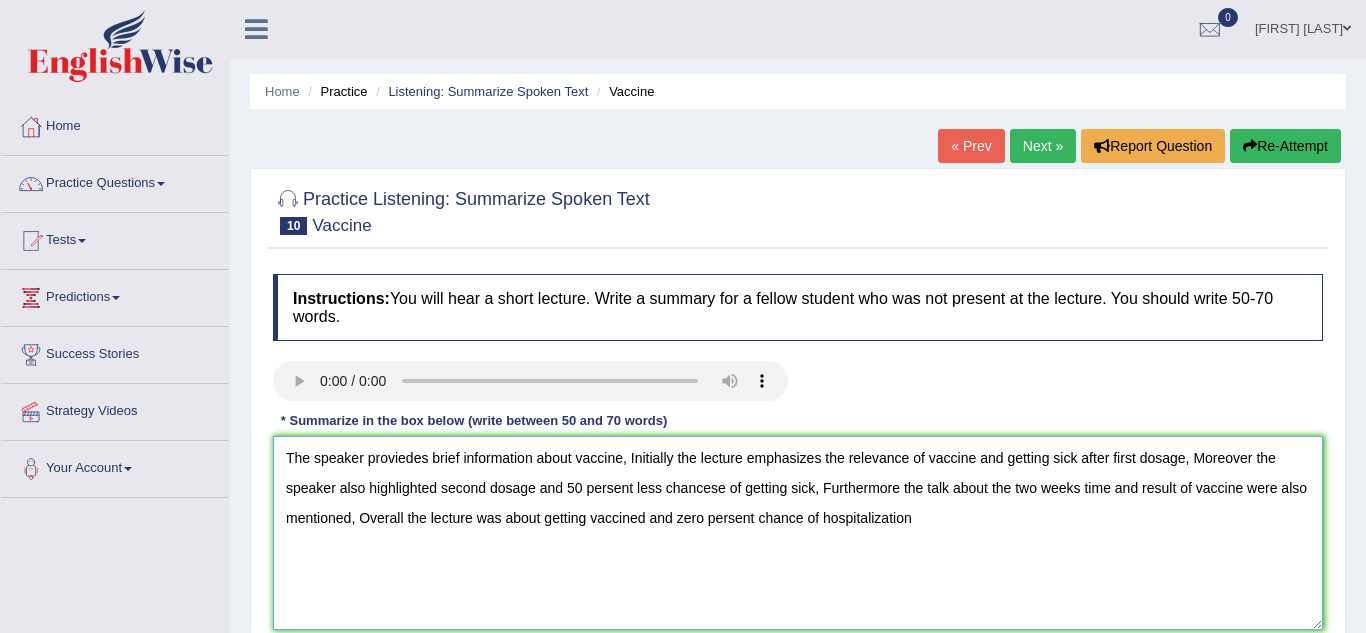 click on "The speaker proviedes brief information about vaccine, Initially the lecture emphasizes the relevance of vaccine and getting sick after first dosage, Moreover the speaker also highlighted second dosage and 50 persent less chancese of getting sick, Furthermore the talk about the two weeks time and result of vaccine were also mentioned, Overall the lecture was about getting vaccined and zero persent chance of hospitalization" at bounding box center [798, 533] 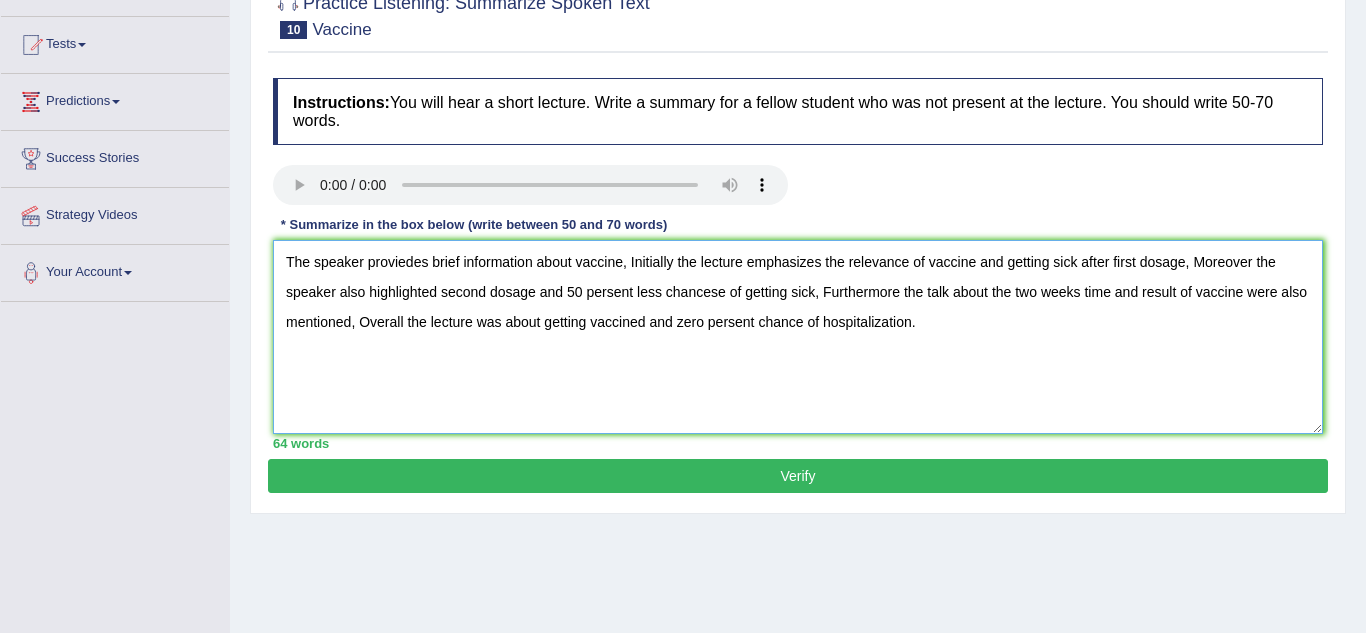 scroll, scrollTop: 199, scrollLeft: 0, axis: vertical 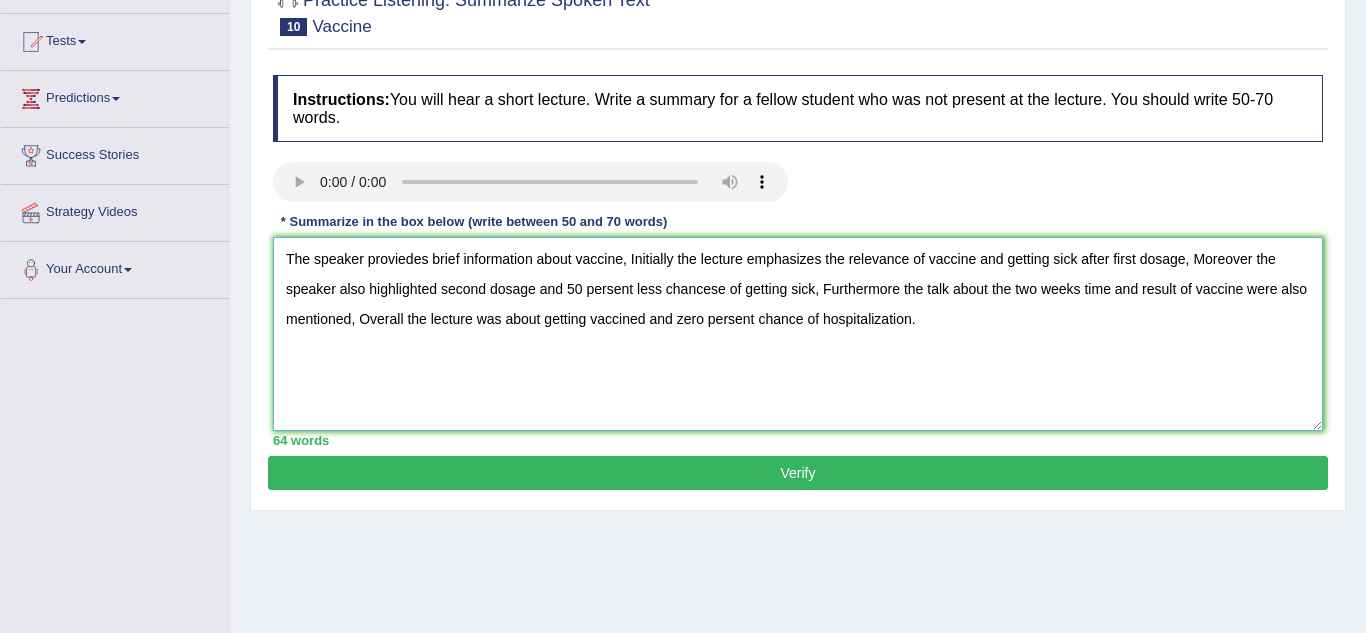 type on "The speaker proviedes brief information about vaccine, Initially the lecture emphasizes the relevance of vaccine and getting sick after first dosage, Moreover the speaker also highlighted second dosage and 50 persent less chancese of getting sick, Furthermore the talk about the two weeks time and result of vaccine were also mentioned, Overall the lecture was about getting vaccined and zero persent chance of hospitalization." 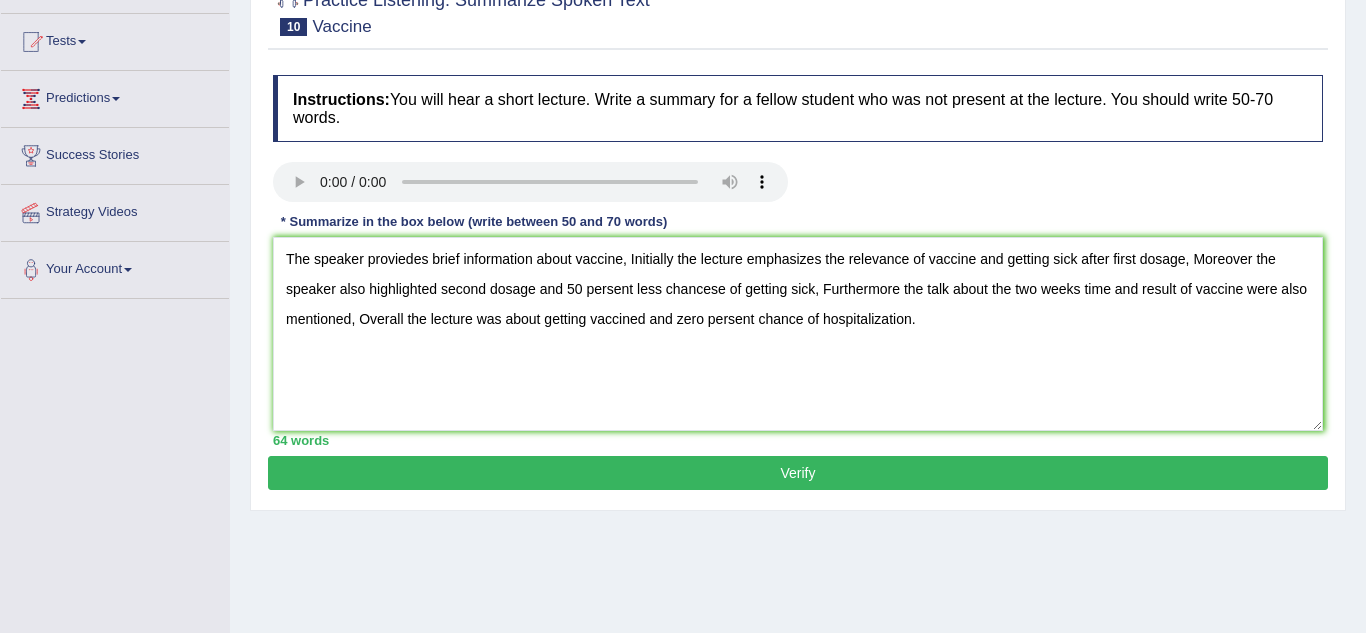 click on "Verify" at bounding box center [798, 473] 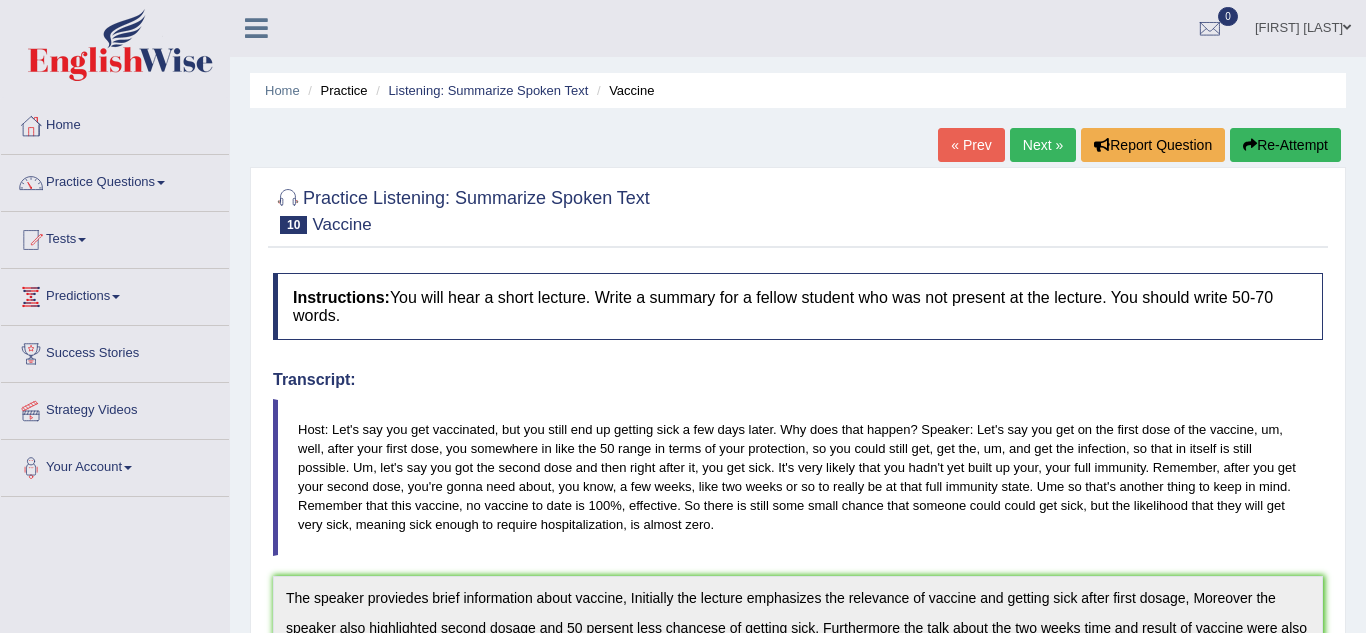scroll, scrollTop: 0, scrollLeft: 0, axis: both 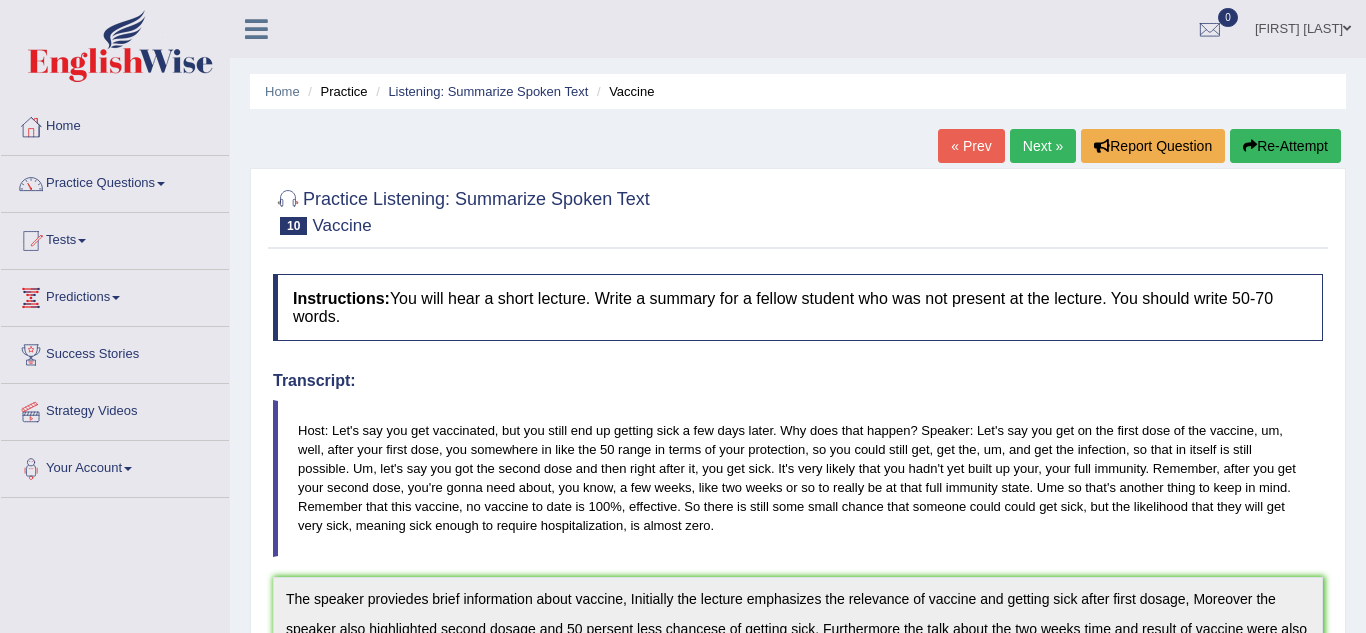 click on "Next »" at bounding box center (1043, 146) 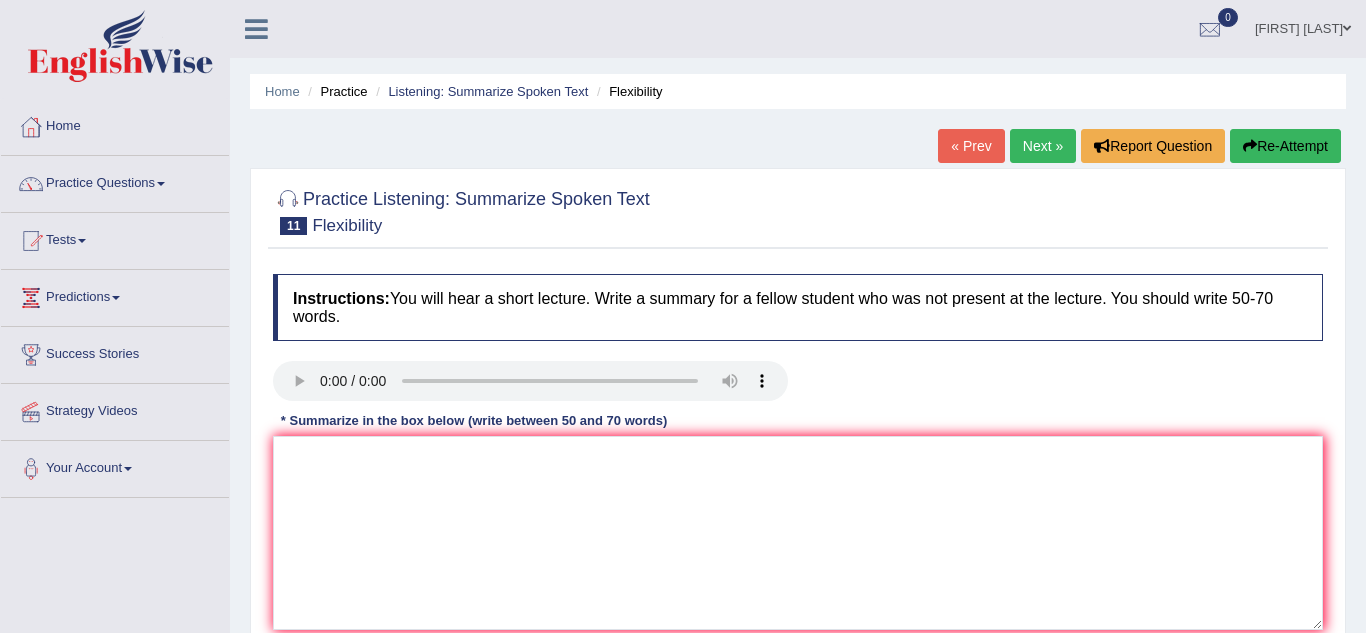 scroll, scrollTop: 0, scrollLeft: 0, axis: both 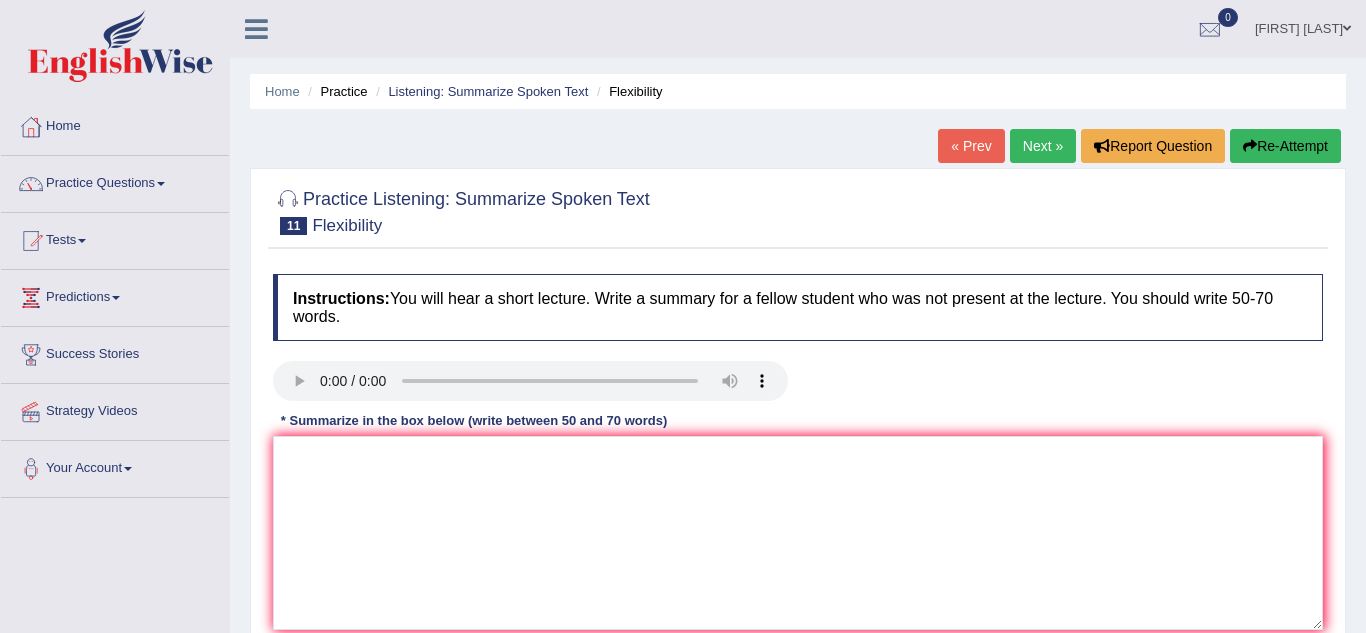 click on "Next »" at bounding box center (1043, 146) 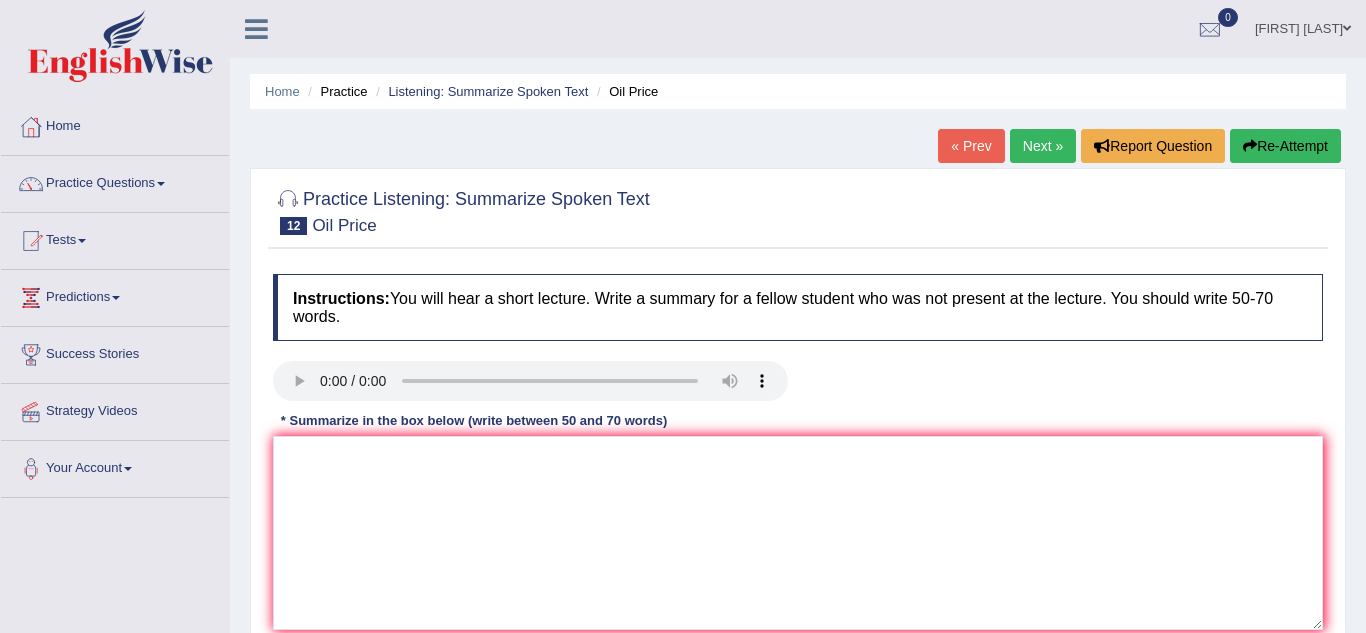 scroll, scrollTop: 0, scrollLeft: 0, axis: both 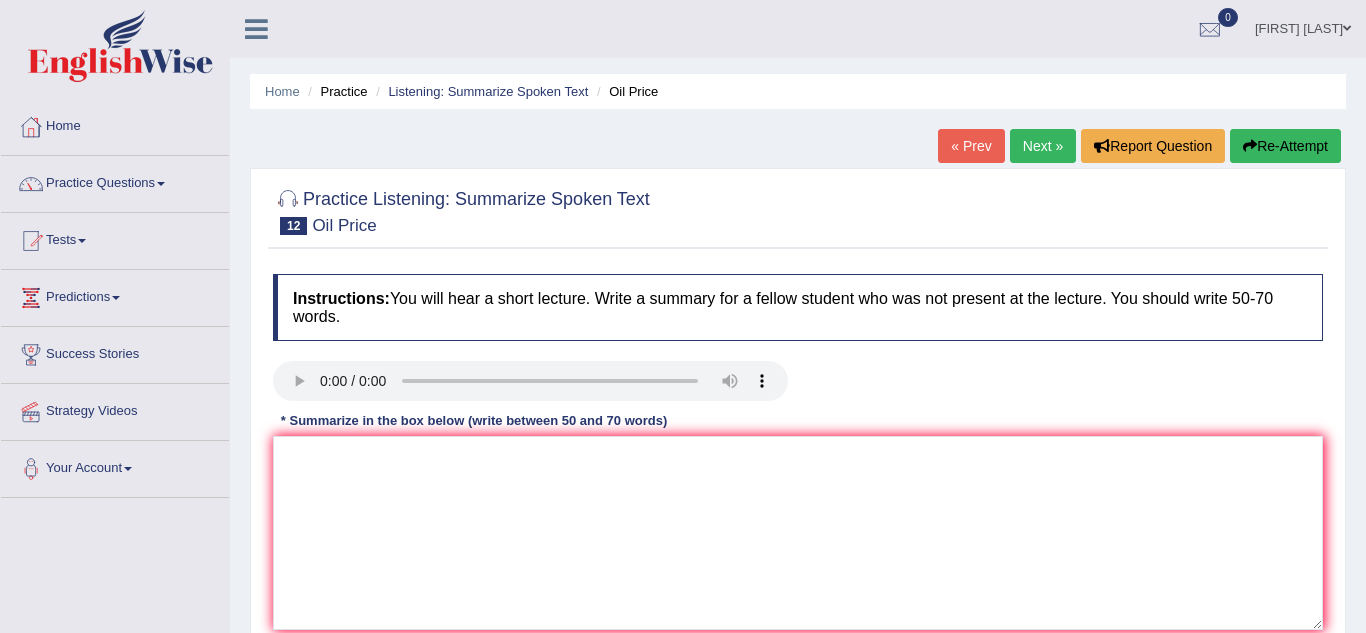 click on "Practice Questions" at bounding box center [115, 181] 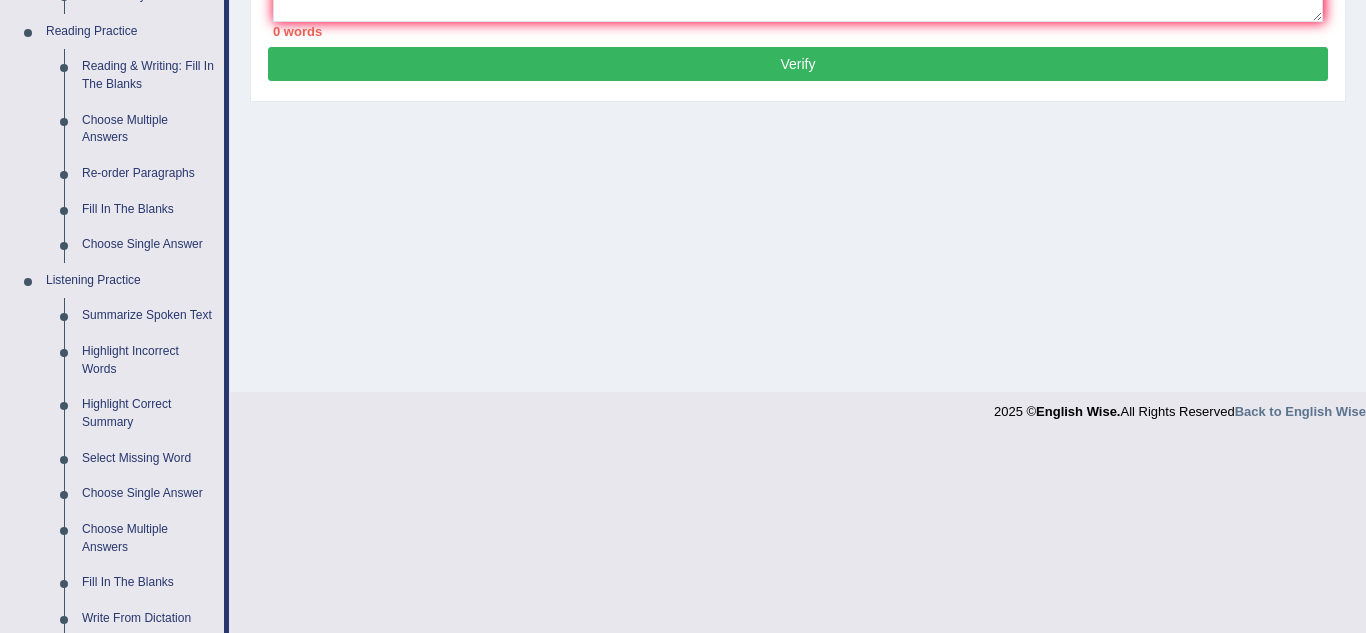 scroll, scrollTop: 646, scrollLeft: 0, axis: vertical 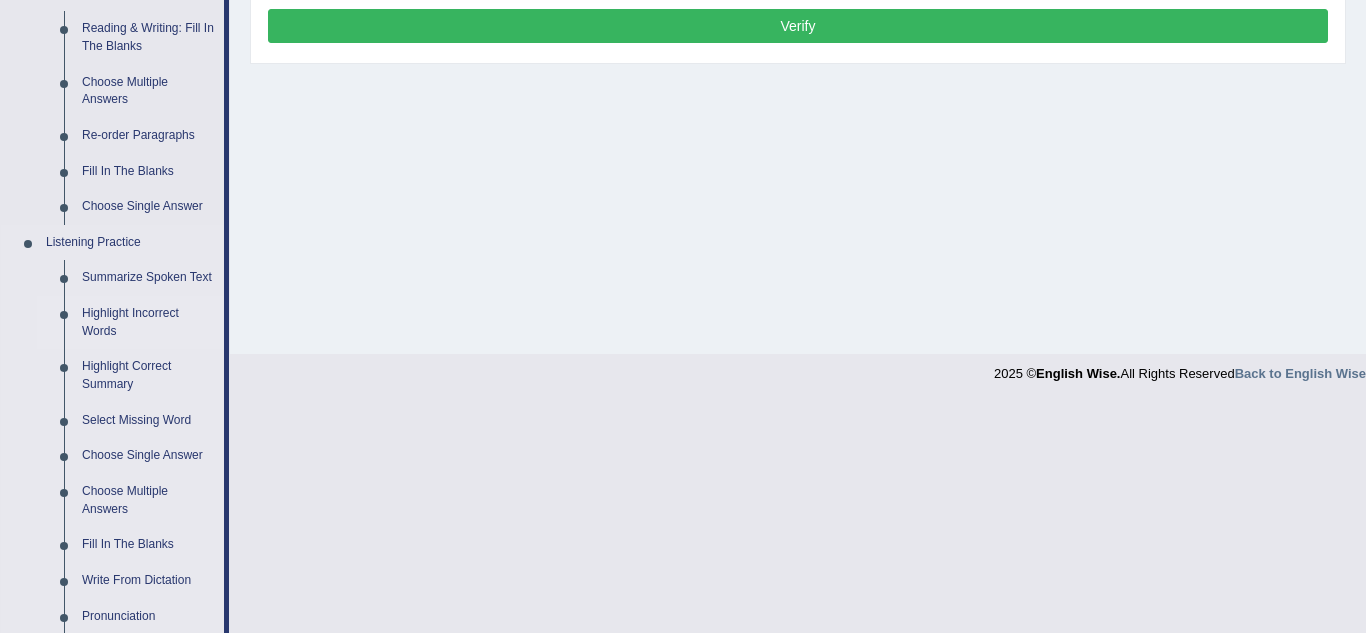 click on "Highlight Incorrect Words" at bounding box center (148, 322) 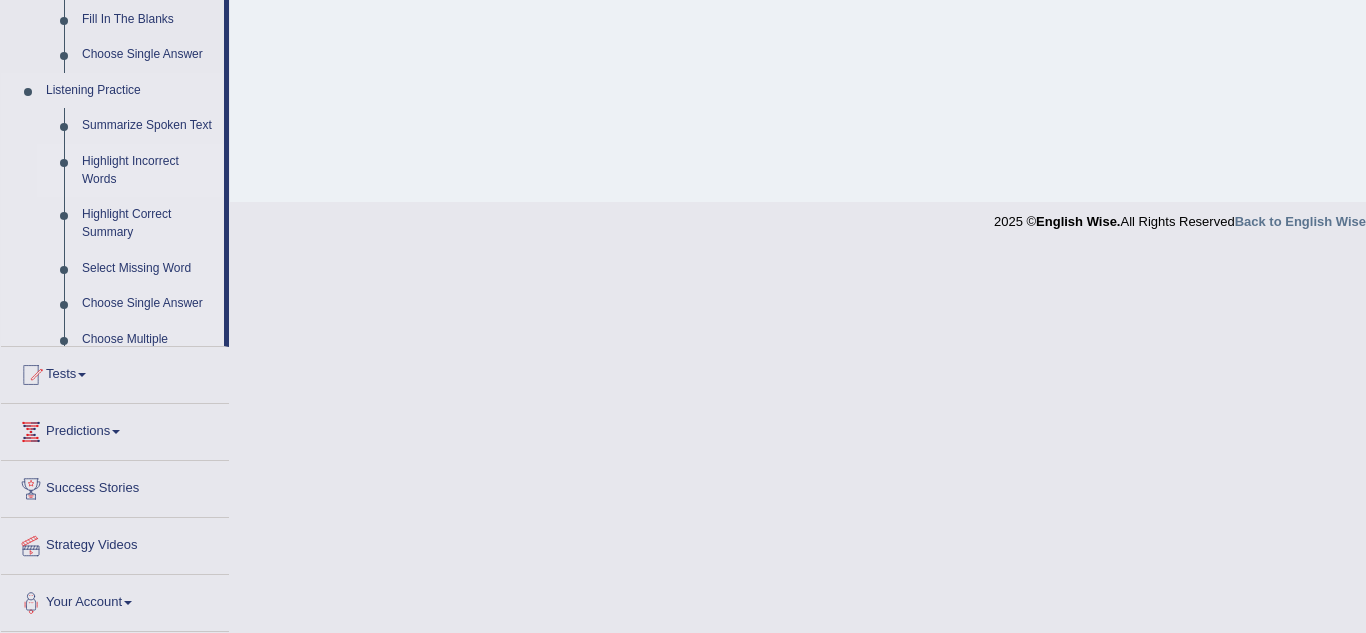 scroll, scrollTop: 727, scrollLeft: 0, axis: vertical 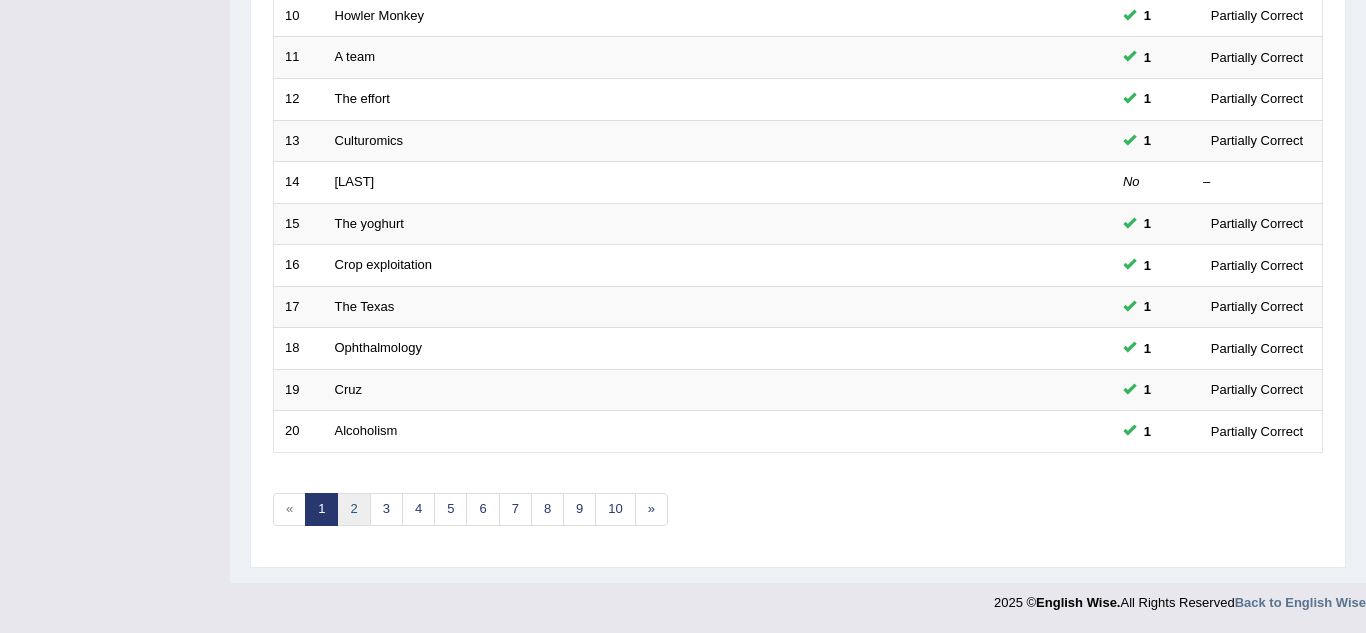 click on "2" at bounding box center (353, 509) 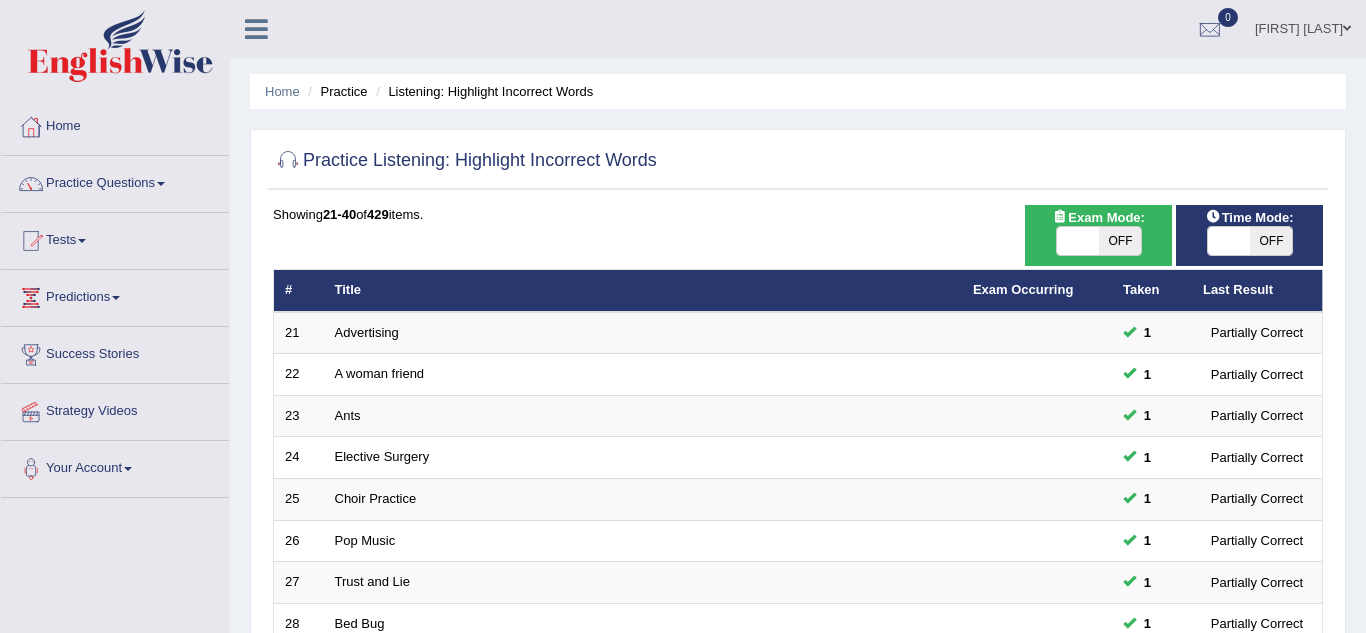 scroll, scrollTop: 607, scrollLeft: 0, axis: vertical 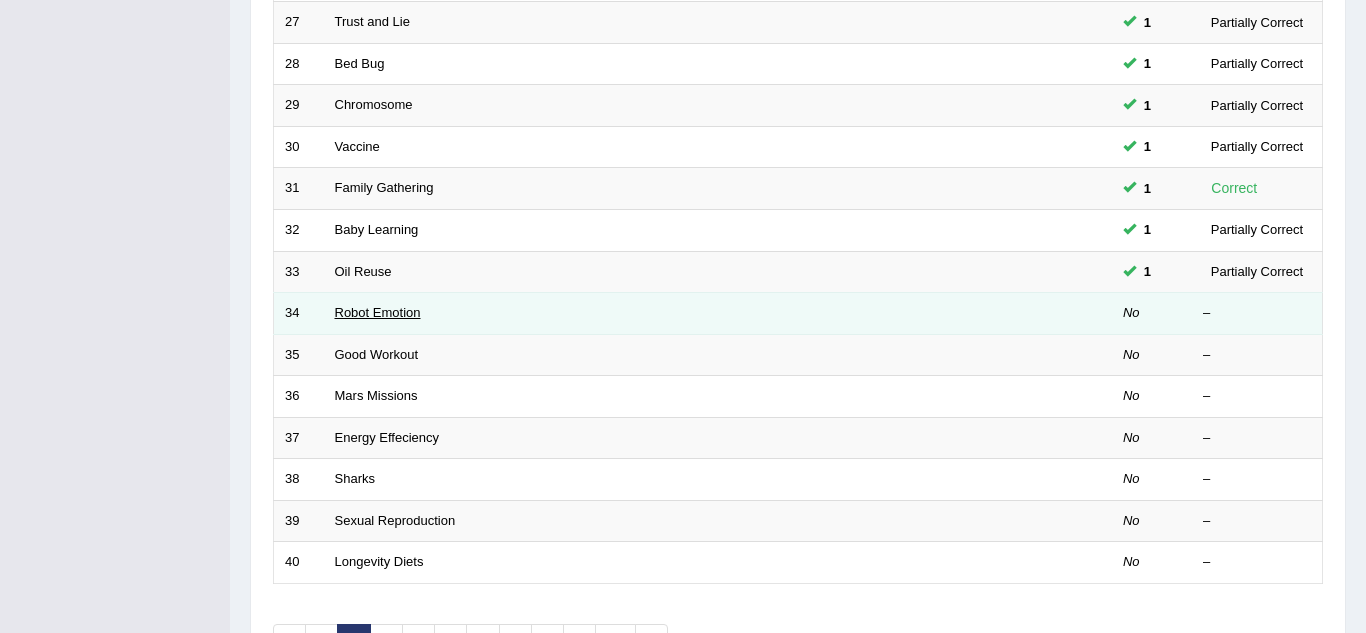 click on "Robot Emotion" at bounding box center [378, 312] 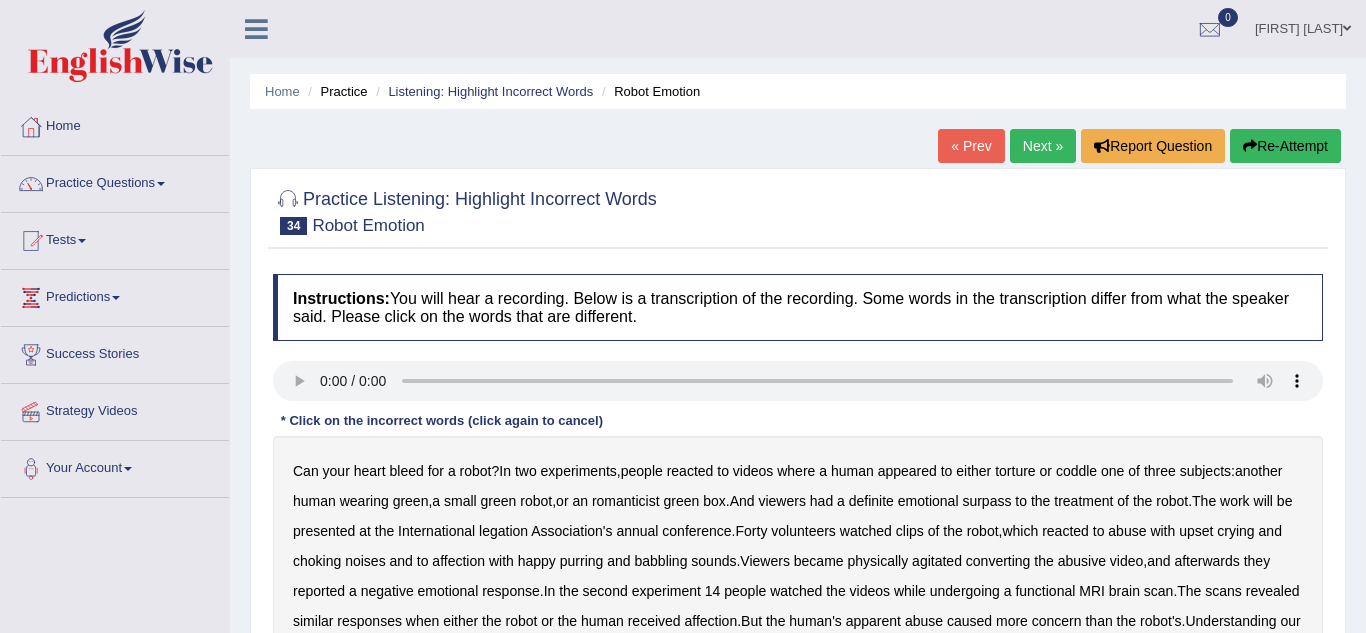 scroll, scrollTop: 0, scrollLeft: 0, axis: both 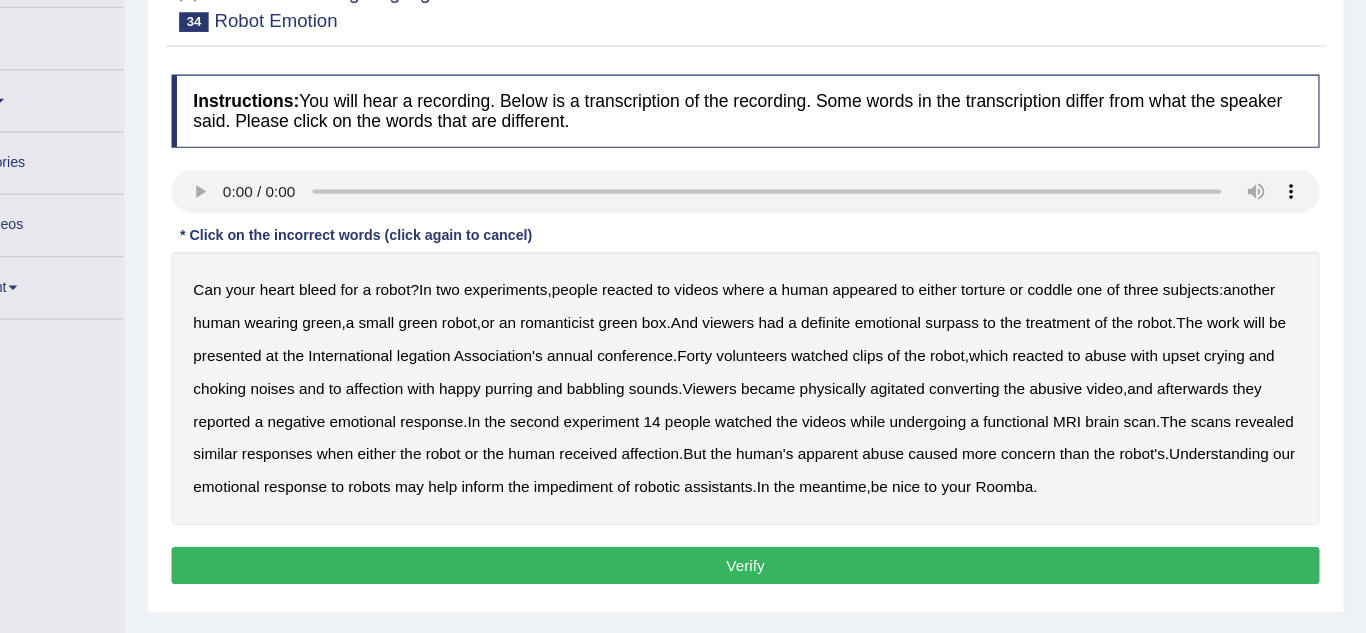 click on "surpass" at bounding box center [986, 332] 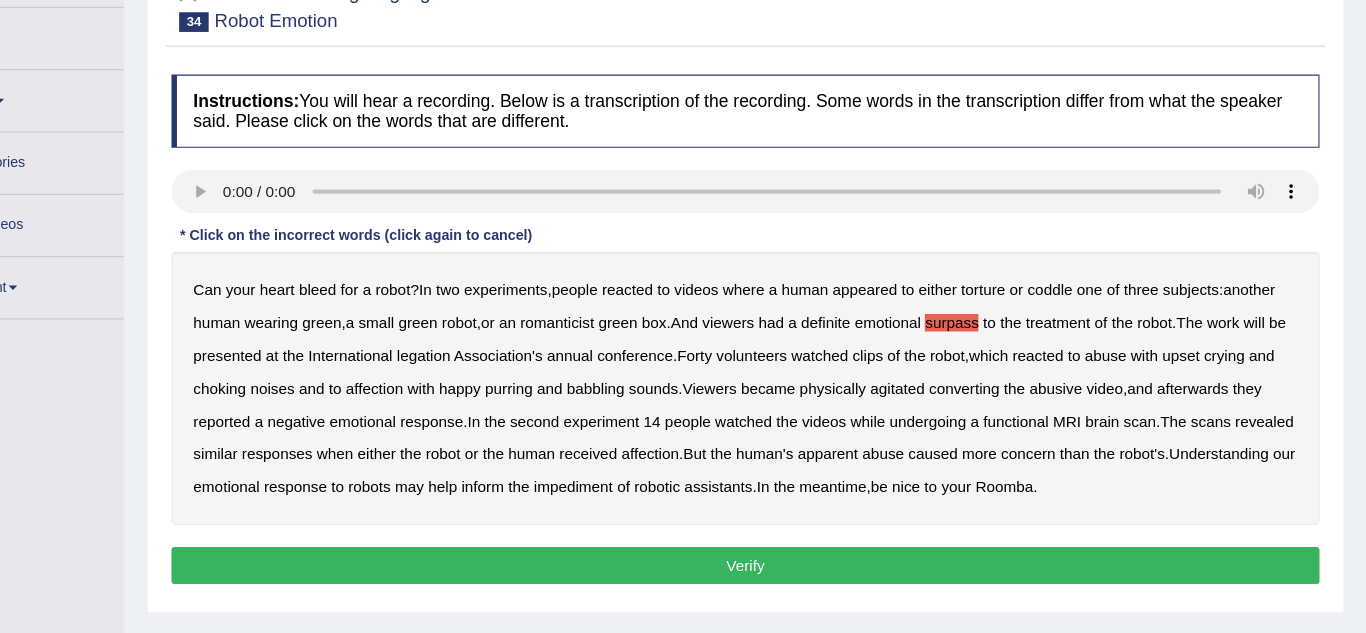 click on "legation" at bounding box center [503, 362] 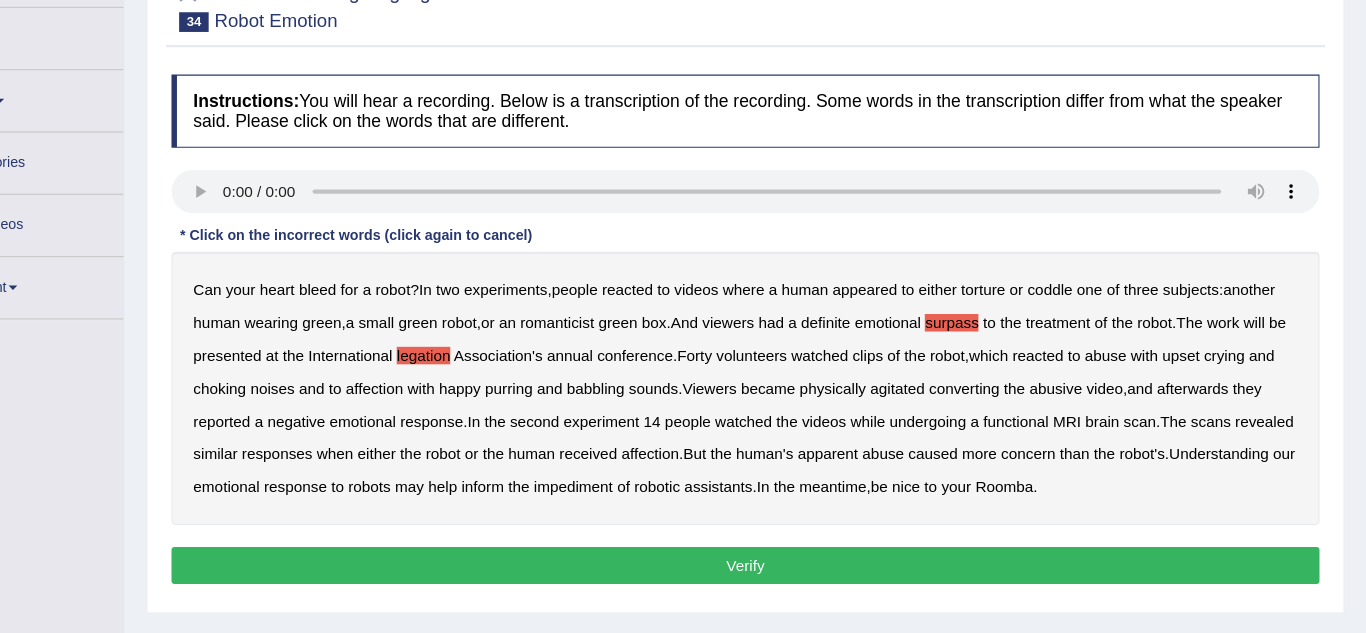 click on "agitated" at bounding box center (937, 392) 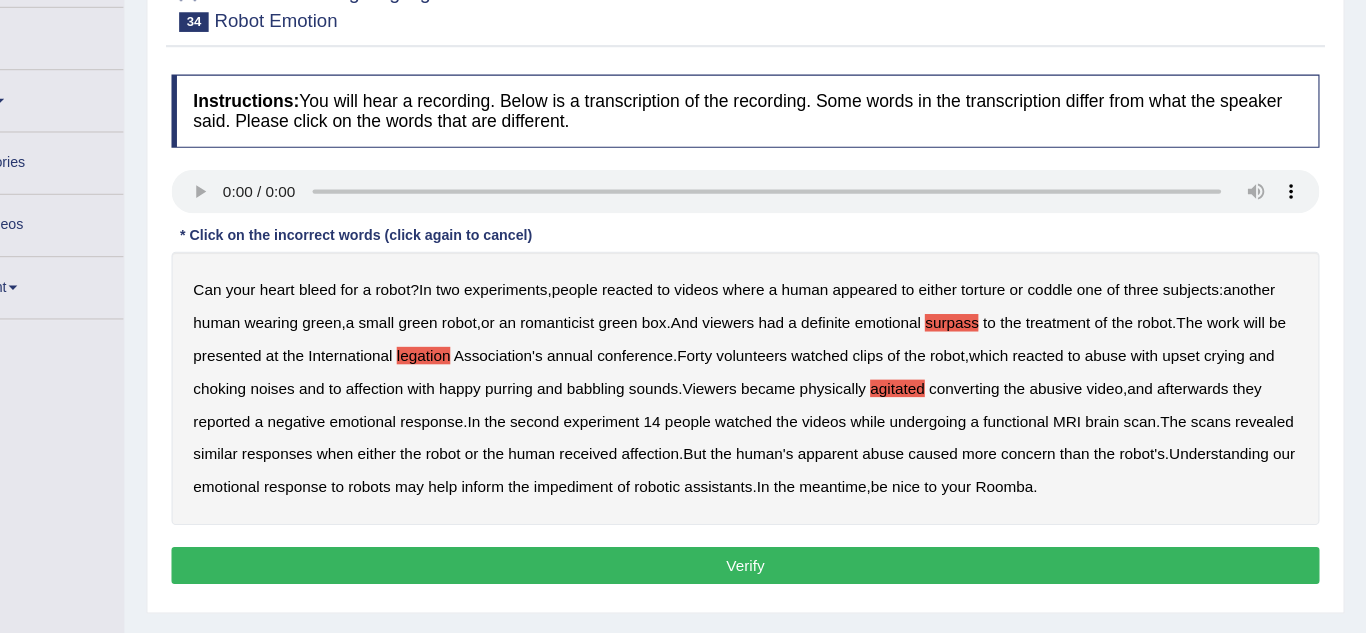 click on "agitated" at bounding box center (937, 392) 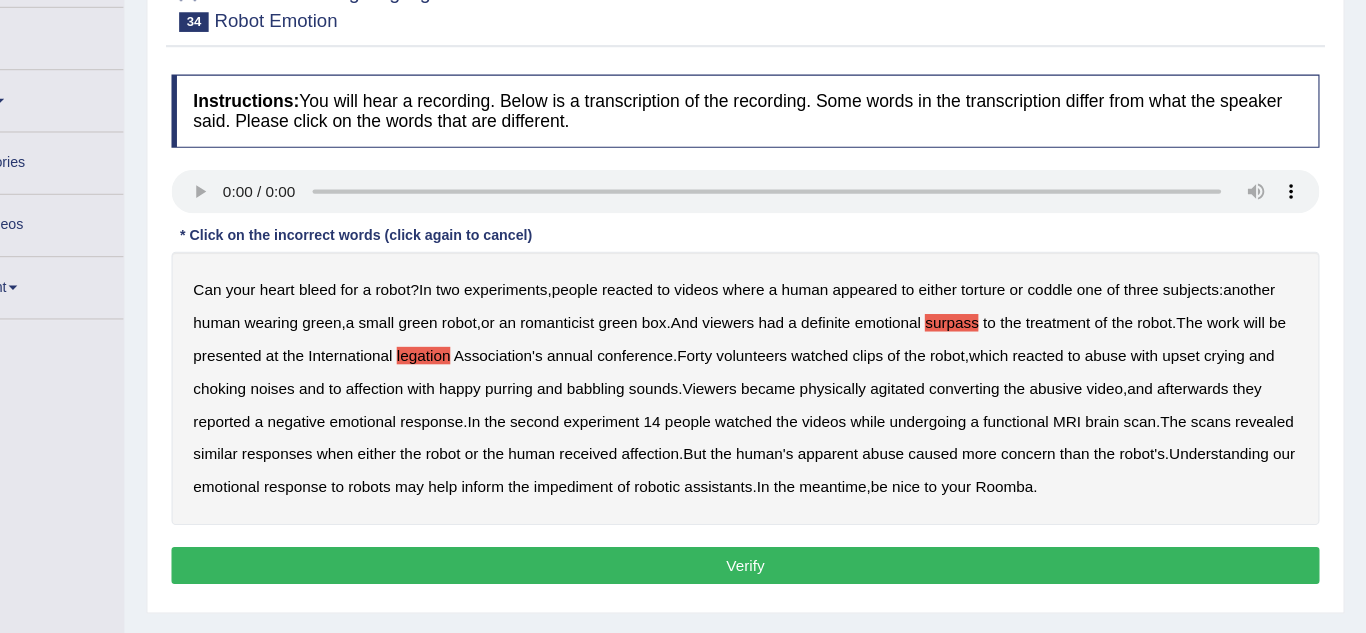 click on "Verify" at bounding box center [798, 554] 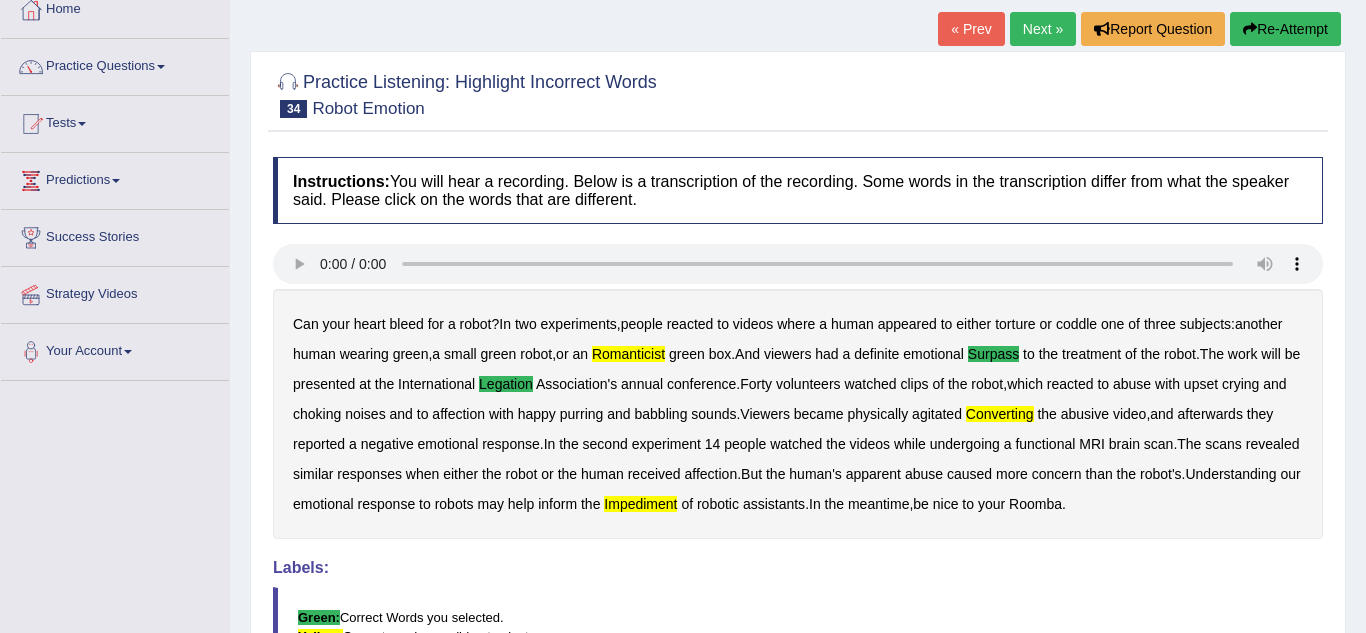 scroll, scrollTop: 90, scrollLeft: 0, axis: vertical 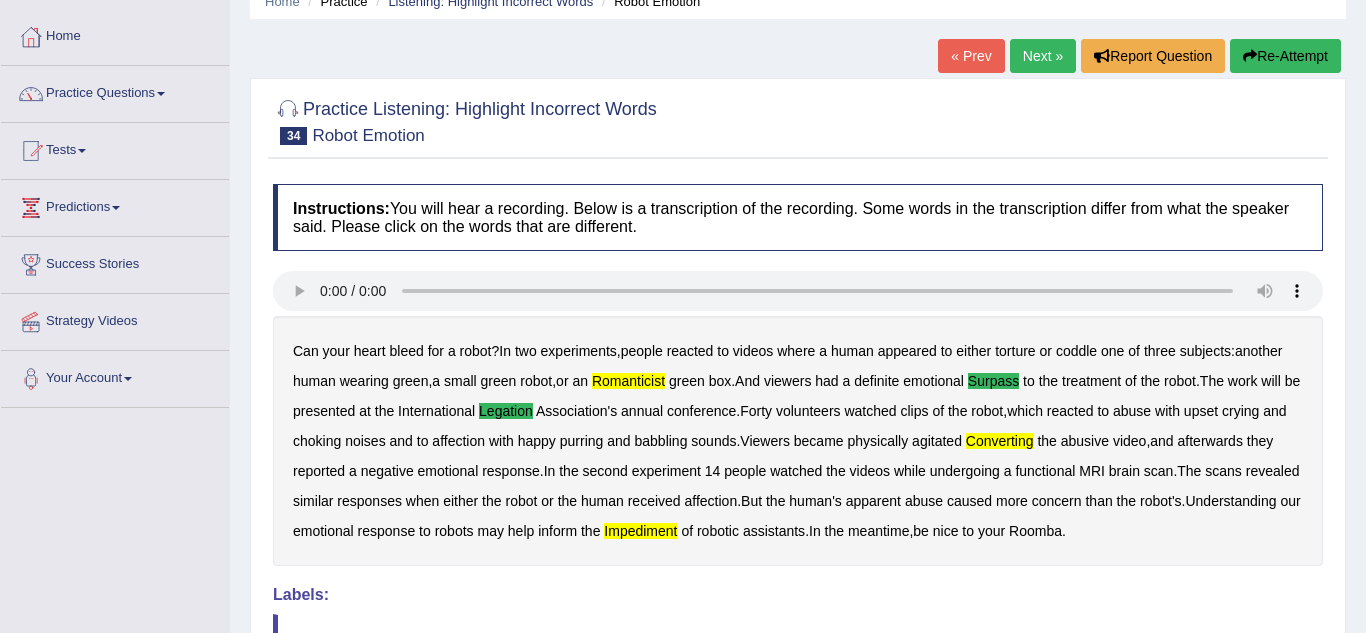 click on "Next »" at bounding box center (1043, 56) 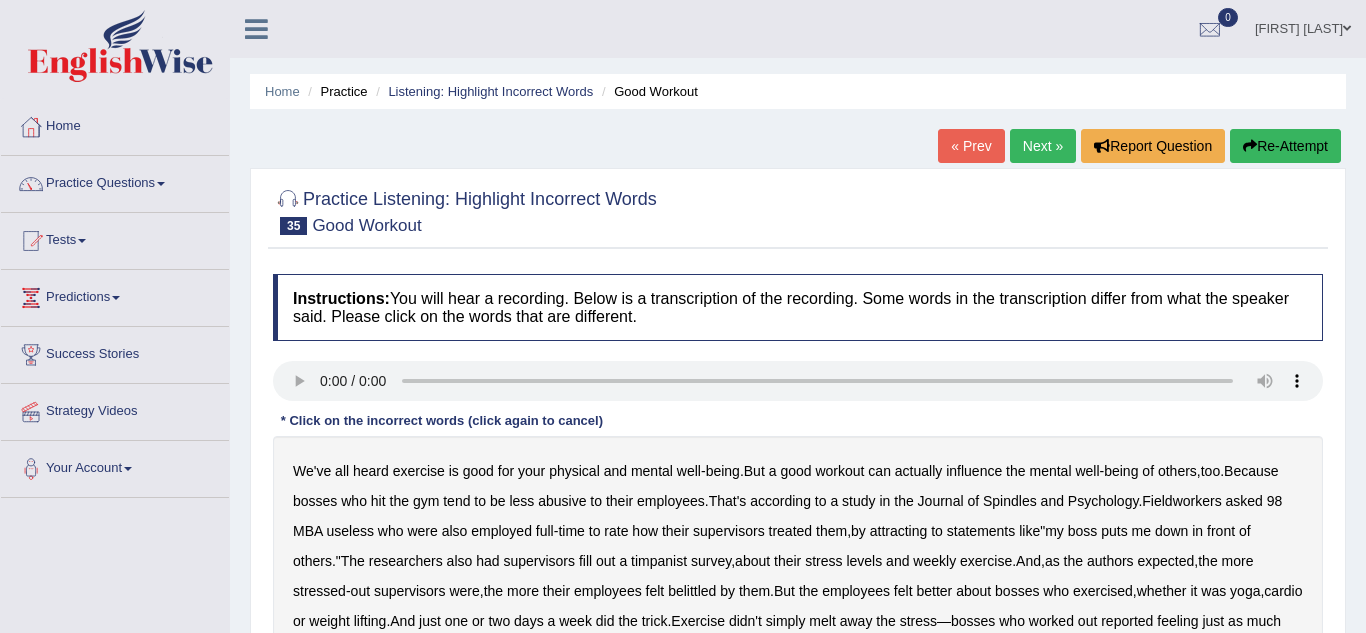 scroll, scrollTop: 0, scrollLeft: 0, axis: both 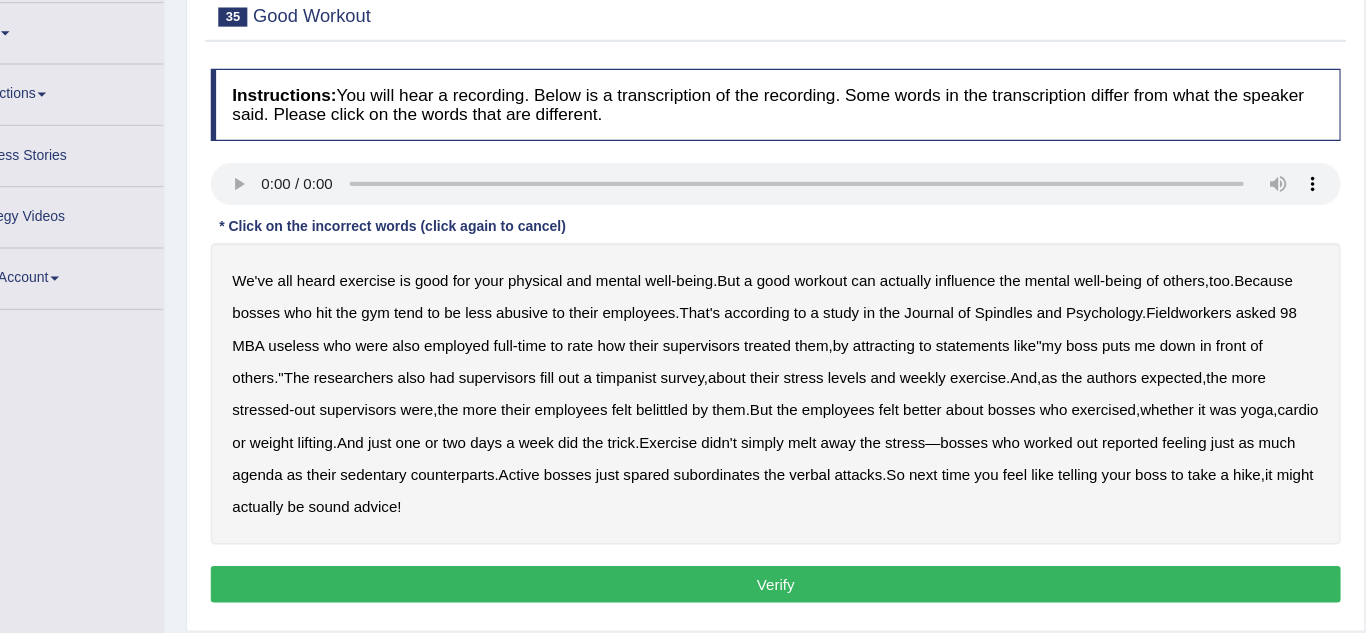 click on "Spindles" 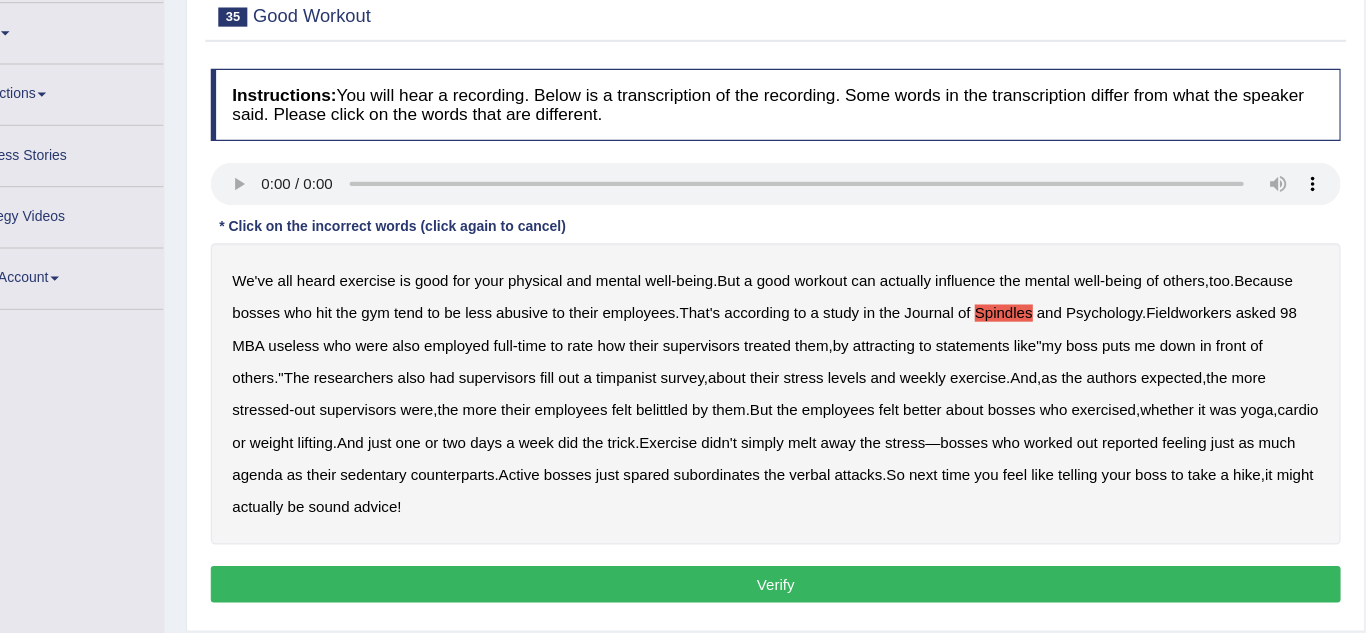 click on "attracting" 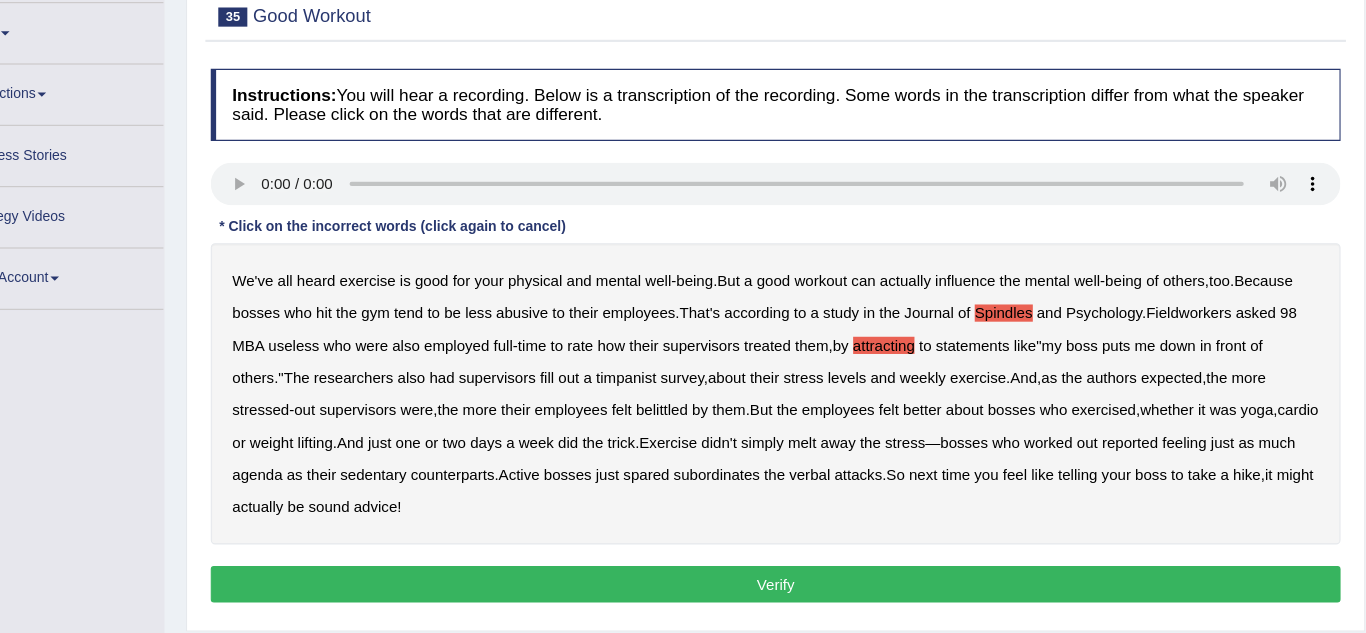 click on "timpanist" 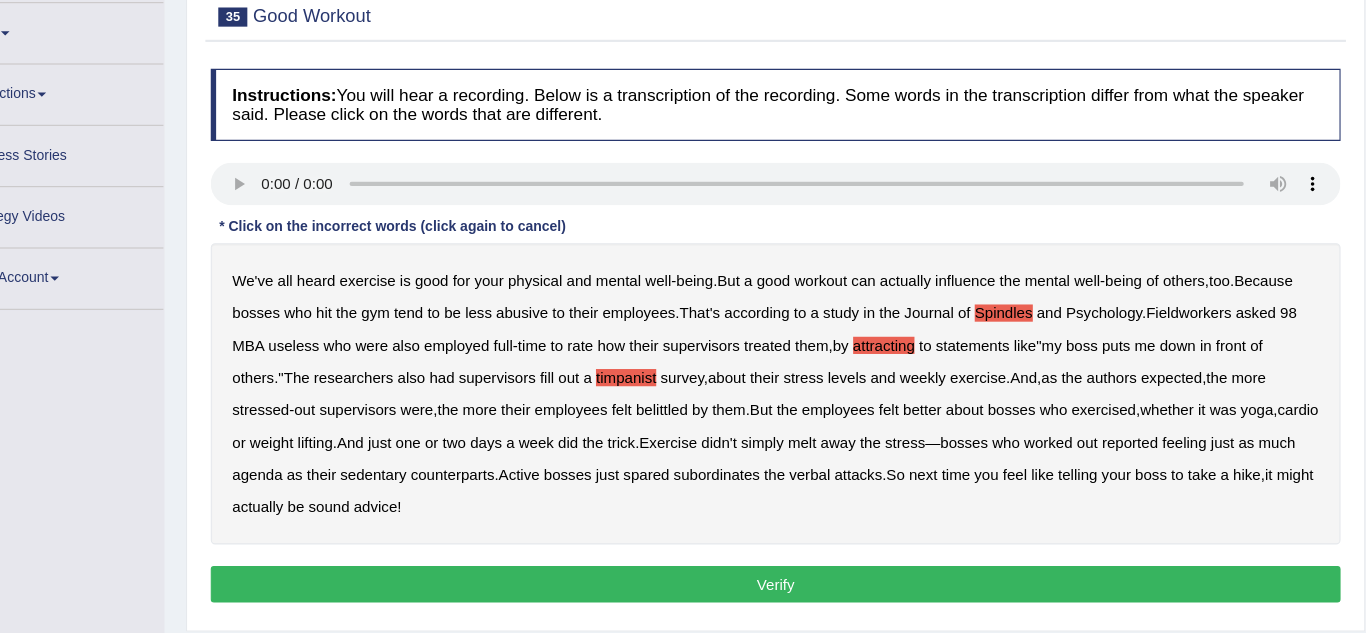 click on "Verify" 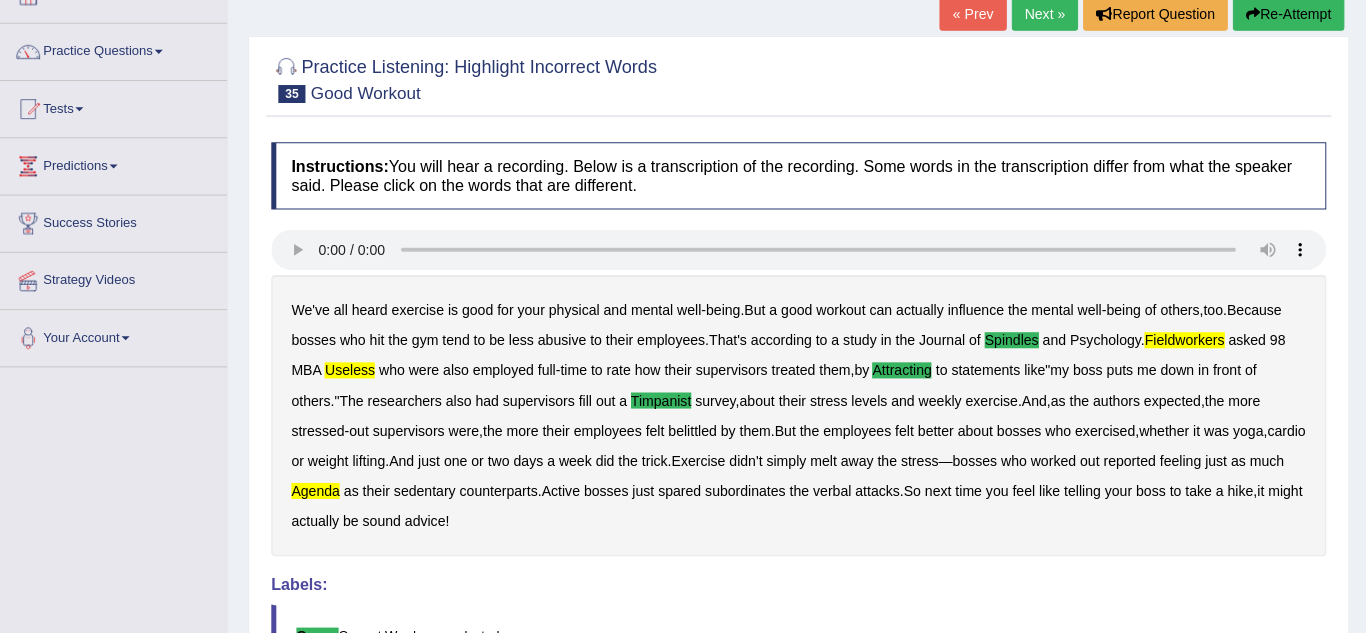 scroll, scrollTop: 101, scrollLeft: 0, axis: vertical 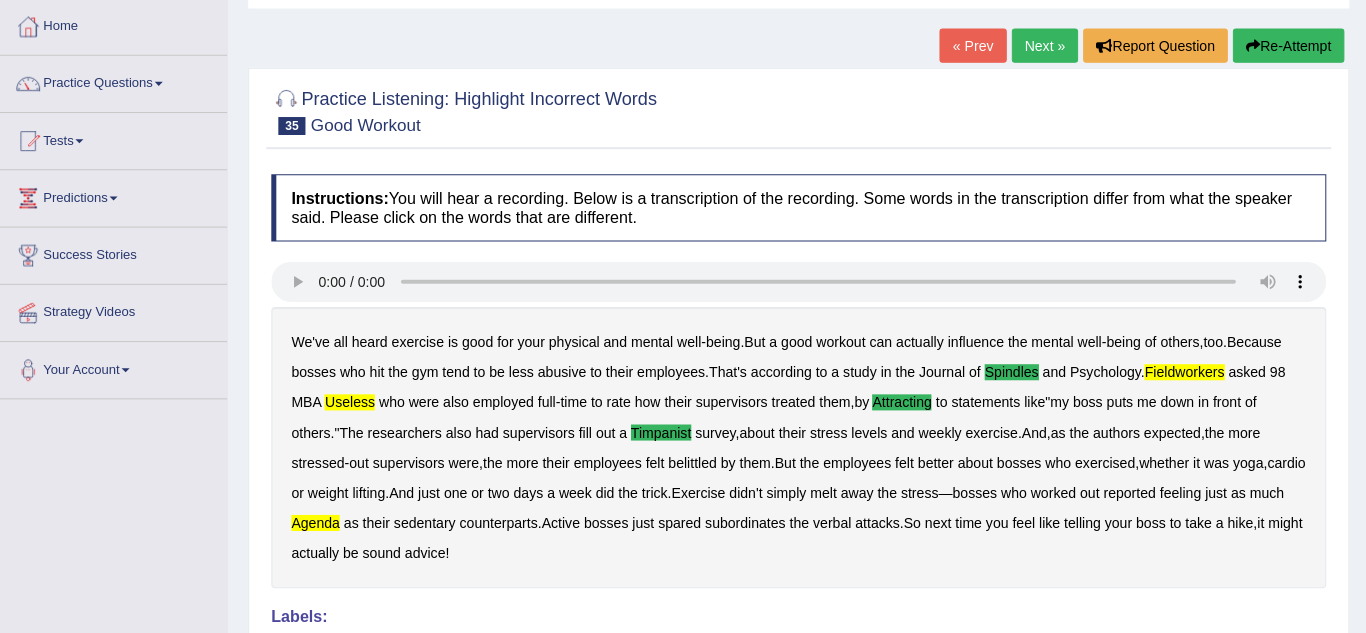 click on "Next »" 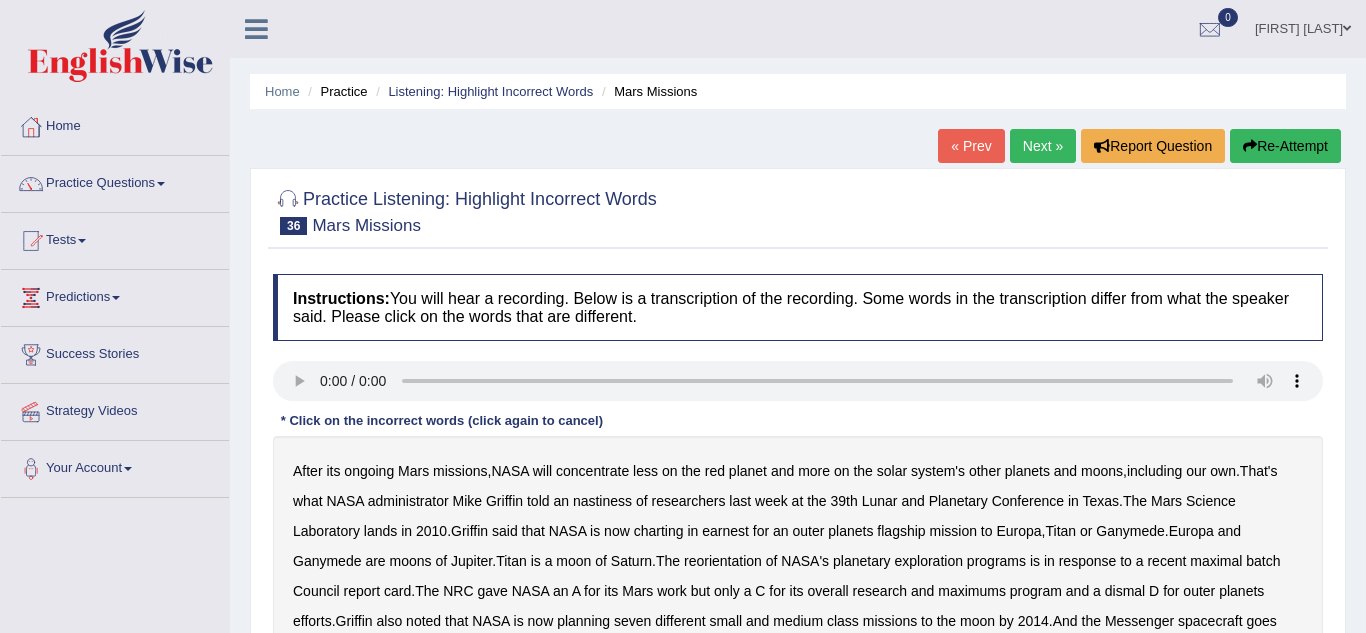 scroll, scrollTop: 0, scrollLeft: 0, axis: both 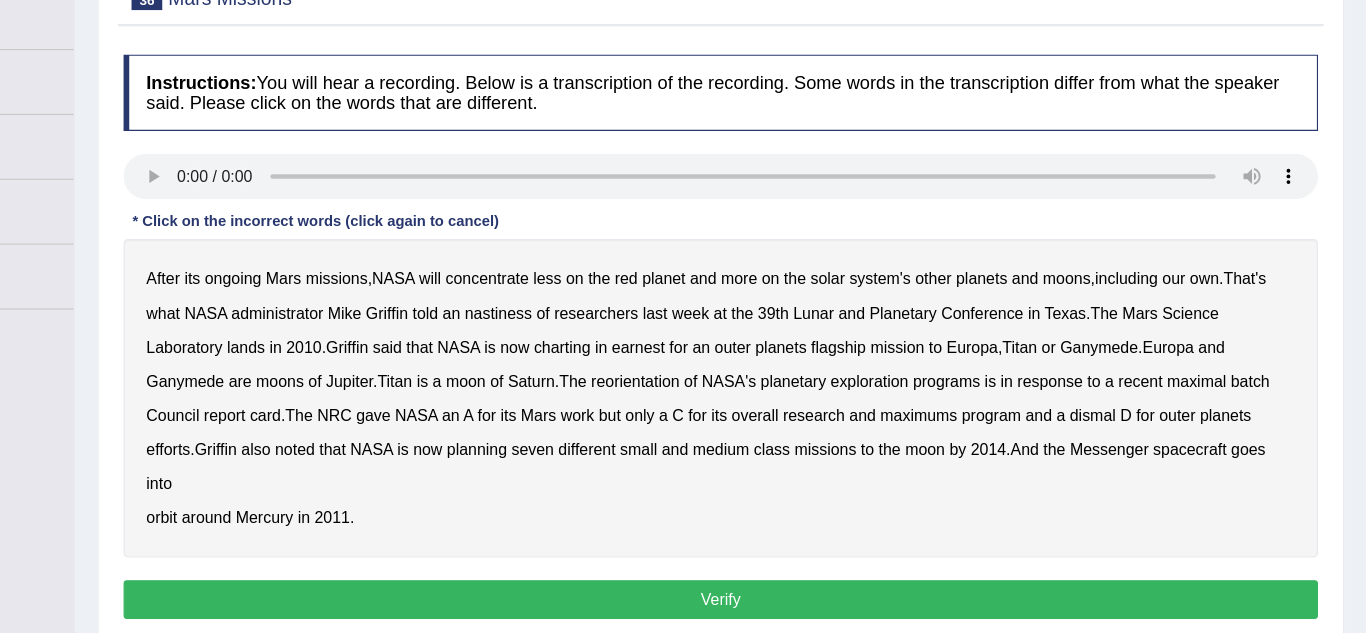 click on "After" at bounding box center (308, 321) 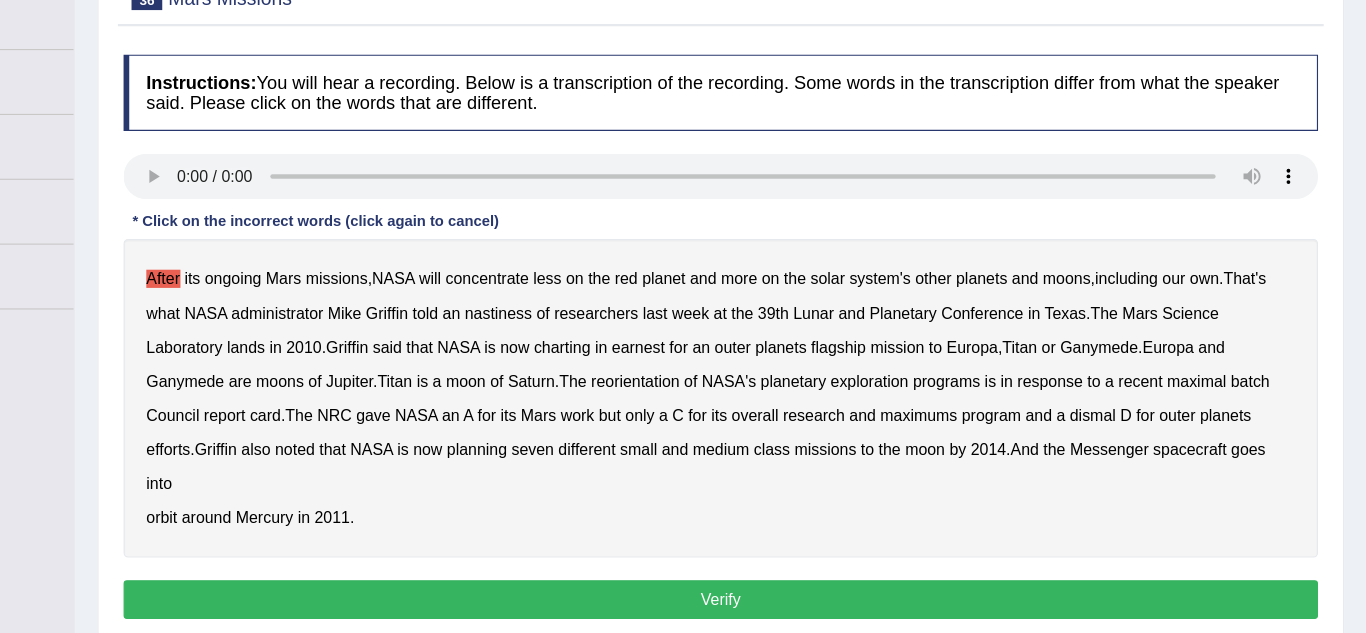type 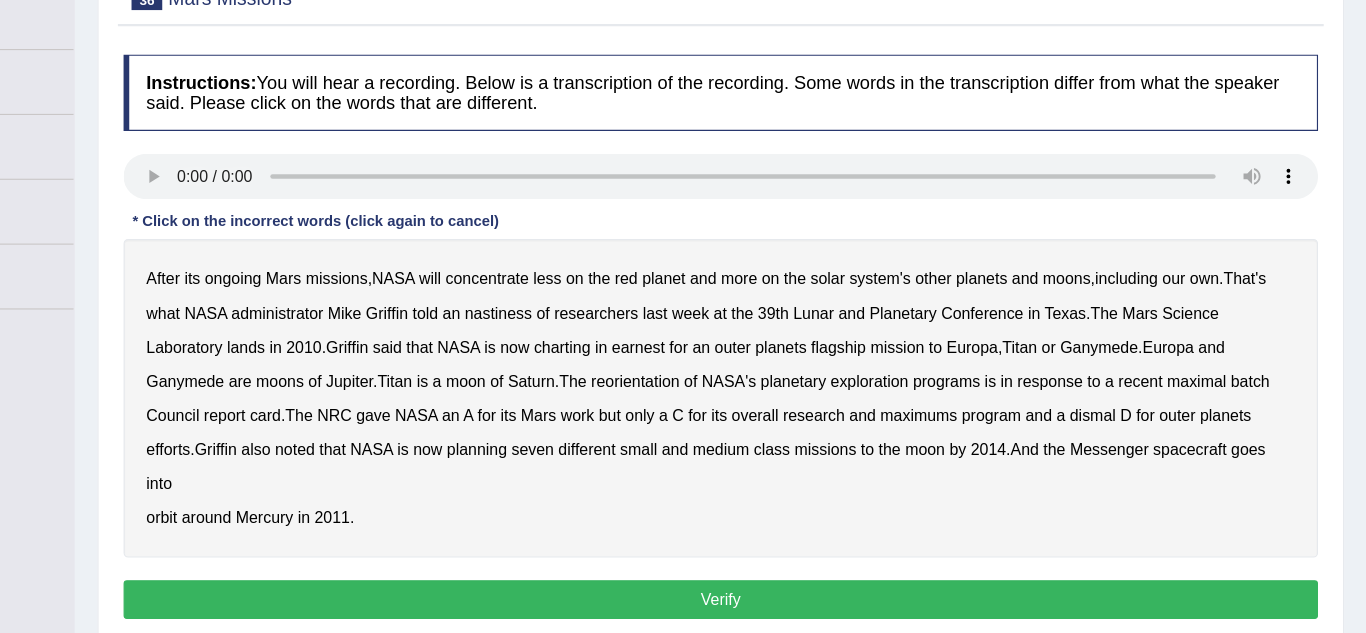 click on "charting" at bounding box center (659, 381) 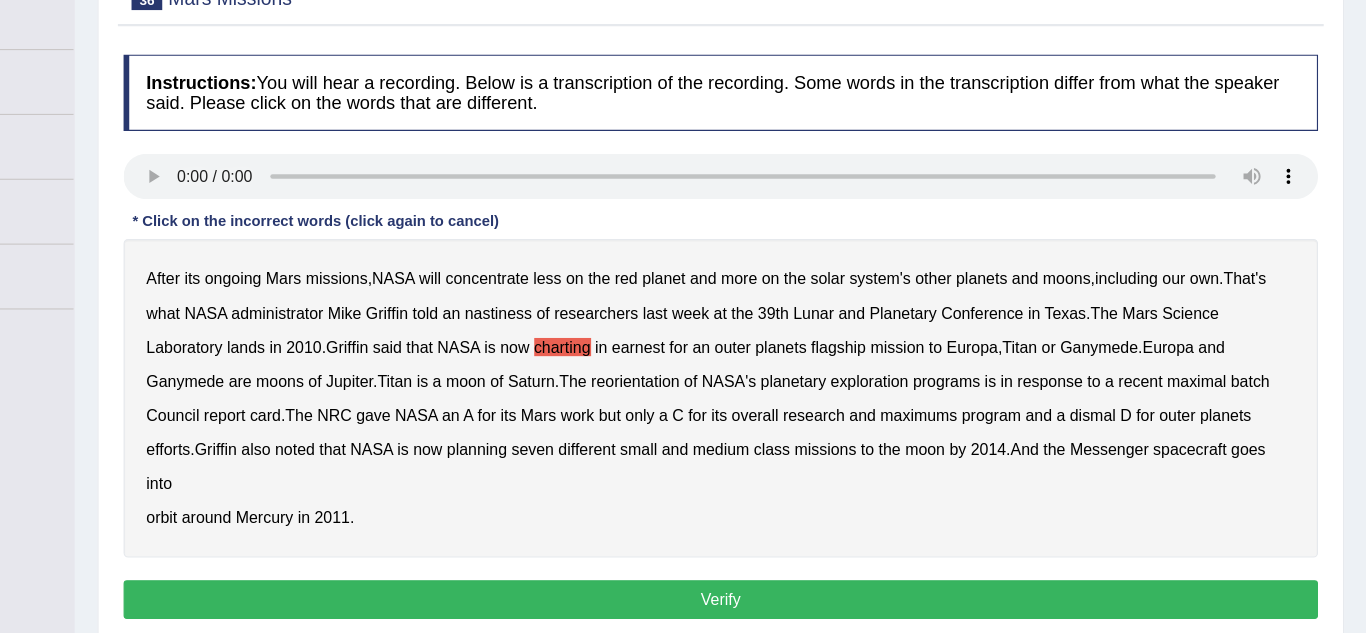 click on "maximal" at bounding box center (1216, 411) 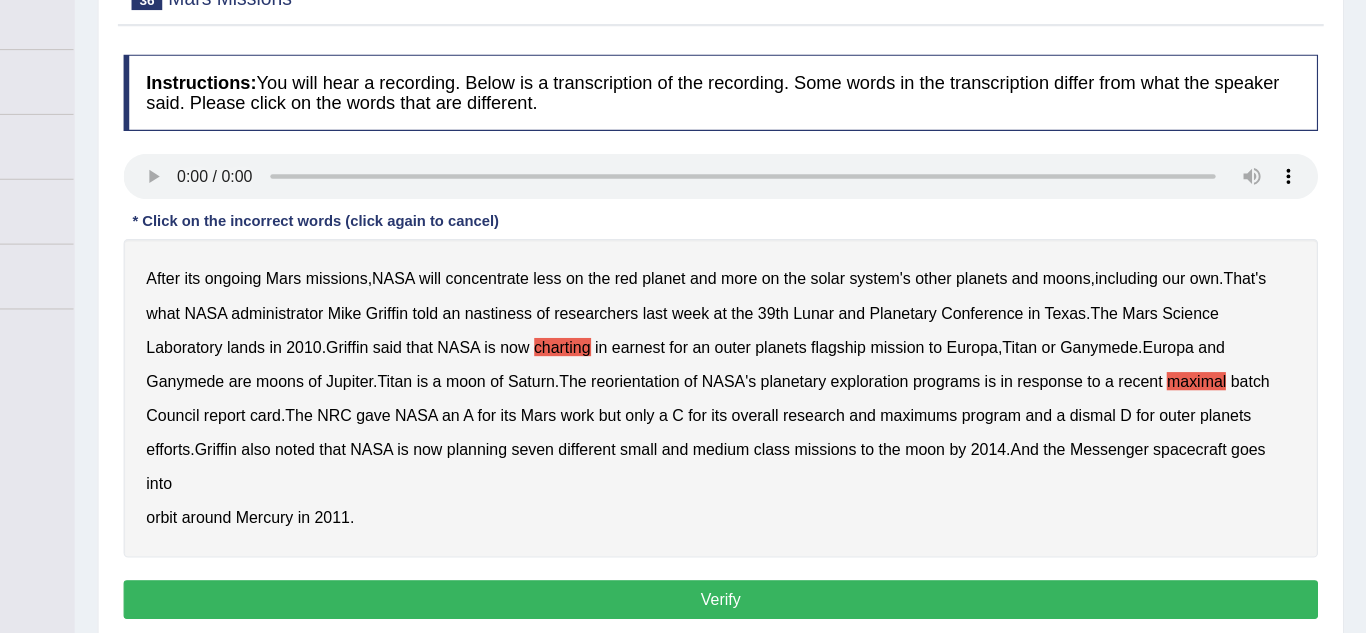 click on "maximums" at bounding box center [972, 441] 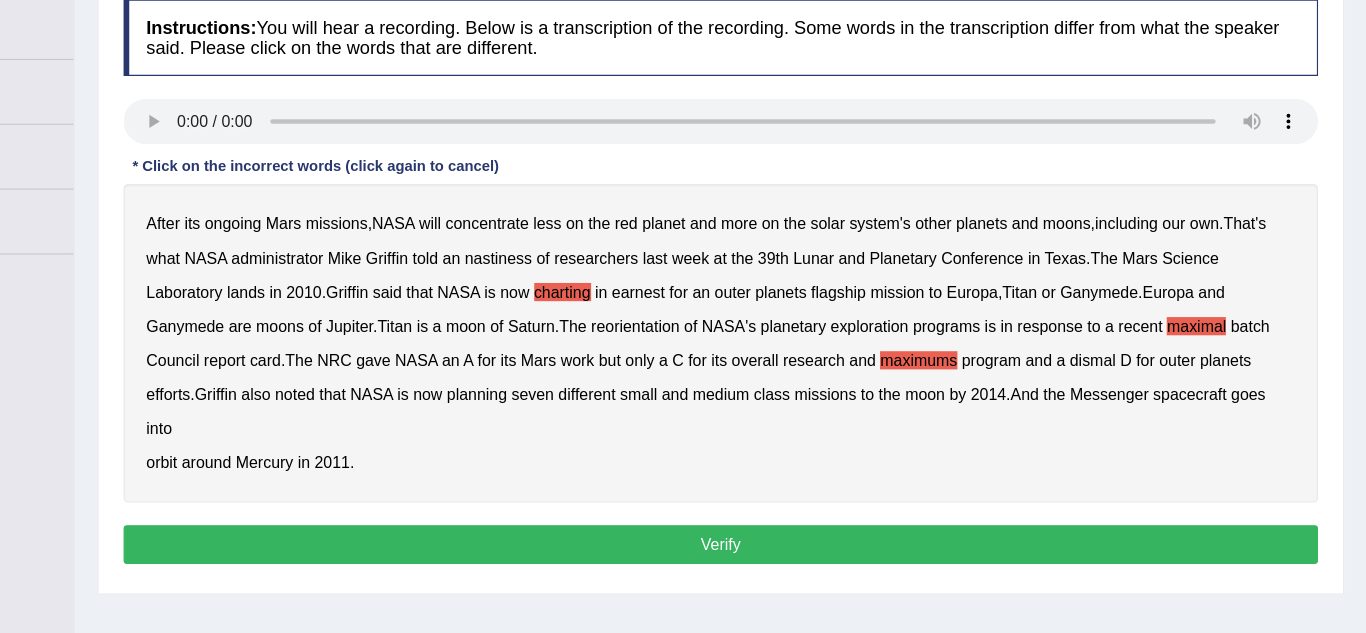 scroll, scrollTop: 224, scrollLeft: 0, axis: vertical 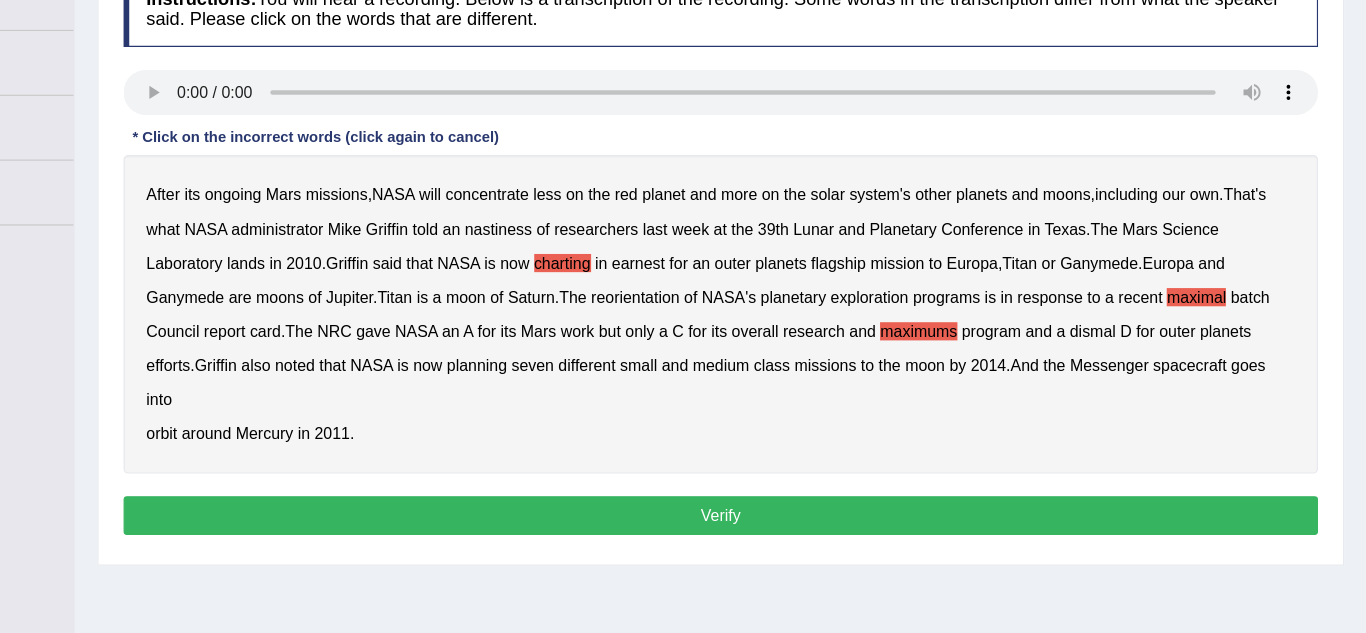 click on "Verify" at bounding box center [798, 529] 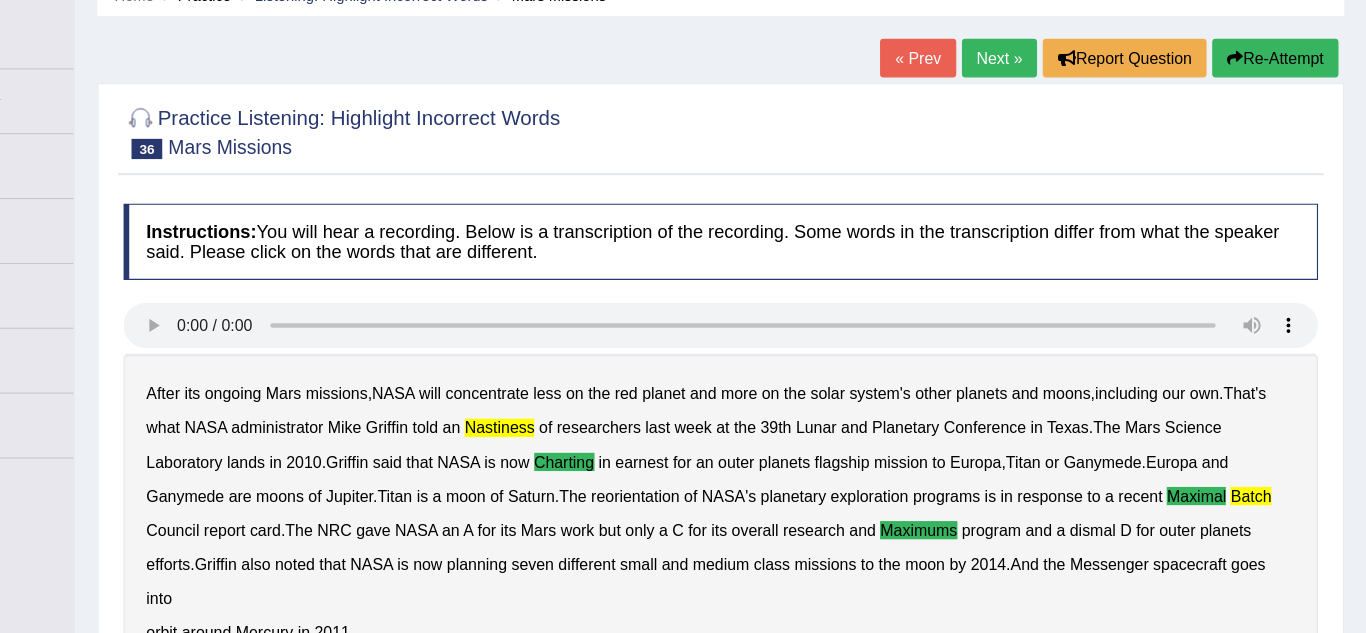 scroll, scrollTop: 74, scrollLeft: 0, axis: vertical 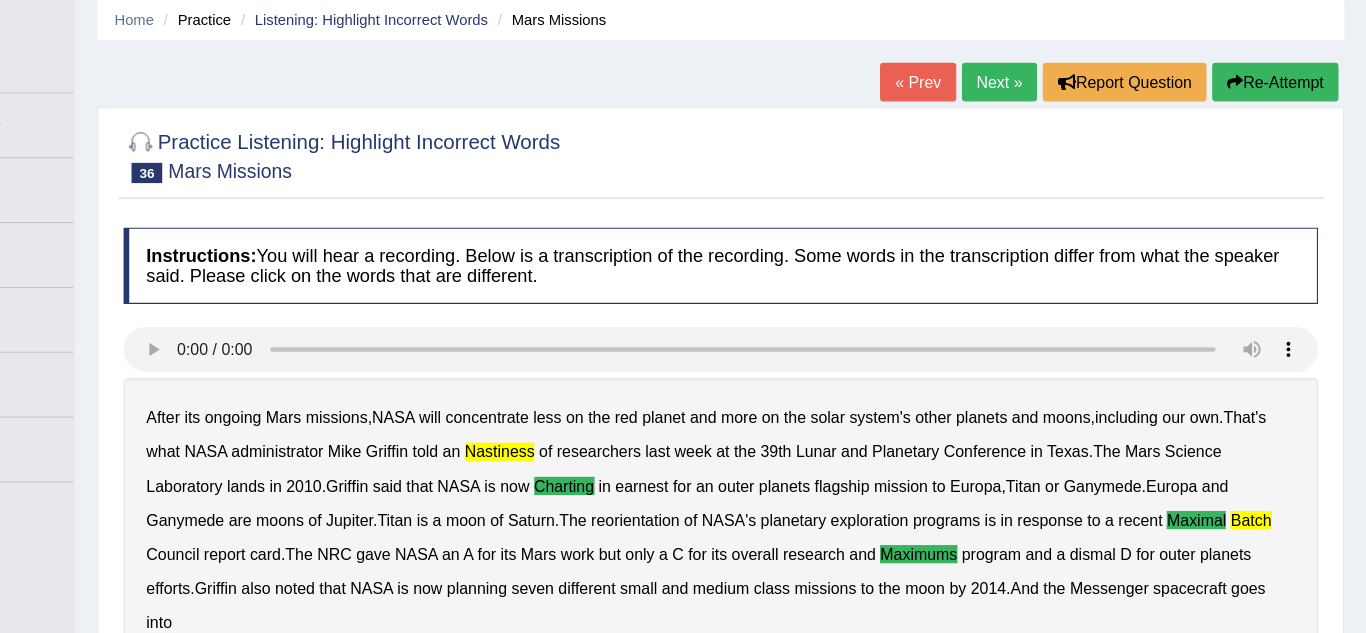 click on "Next »" at bounding box center [1043, 72] 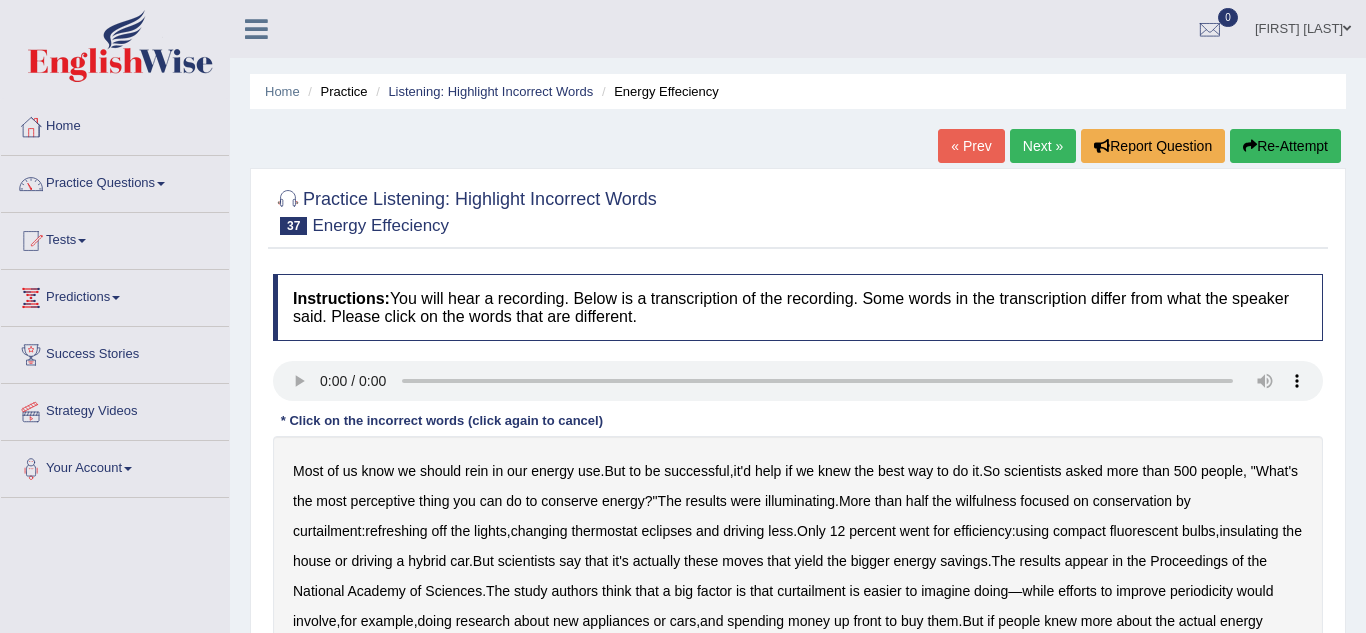scroll, scrollTop: 0, scrollLeft: 0, axis: both 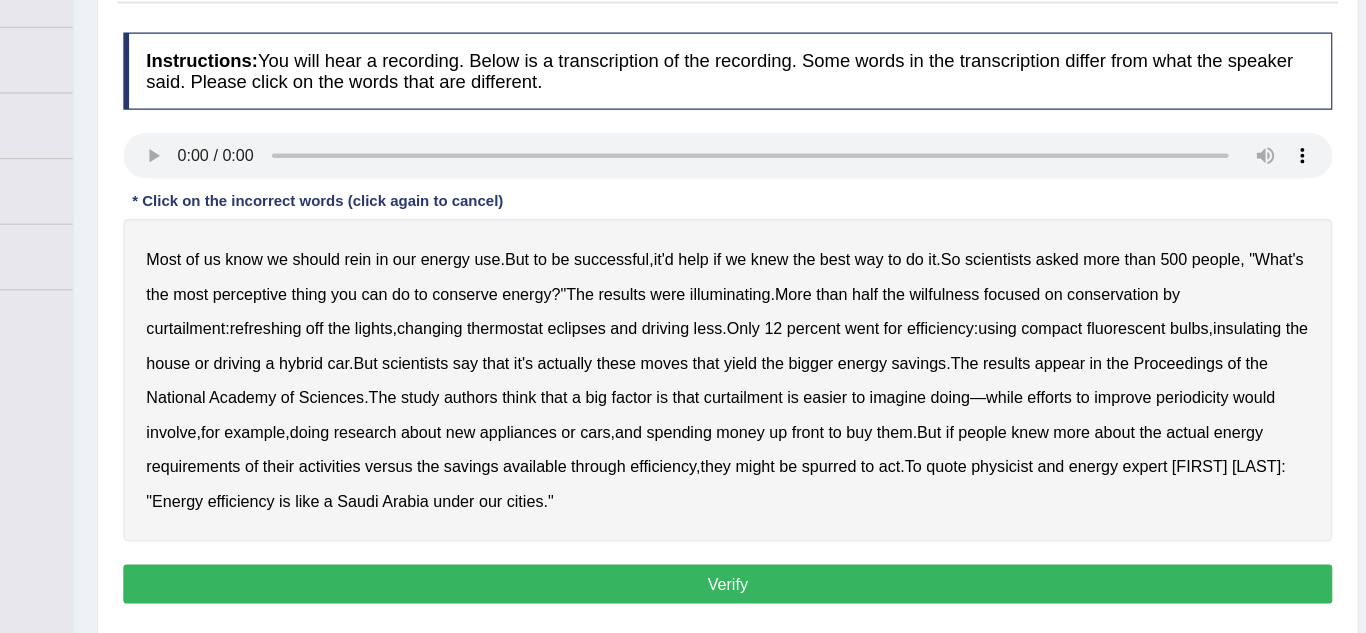 click on "perceptive" at bounding box center [383, 331] 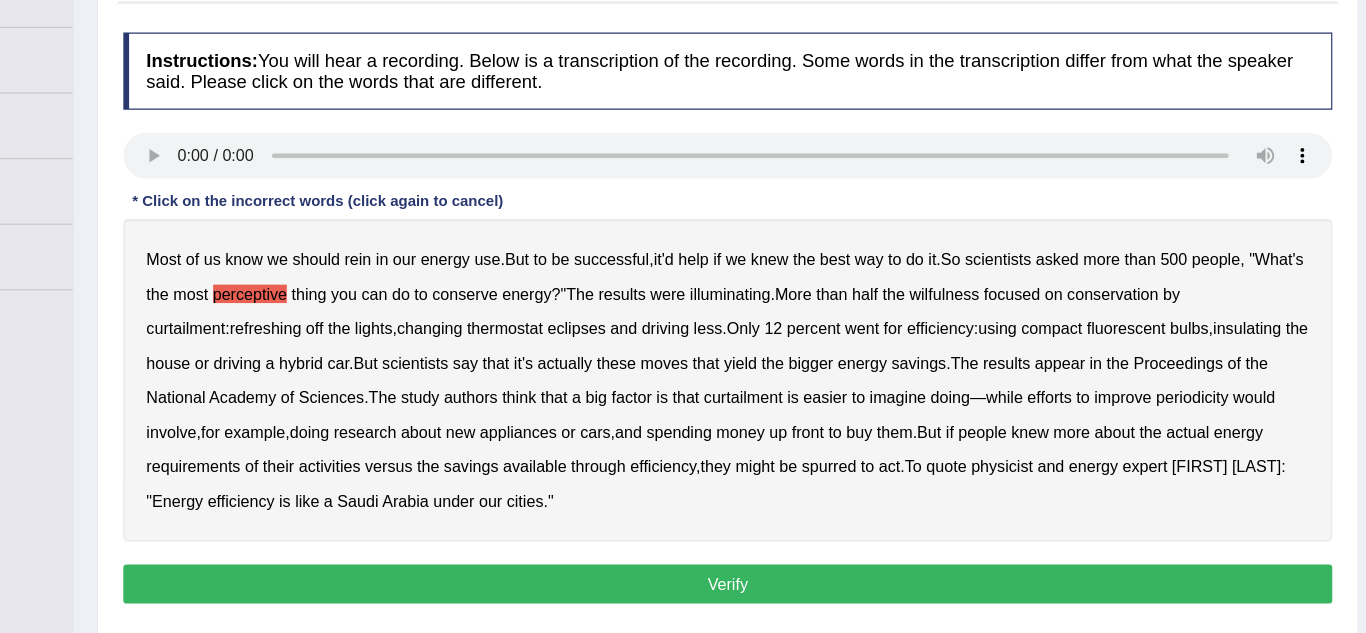 click on "wilfulness" at bounding box center [986, 331] 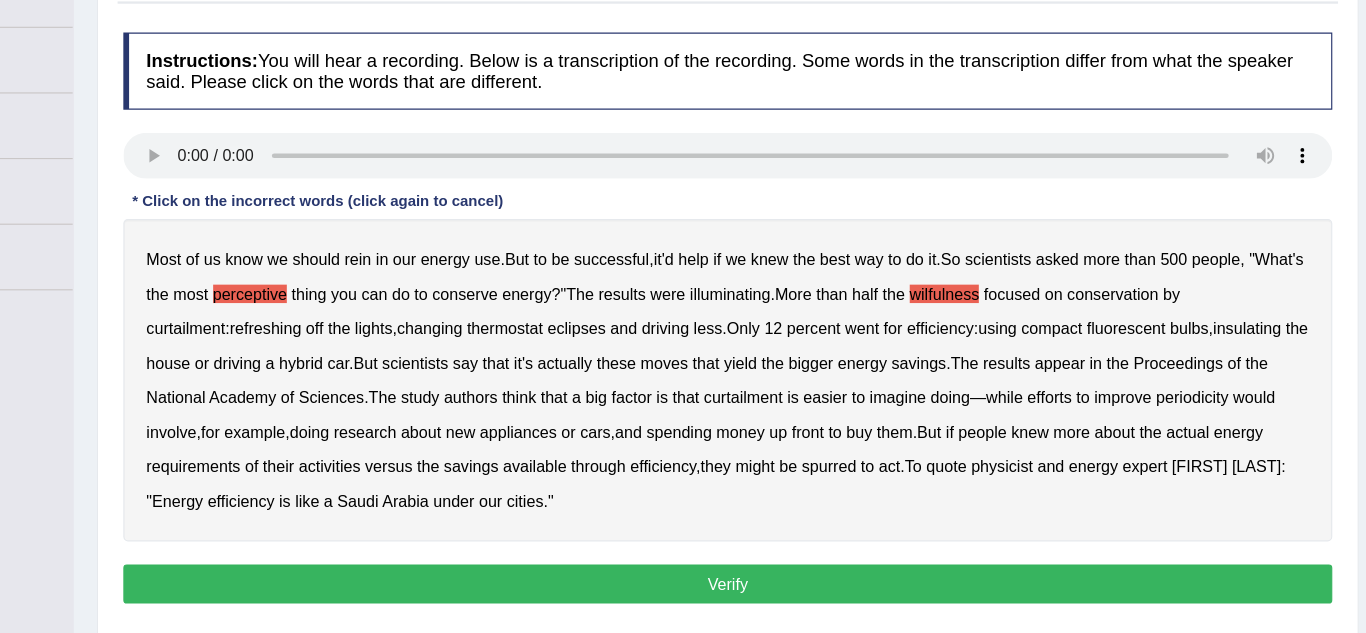click on "periodicity" at bounding box center (1201, 421) 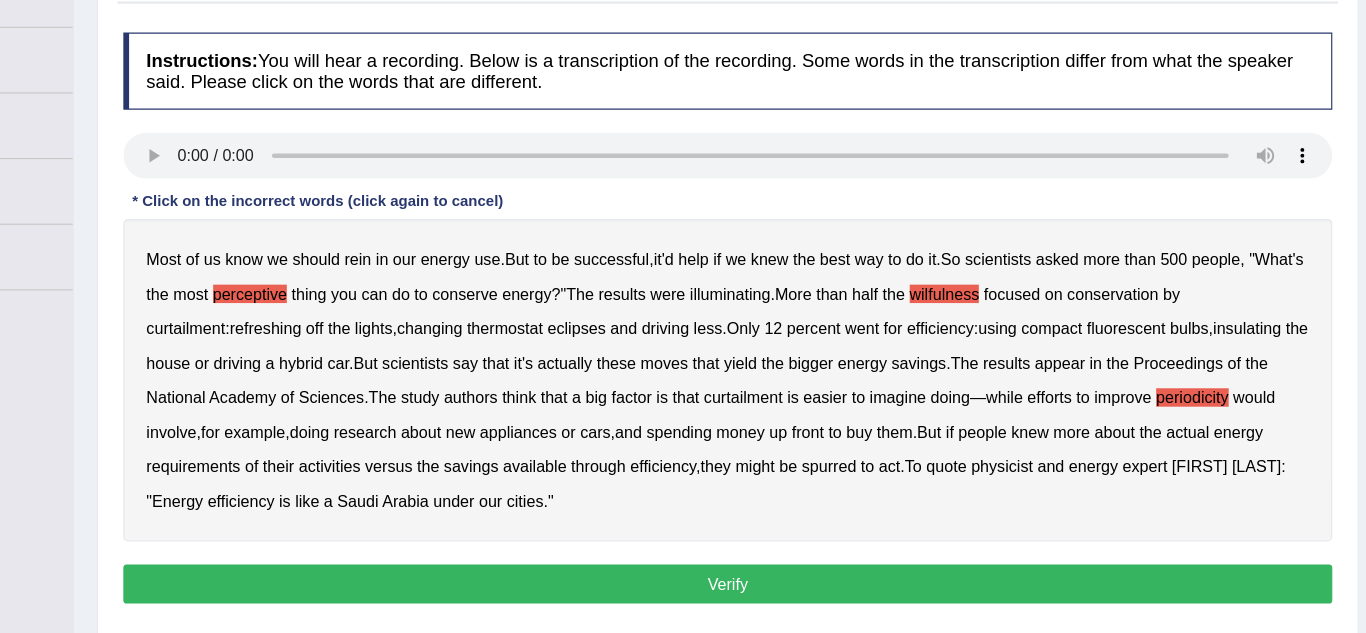 click on "Verify" at bounding box center [798, 583] 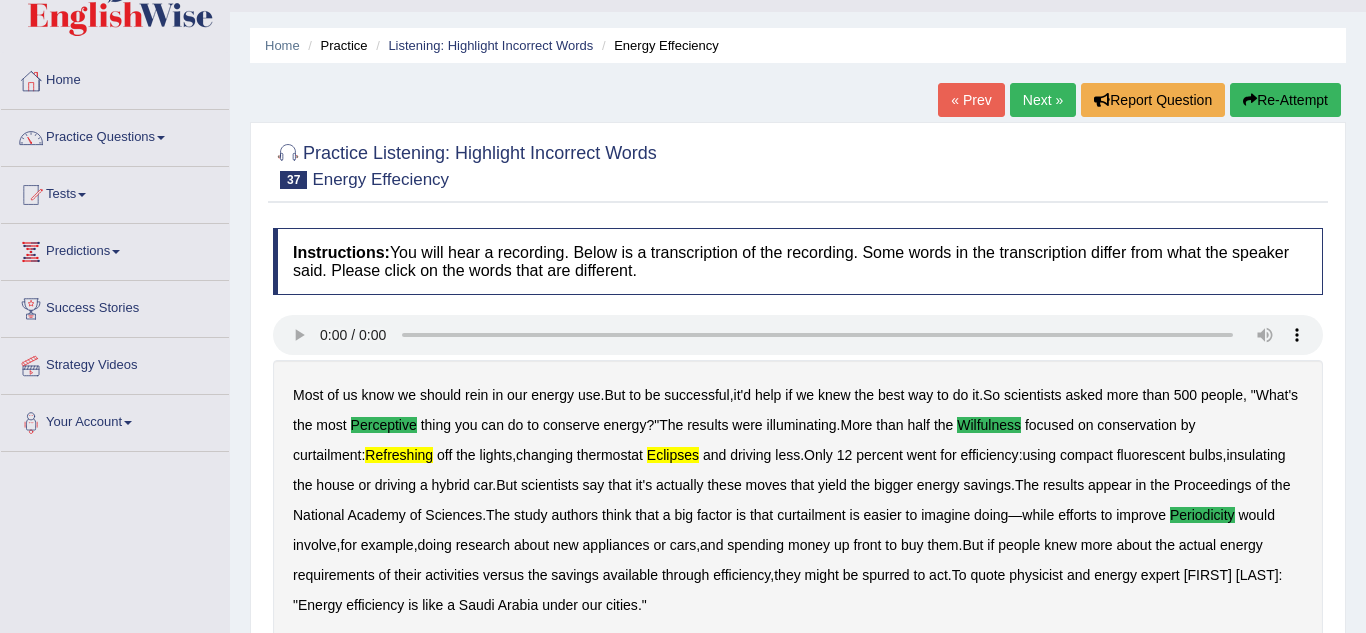 scroll, scrollTop: 0, scrollLeft: 0, axis: both 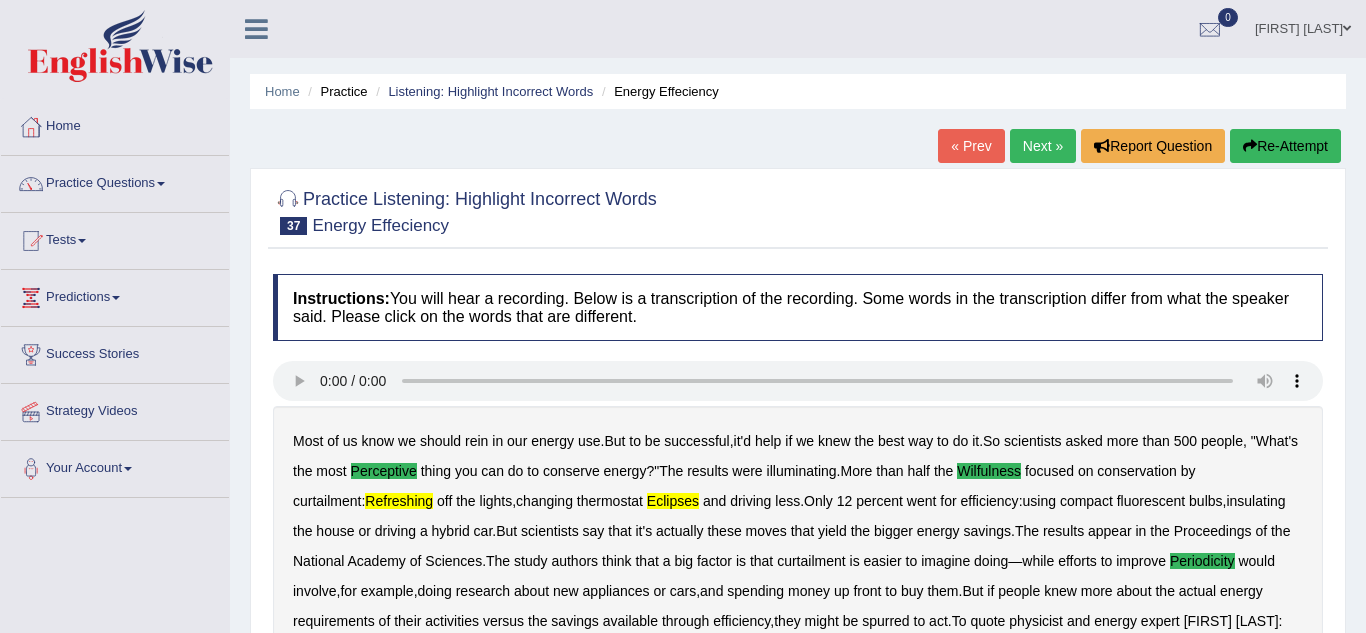 click on "Practice Questions" at bounding box center (115, 181) 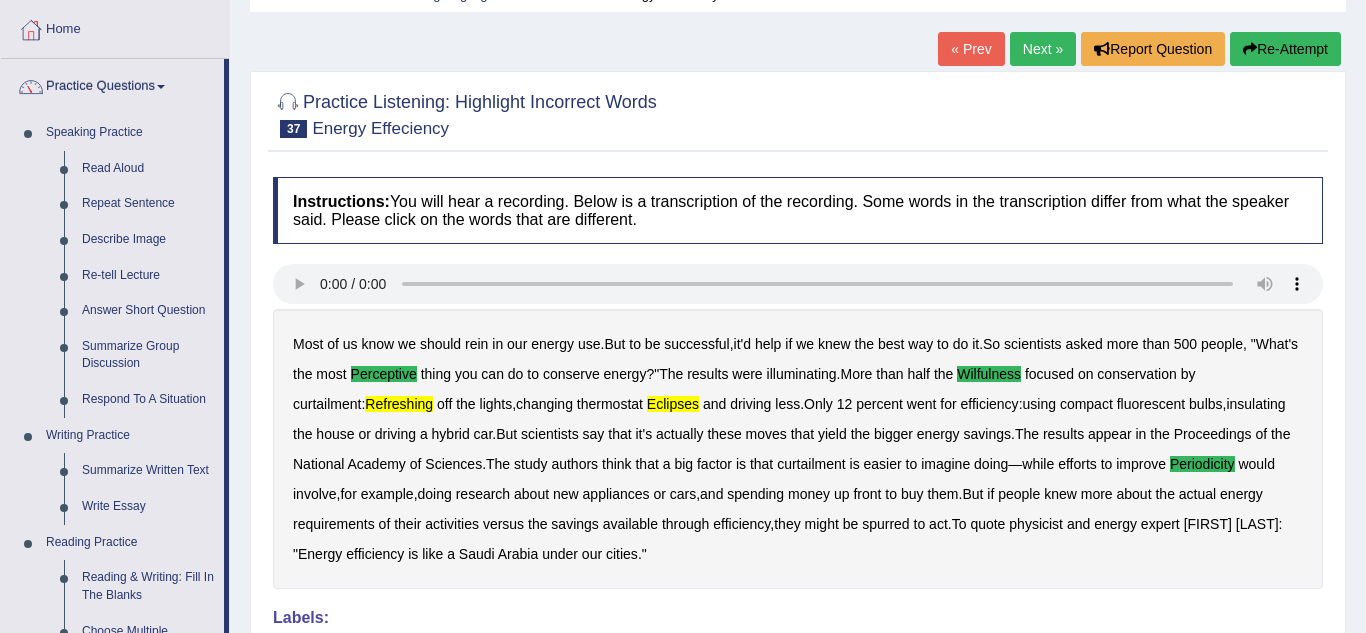scroll, scrollTop: 0, scrollLeft: 0, axis: both 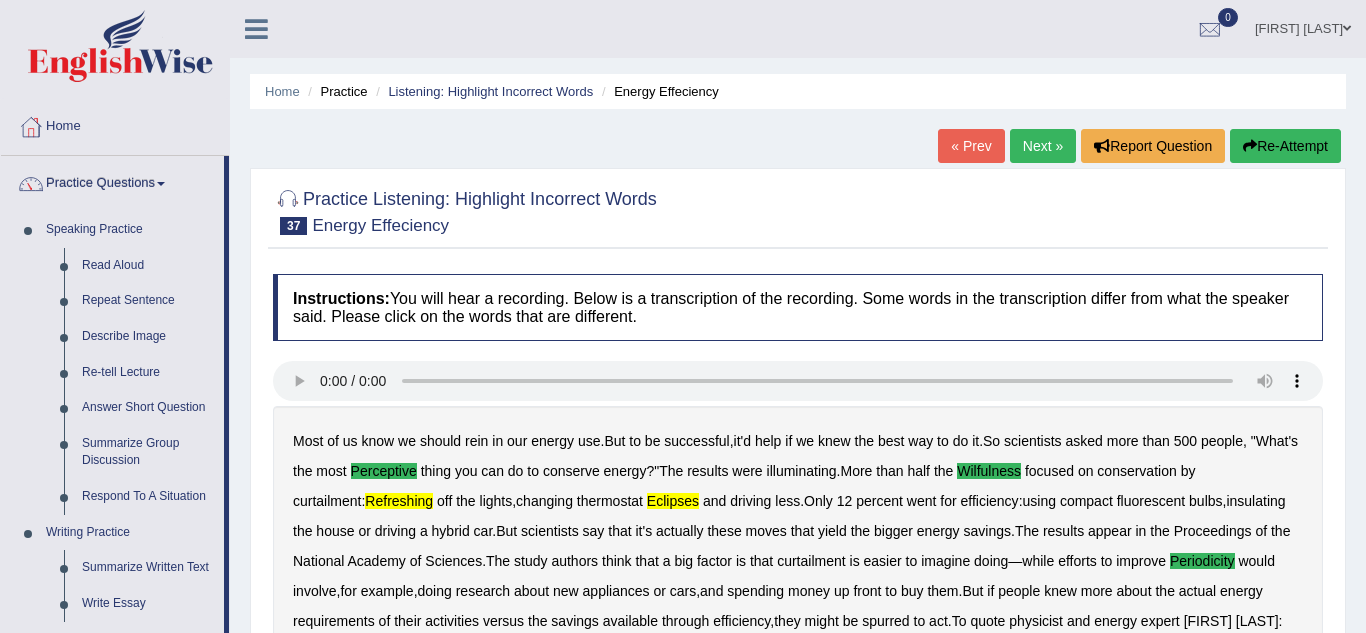 click on "Next »" at bounding box center (1043, 146) 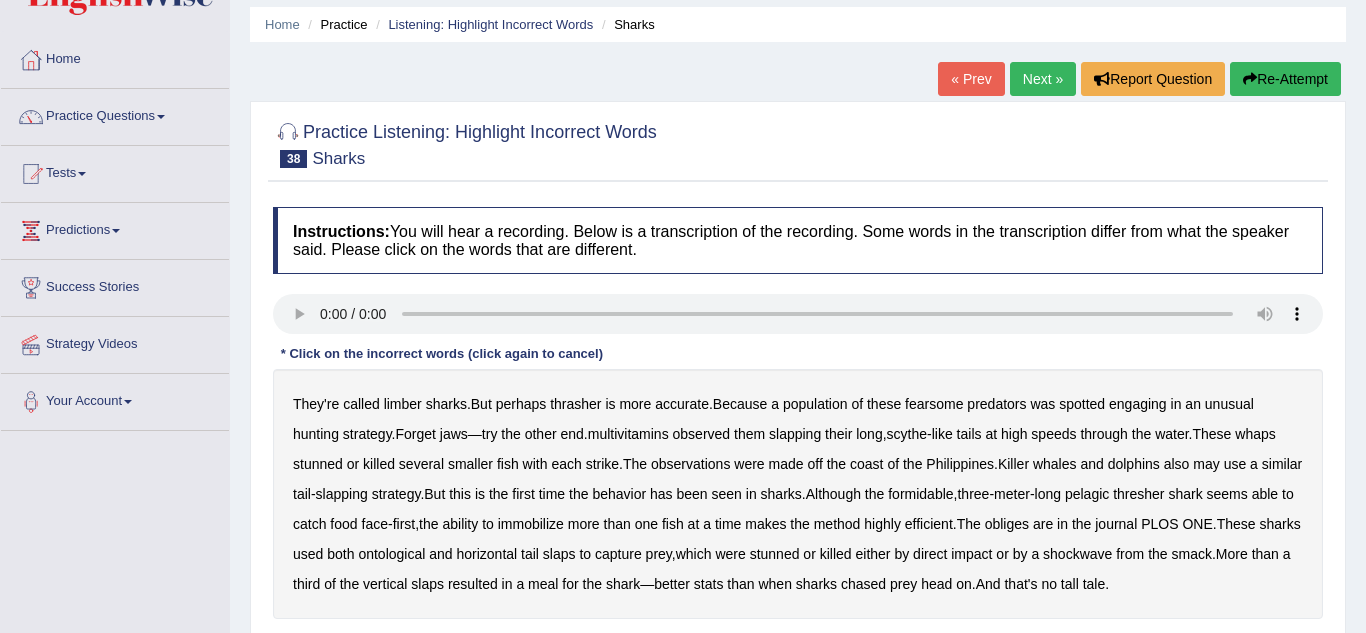 scroll, scrollTop: 189, scrollLeft: 0, axis: vertical 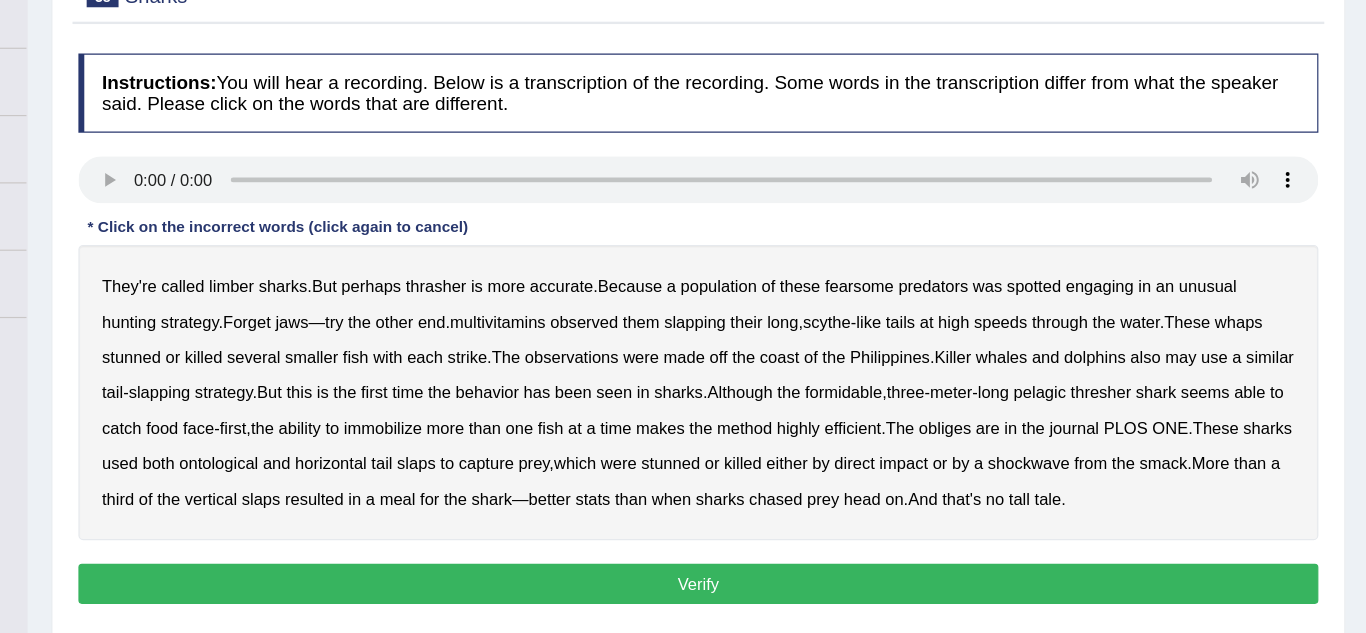 click on "limber" at bounding box center [403, 339] 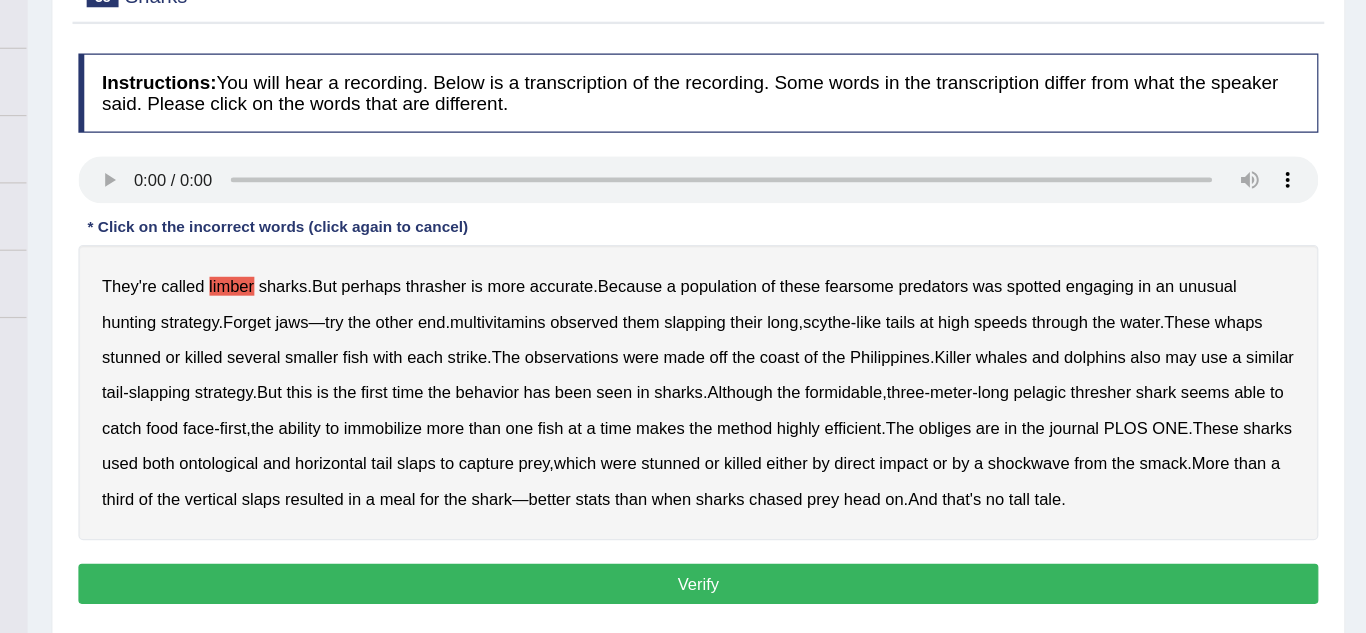 click on "multivitamins" at bounding box center [628, 369] 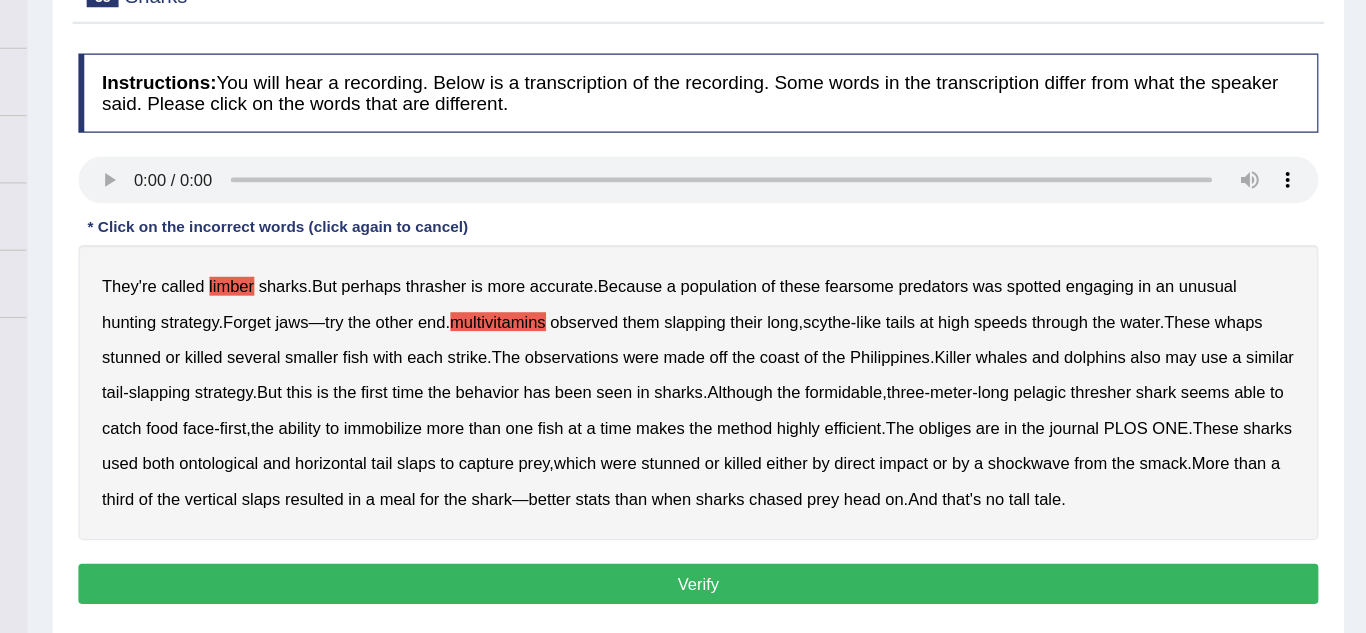 scroll, scrollTop: 130, scrollLeft: 0, axis: vertical 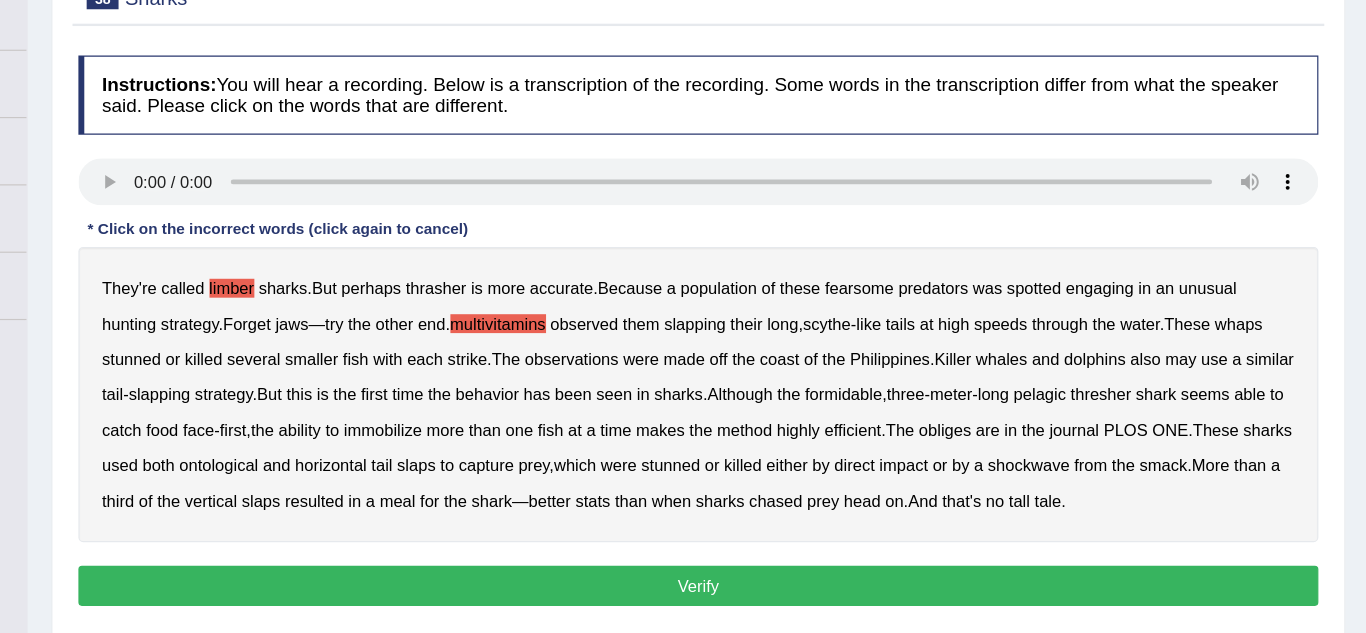 click on "obliges" at bounding box center [1007, 461] 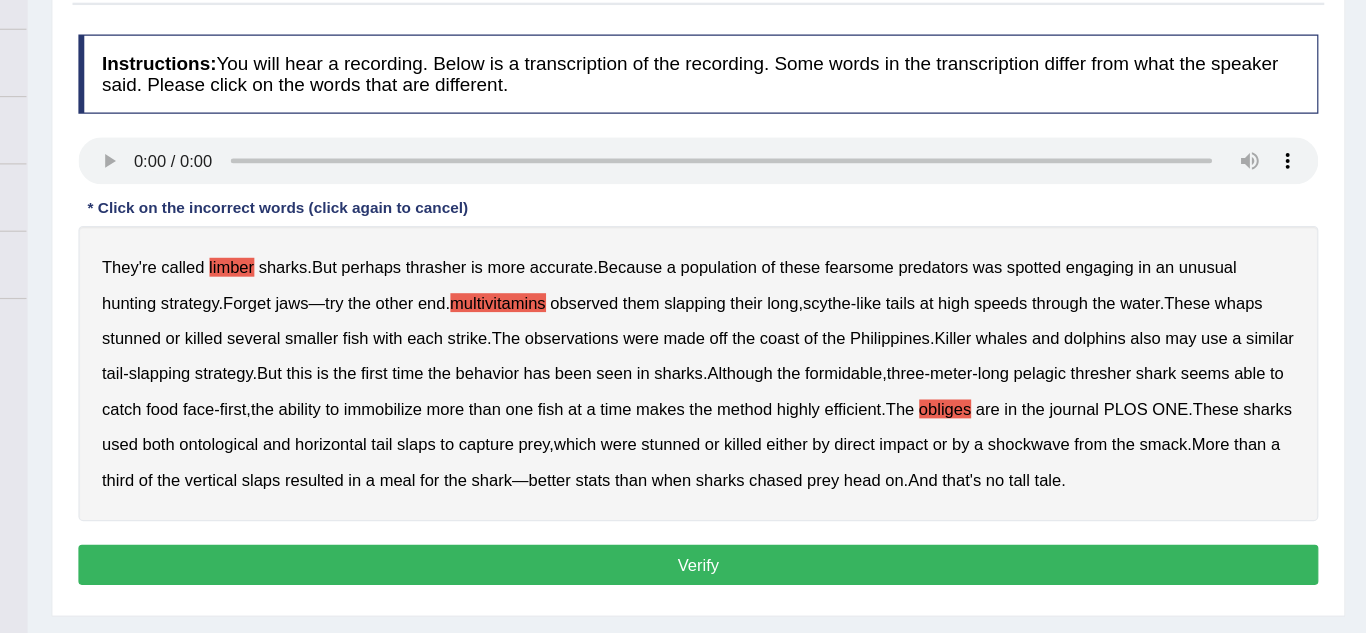 scroll, scrollTop: 183, scrollLeft: 0, axis: vertical 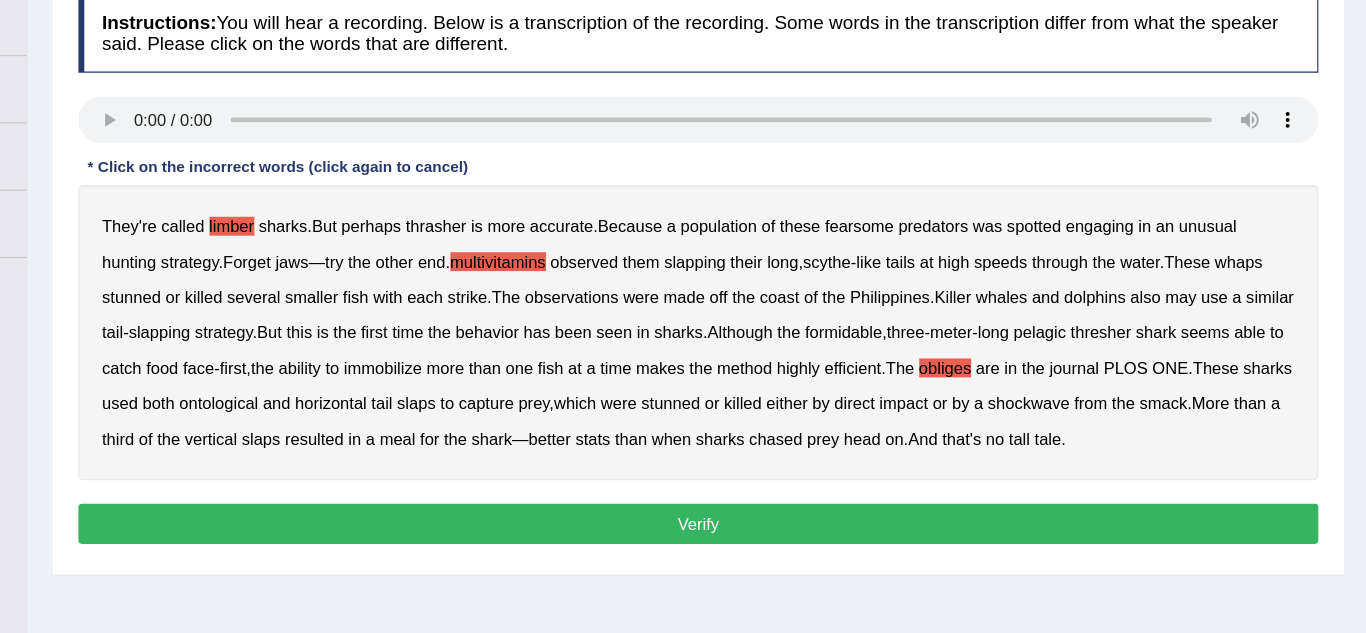 click on "Verify" at bounding box center [798, 540] 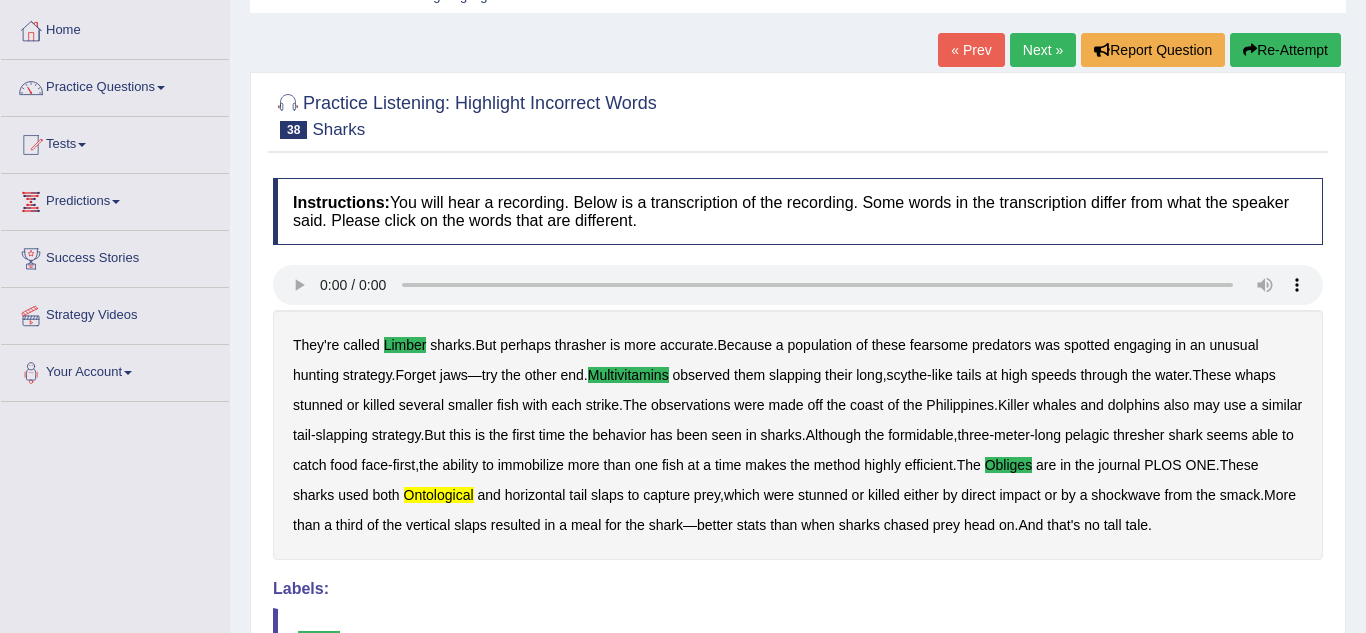 scroll, scrollTop: 97, scrollLeft: 0, axis: vertical 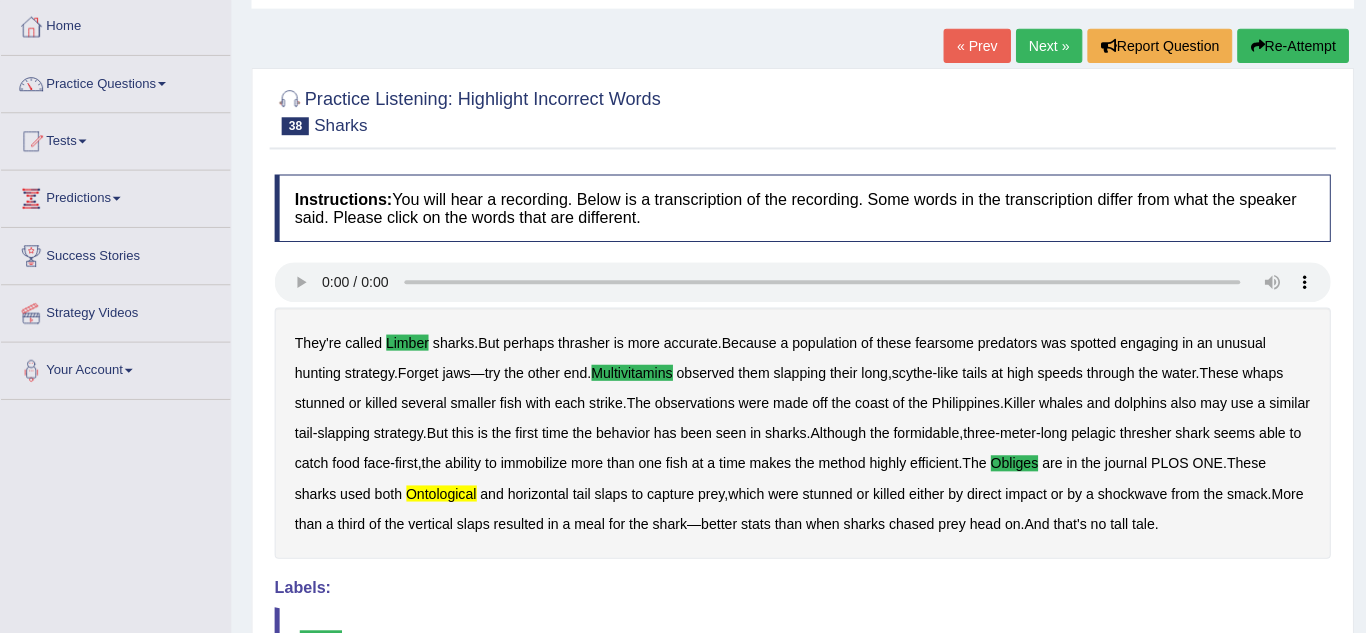 click on "Practice Questions" at bounding box center (115, 84) 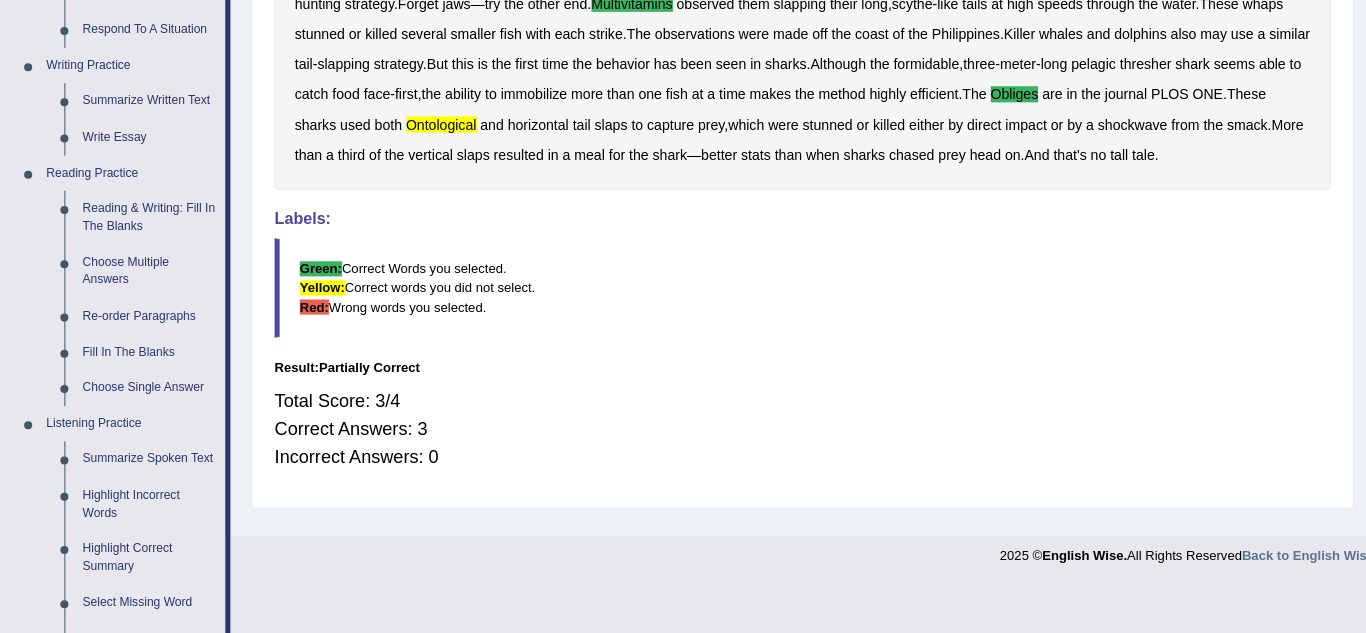 scroll, scrollTop: 468, scrollLeft: 0, axis: vertical 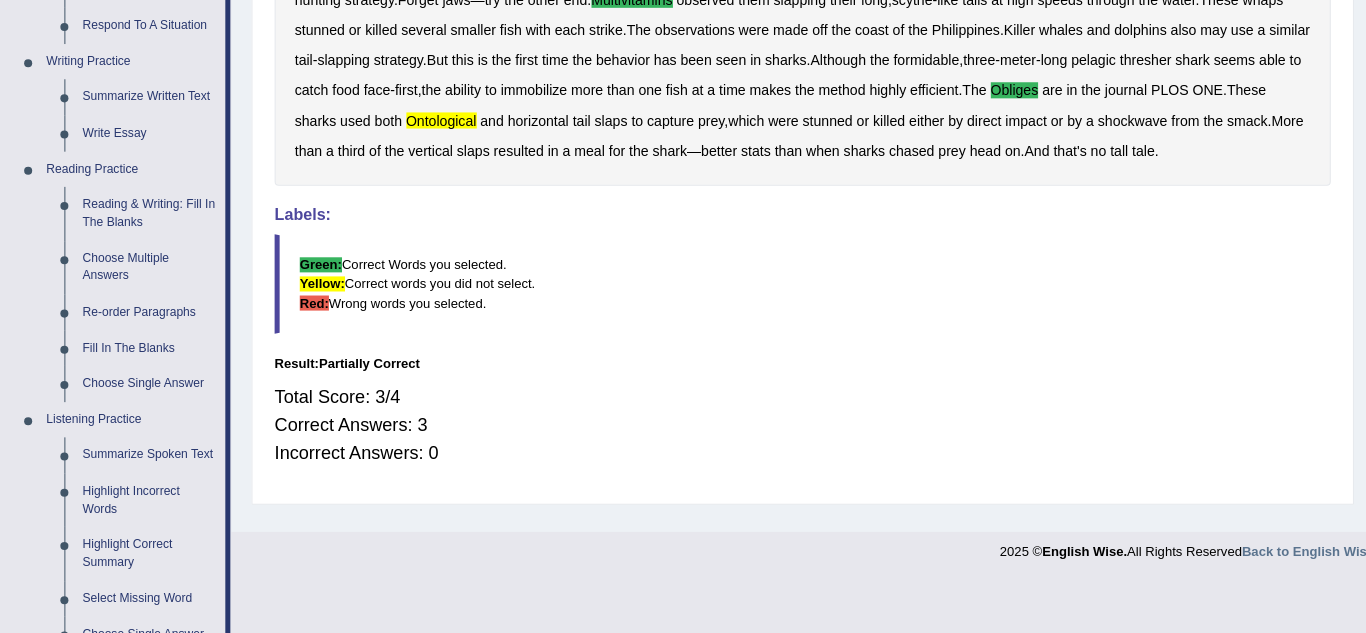 click at bounding box center [683, 546] 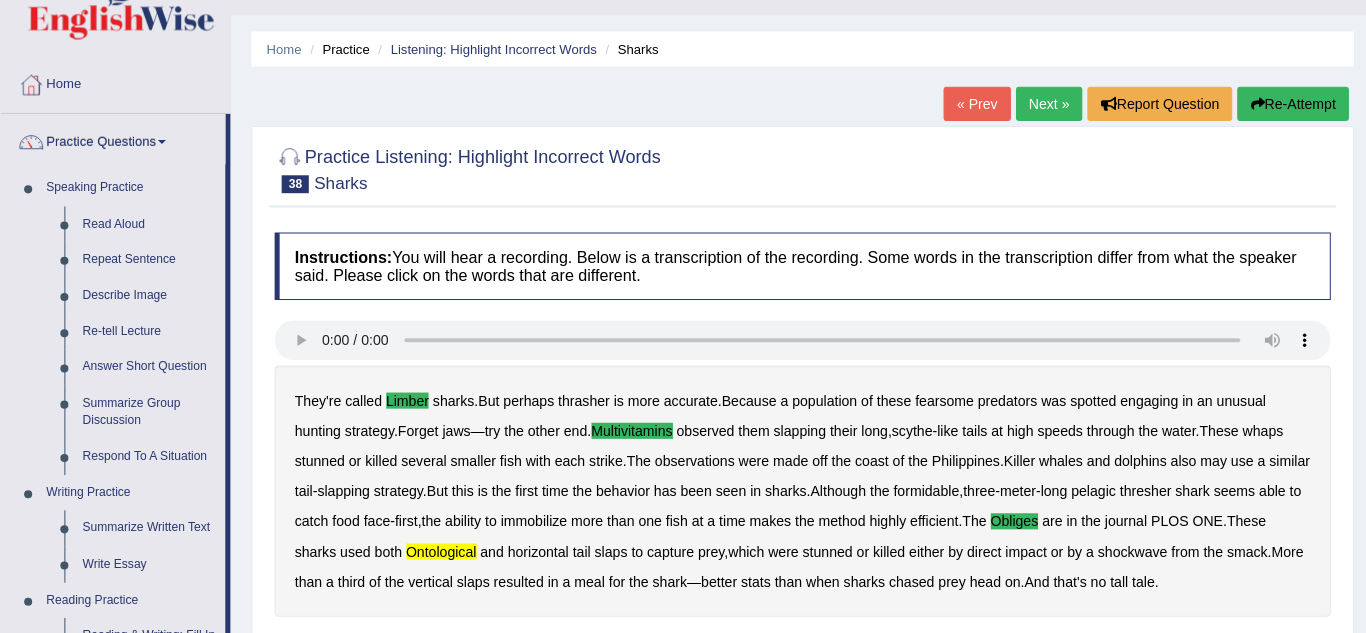 scroll, scrollTop: 41, scrollLeft: 0, axis: vertical 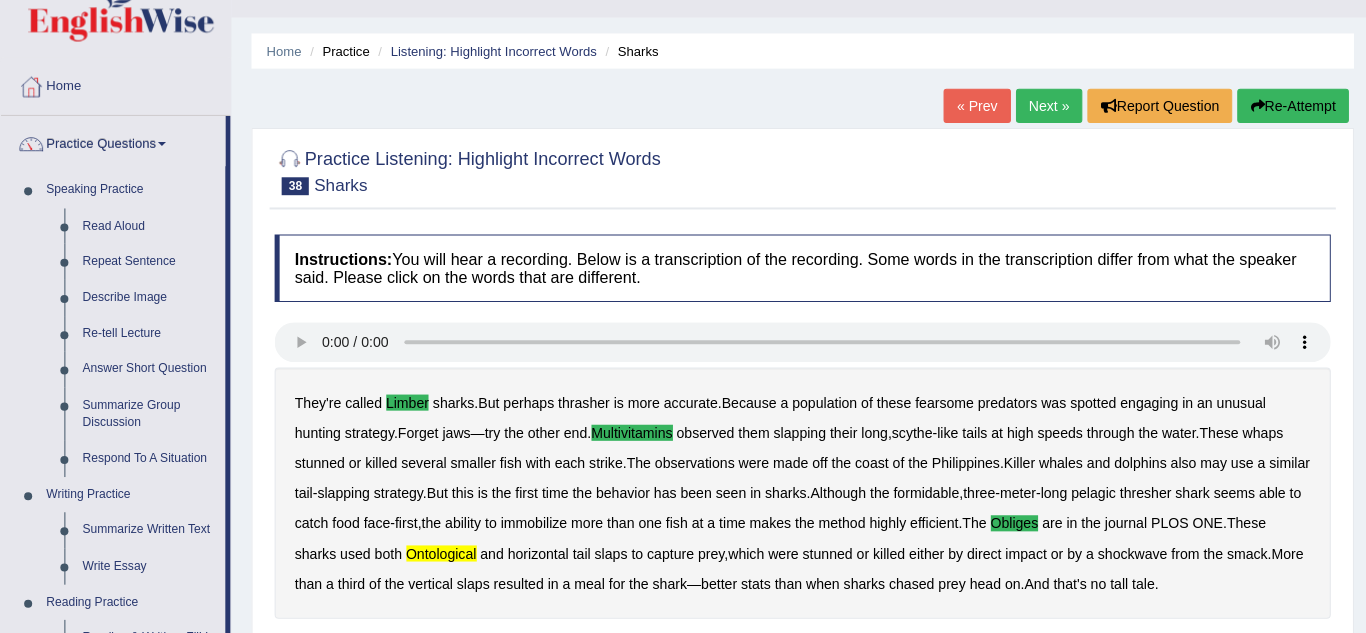 click on "Next »" at bounding box center (1043, 105) 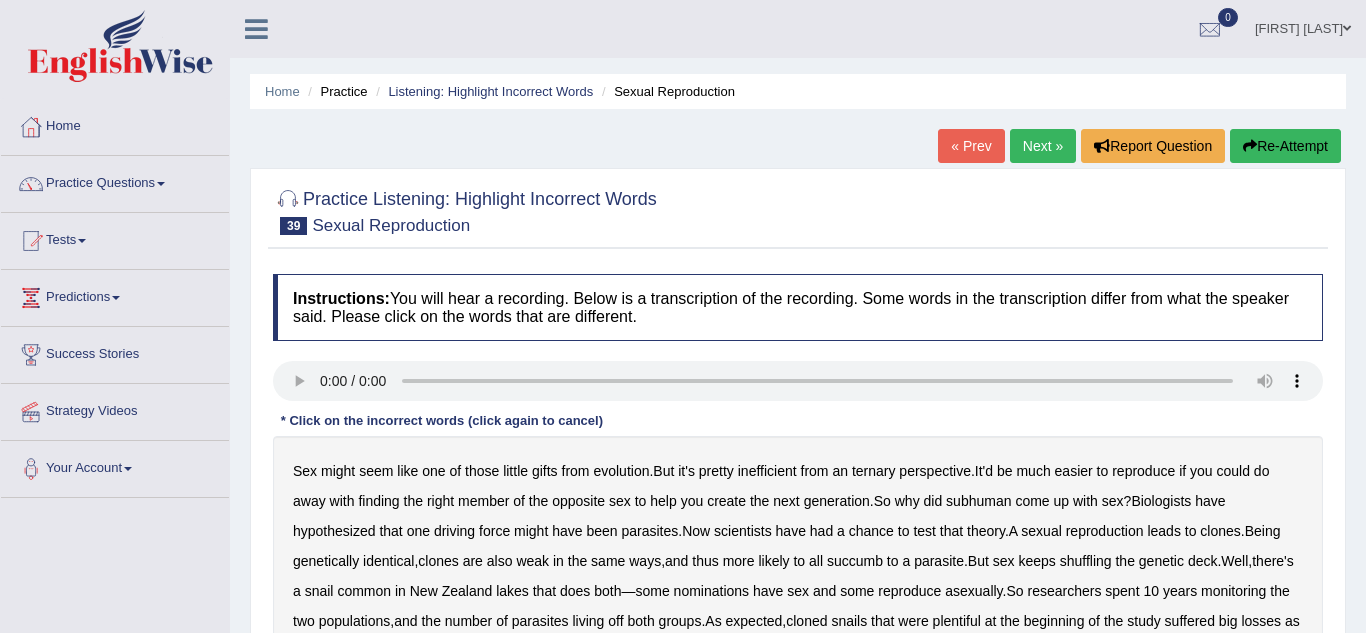 scroll, scrollTop: 0, scrollLeft: 0, axis: both 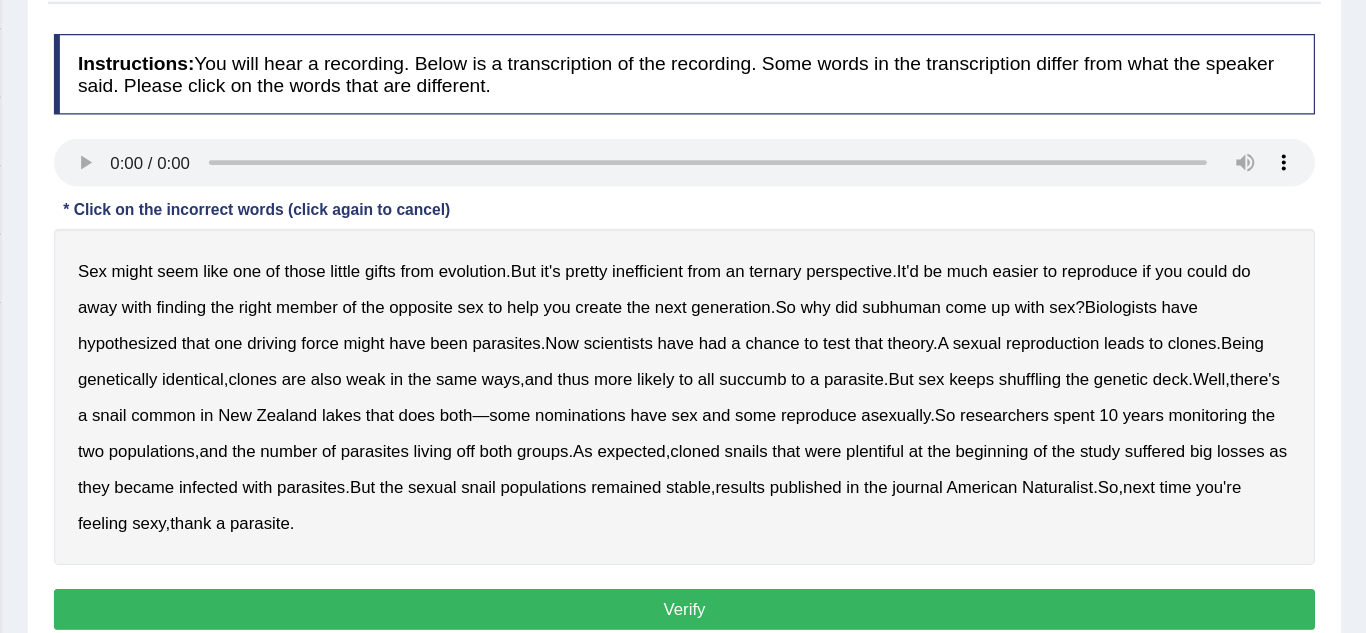 click on "ternary" at bounding box center [874, 297] 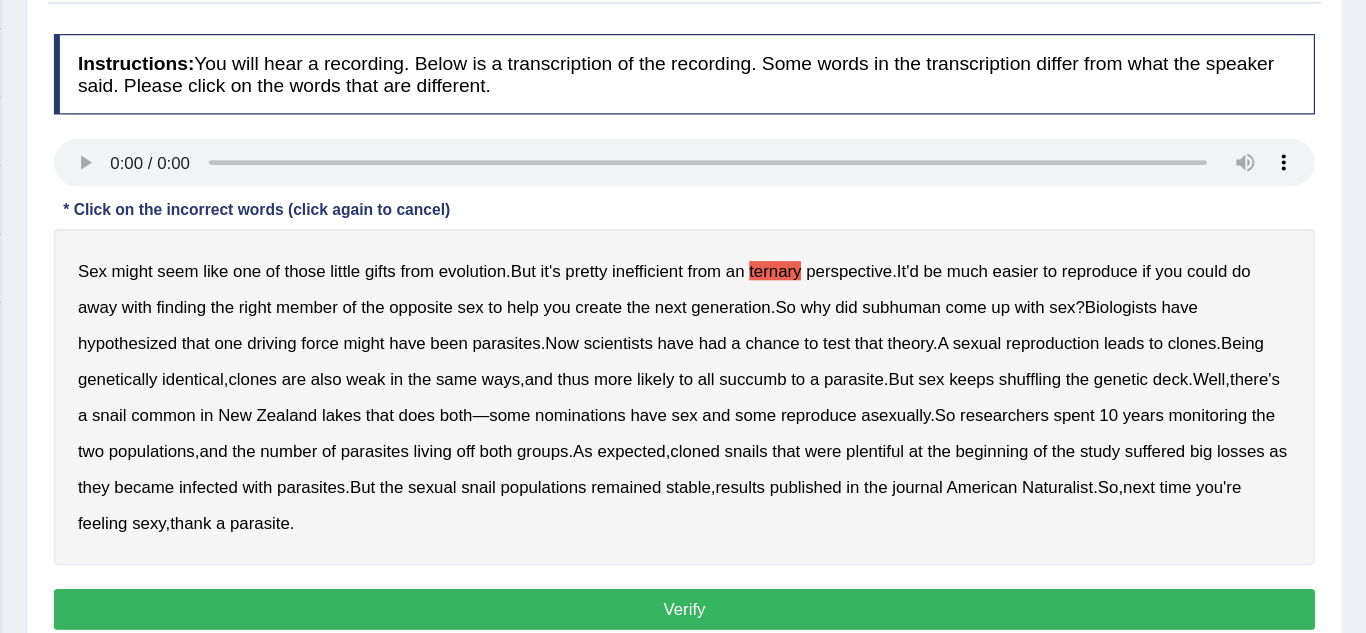 click on "subhuman" at bounding box center (978, 327) 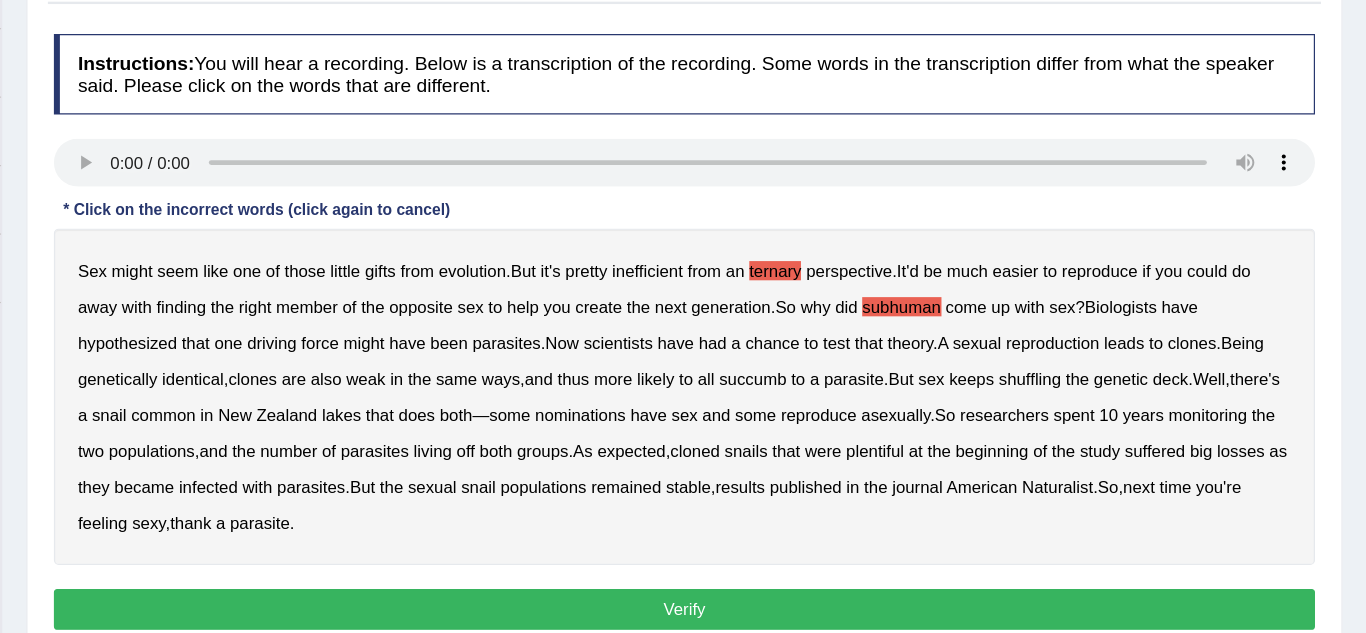 click on "succumb" at bounding box center [855, 387] 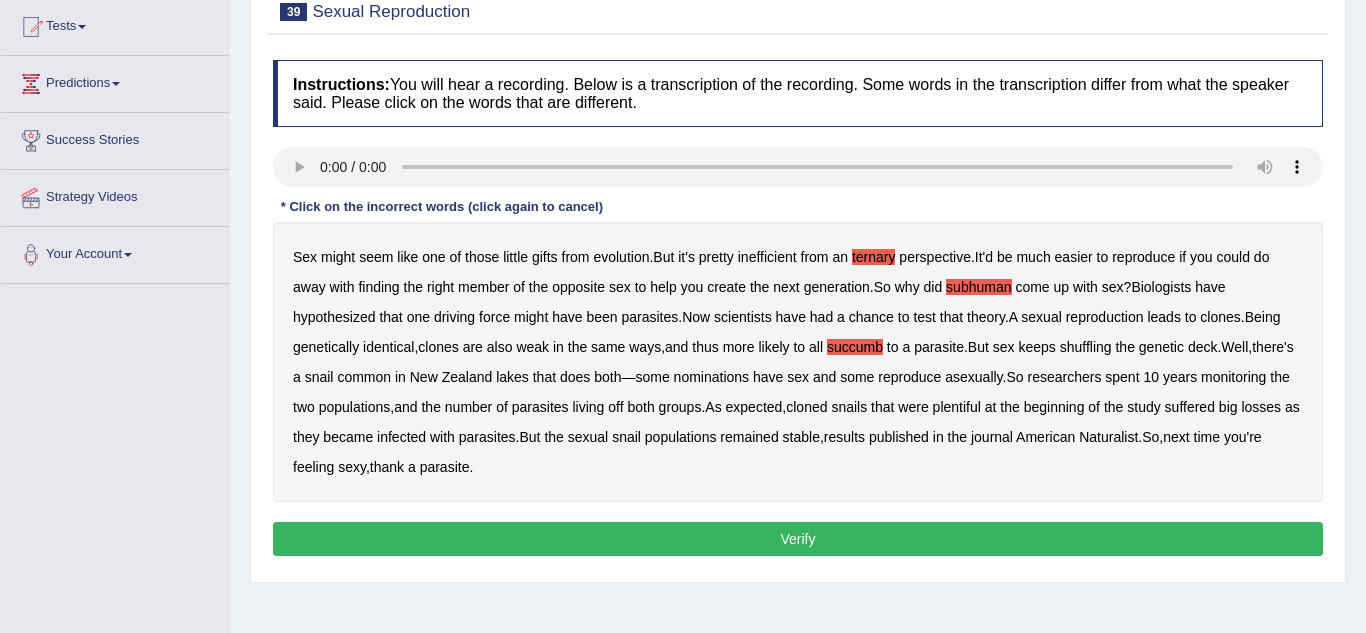 scroll, scrollTop: 215, scrollLeft: 0, axis: vertical 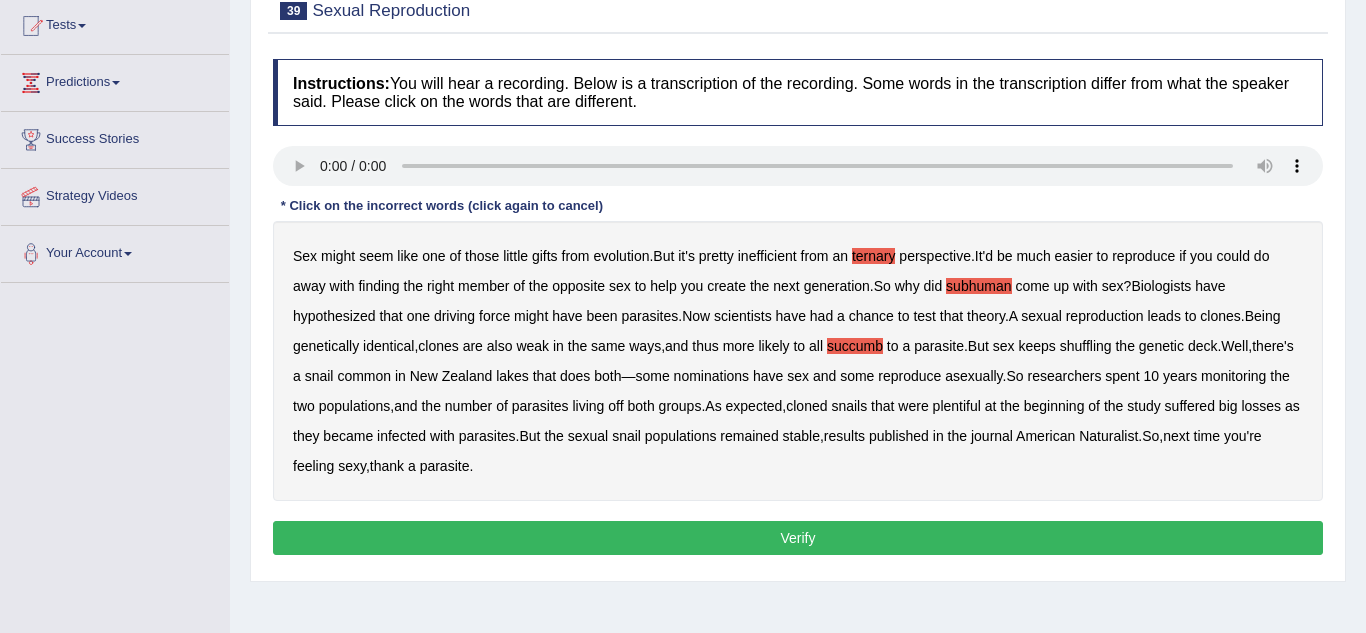 click on "Verify" at bounding box center (798, 538) 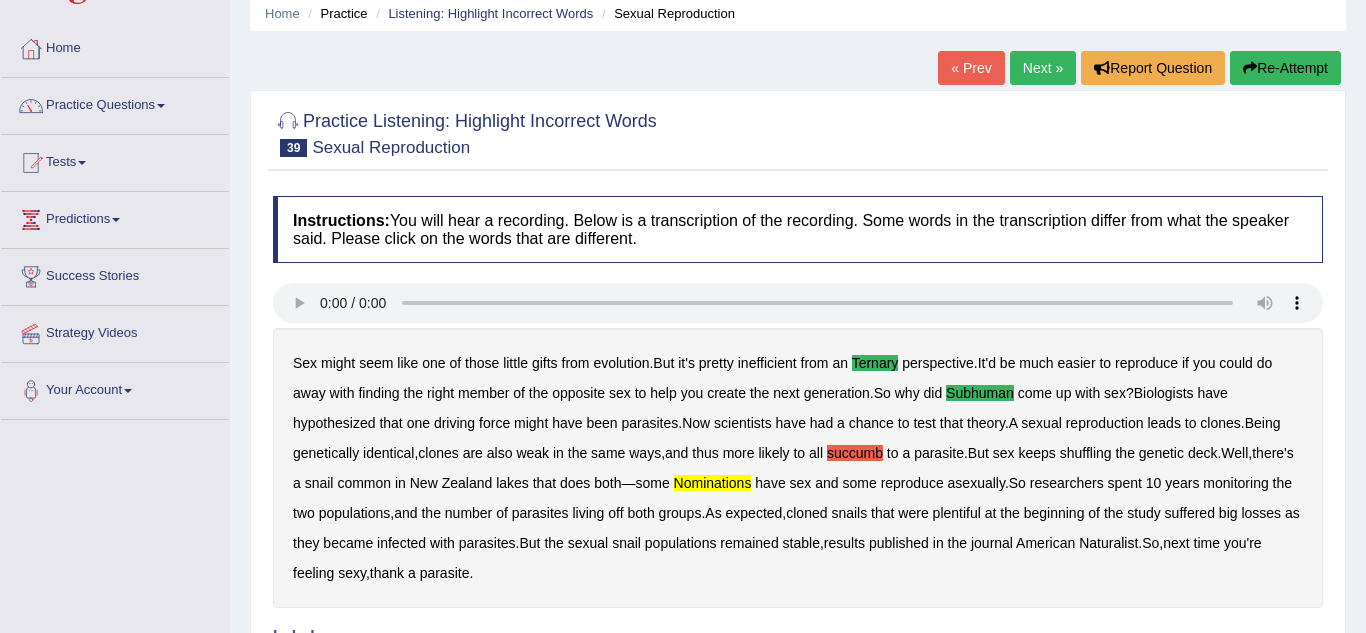 scroll, scrollTop: 68, scrollLeft: 0, axis: vertical 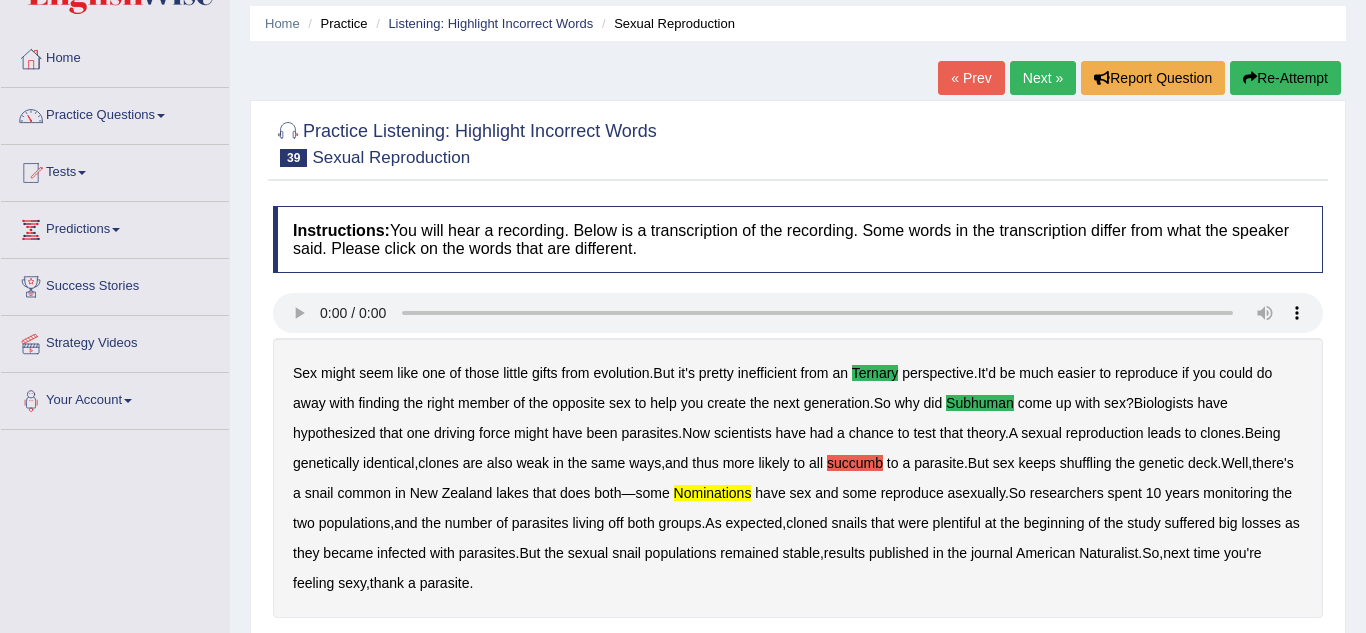 click on "Next »" at bounding box center (1043, 78) 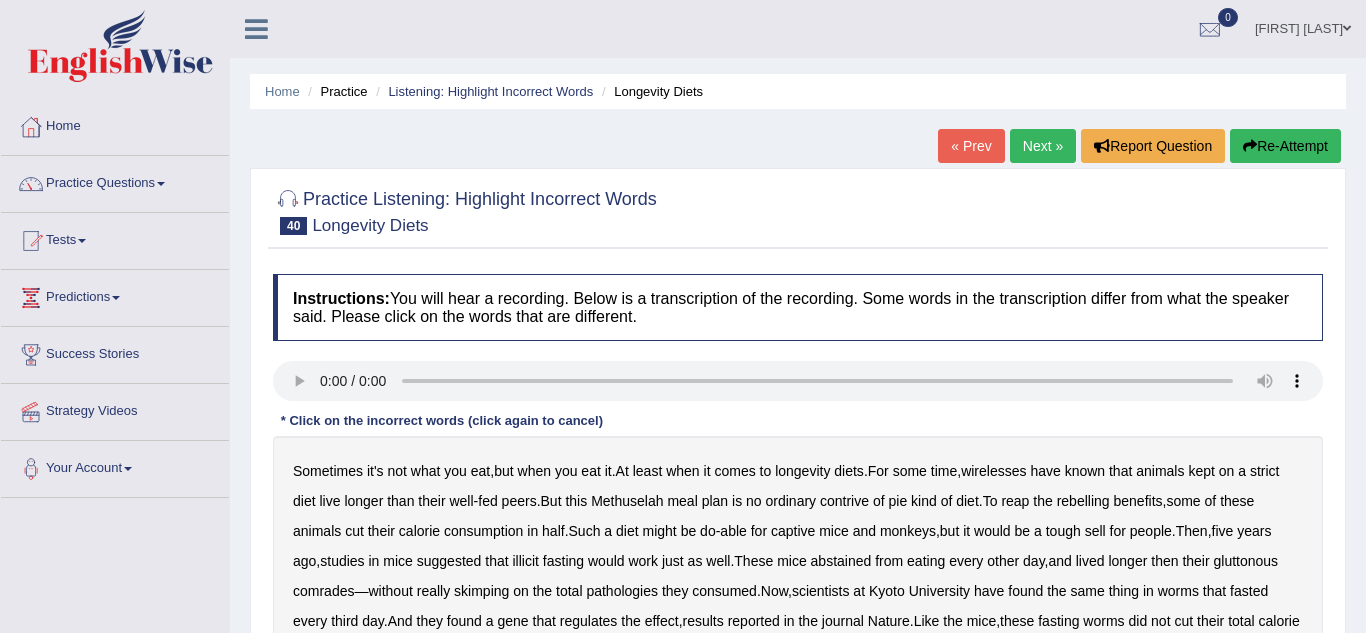 scroll, scrollTop: 0, scrollLeft: 0, axis: both 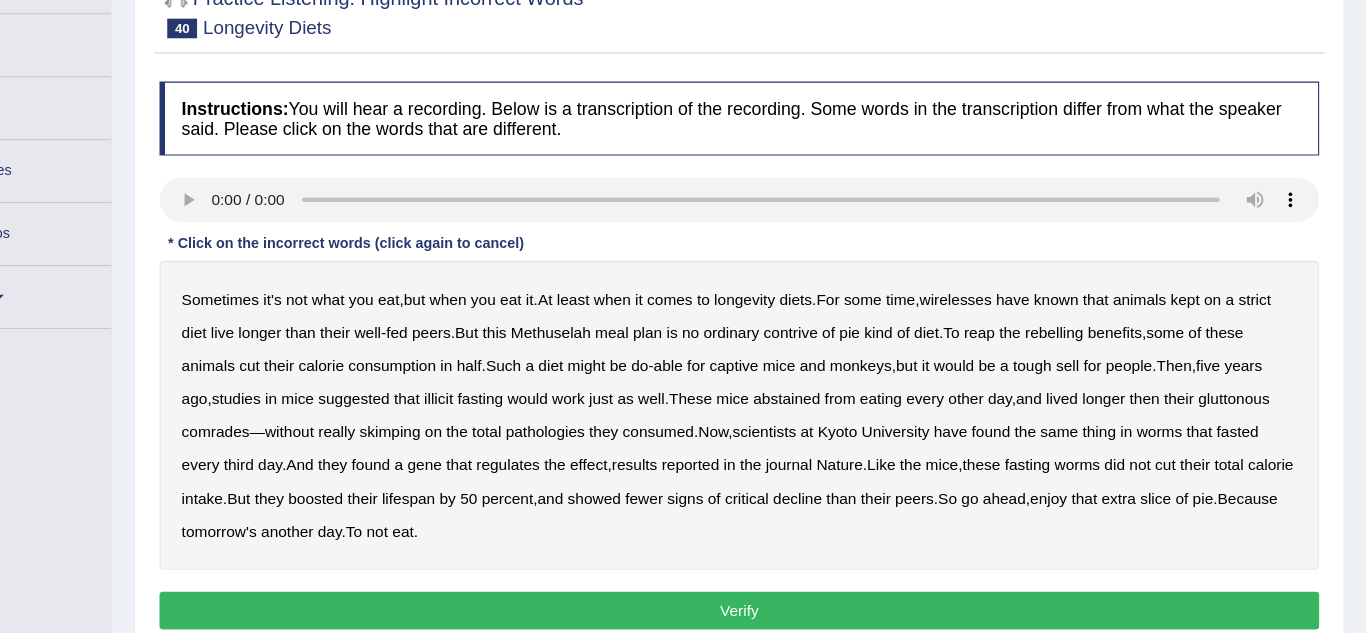 click on "wirelesses" at bounding box center (993, 331) 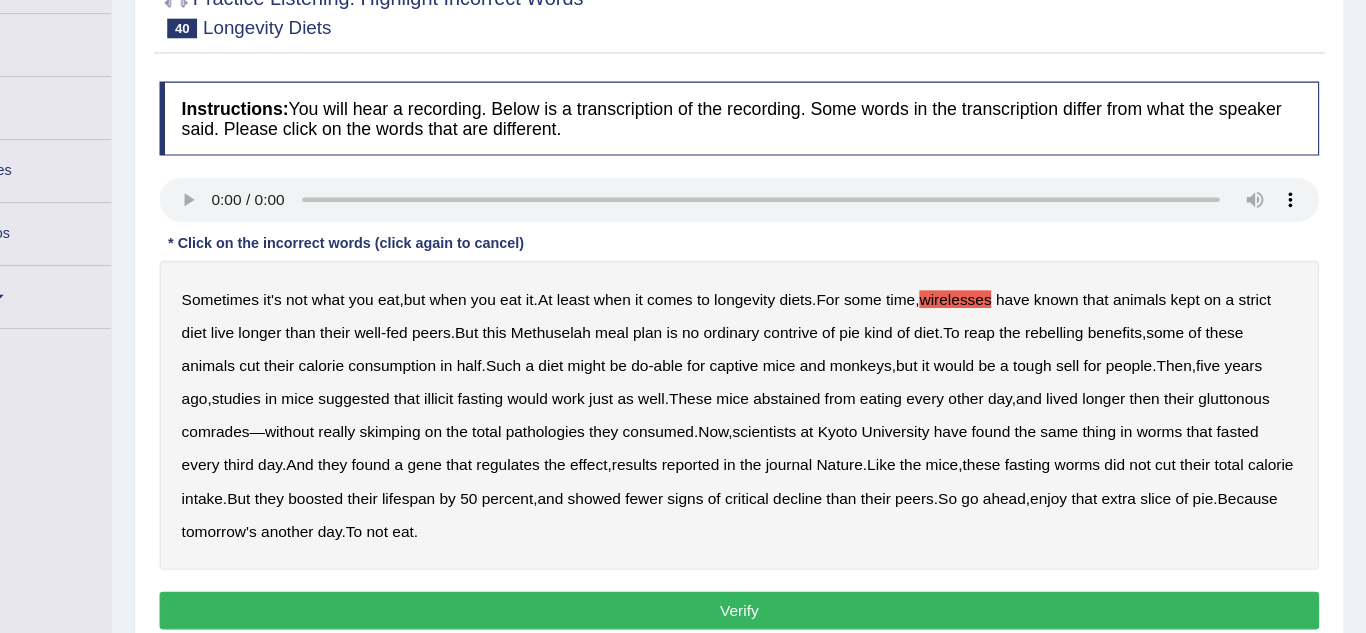 click on "contrive" at bounding box center [844, 361] 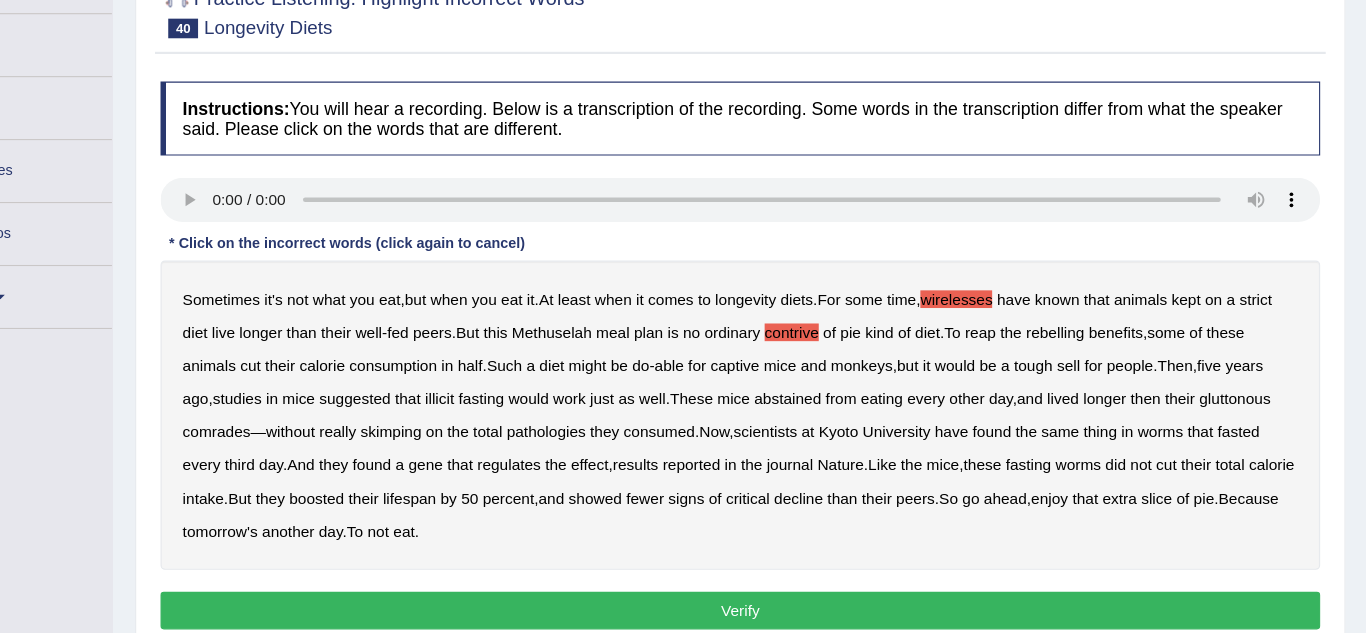 click on "rebelling" at bounding box center (1083, 361) 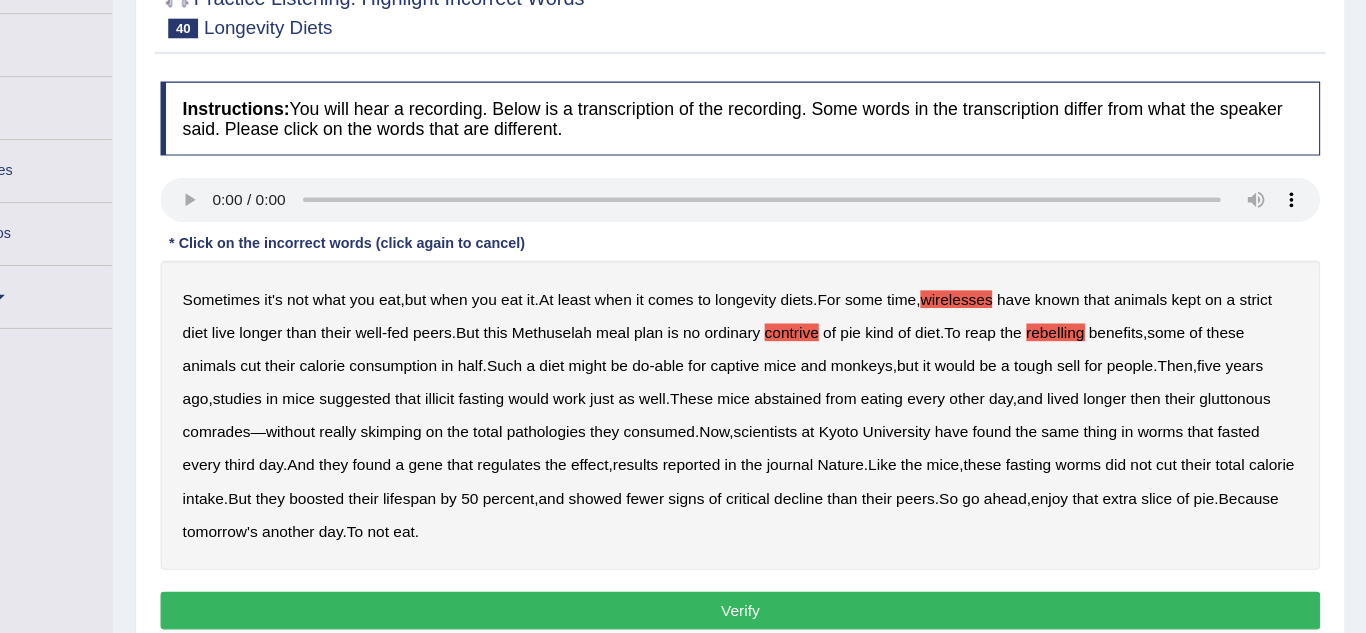 click on "illicit" at bounding box center [526, 421] 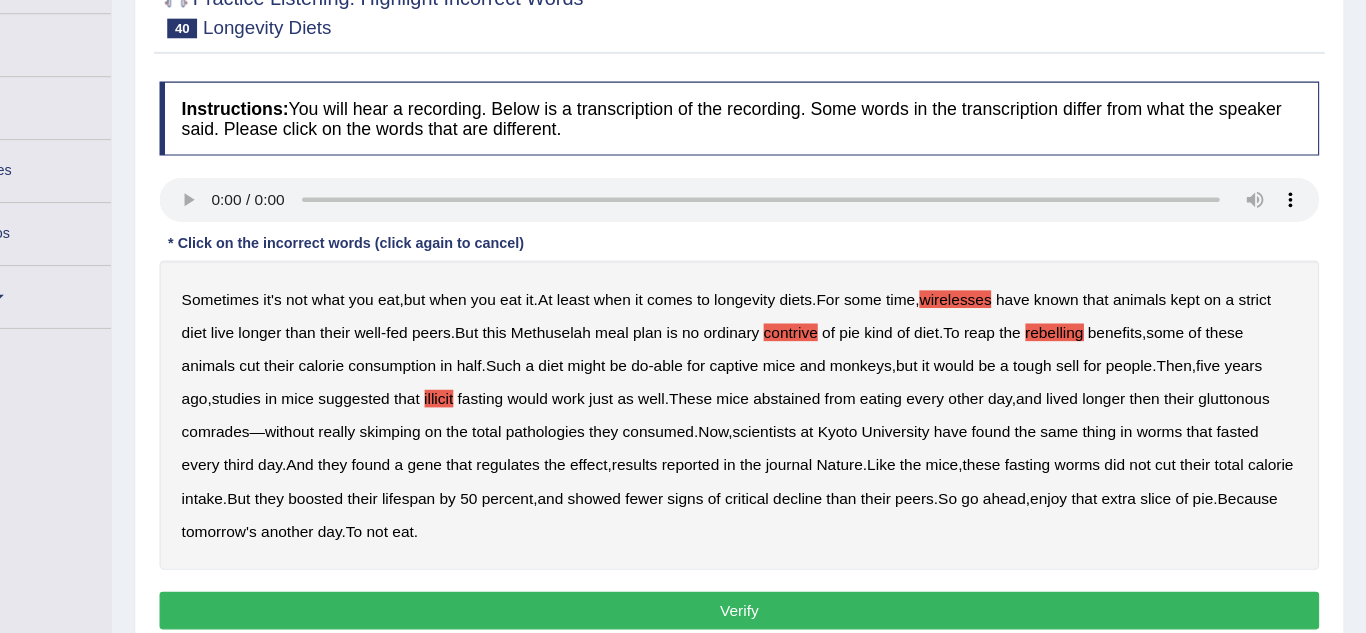 click on "pathologies" at bounding box center (622, 451) 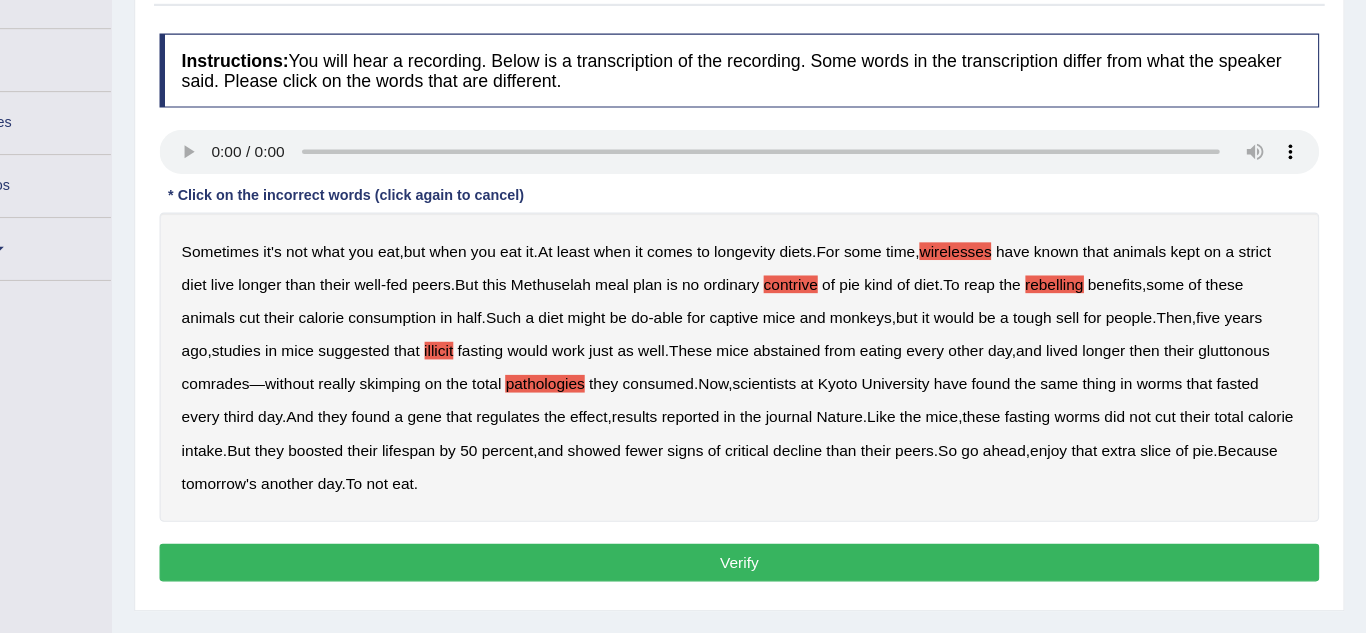click on "Verify" at bounding box center (798, 569) 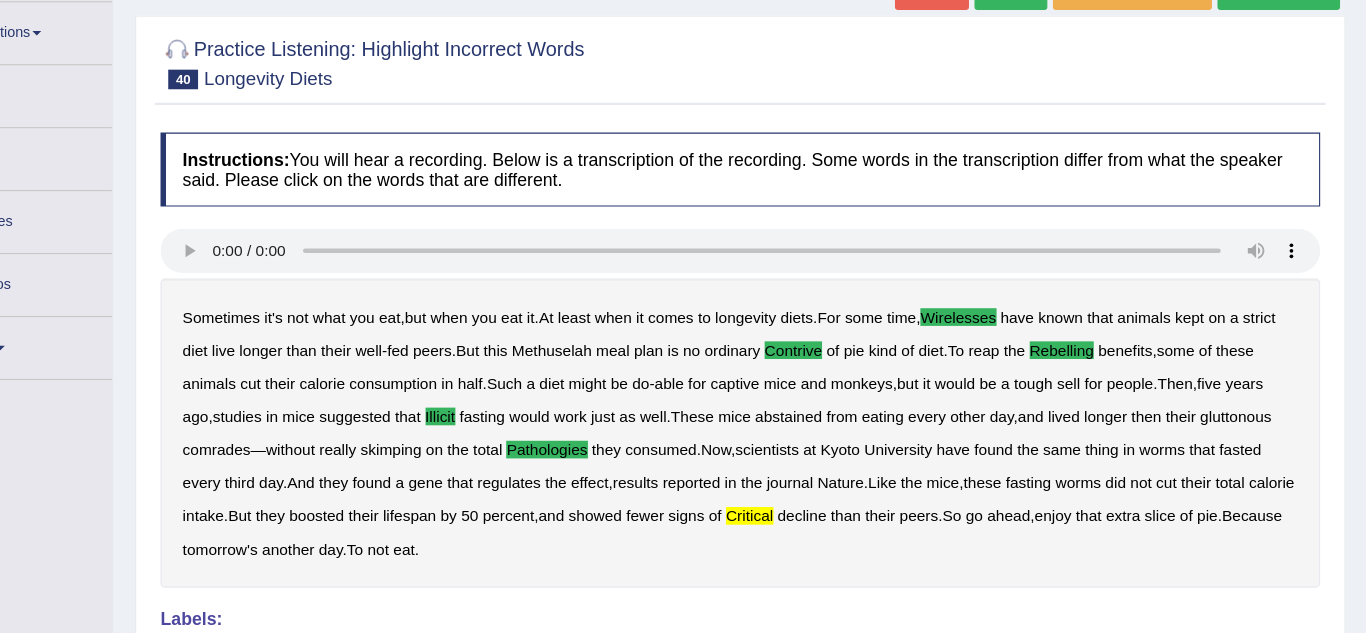 scroll, scrollTop: 41, scrollLeft: 0, axis: vertical 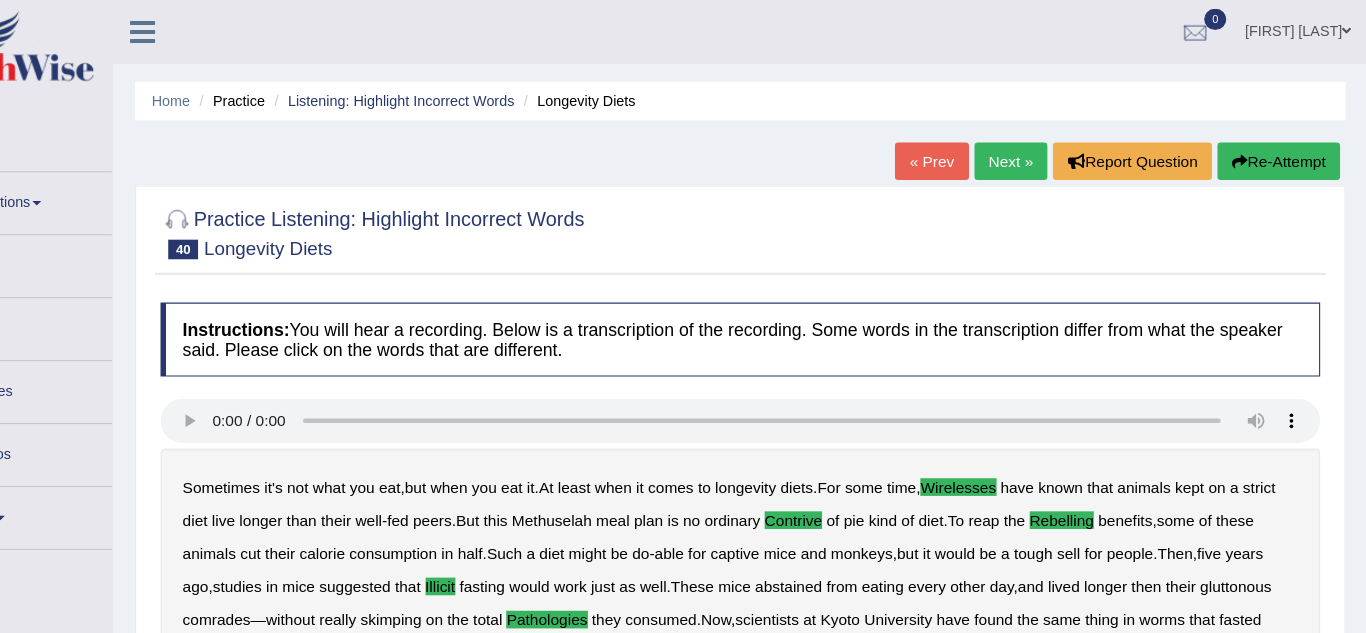 click on "Next »" at bounding box center [1043, 146] 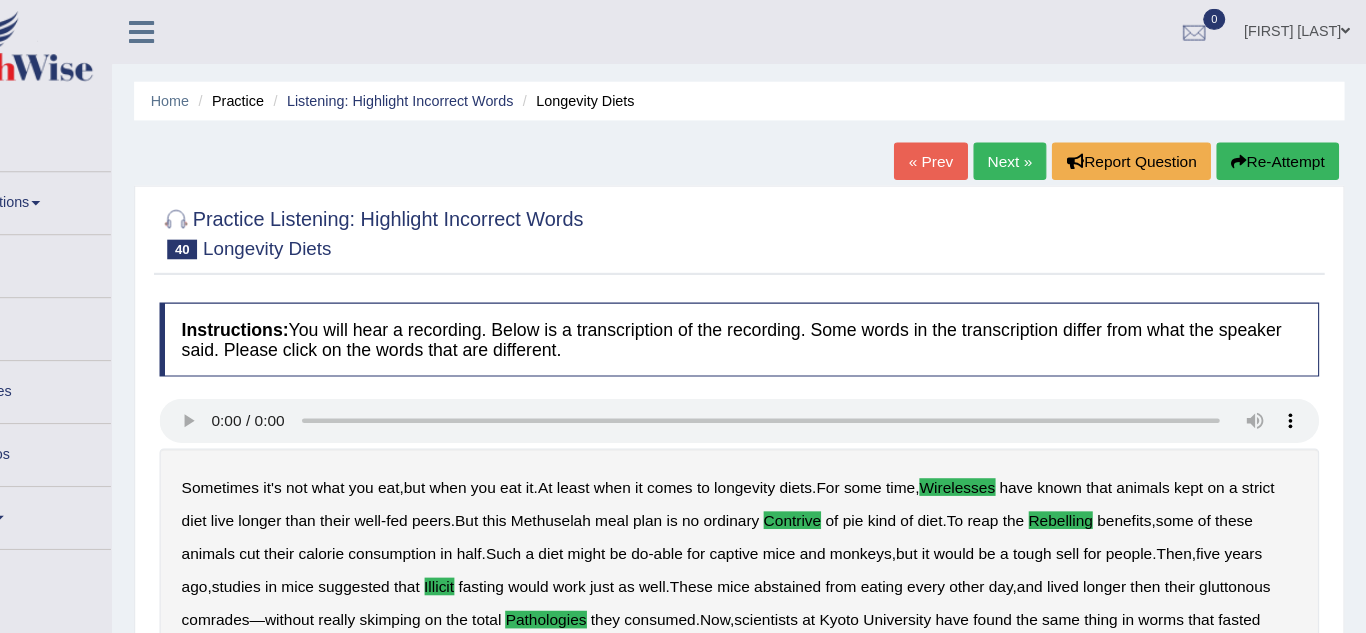 scroll, scrollTop: 0, scrollLeft: 0, axis: both 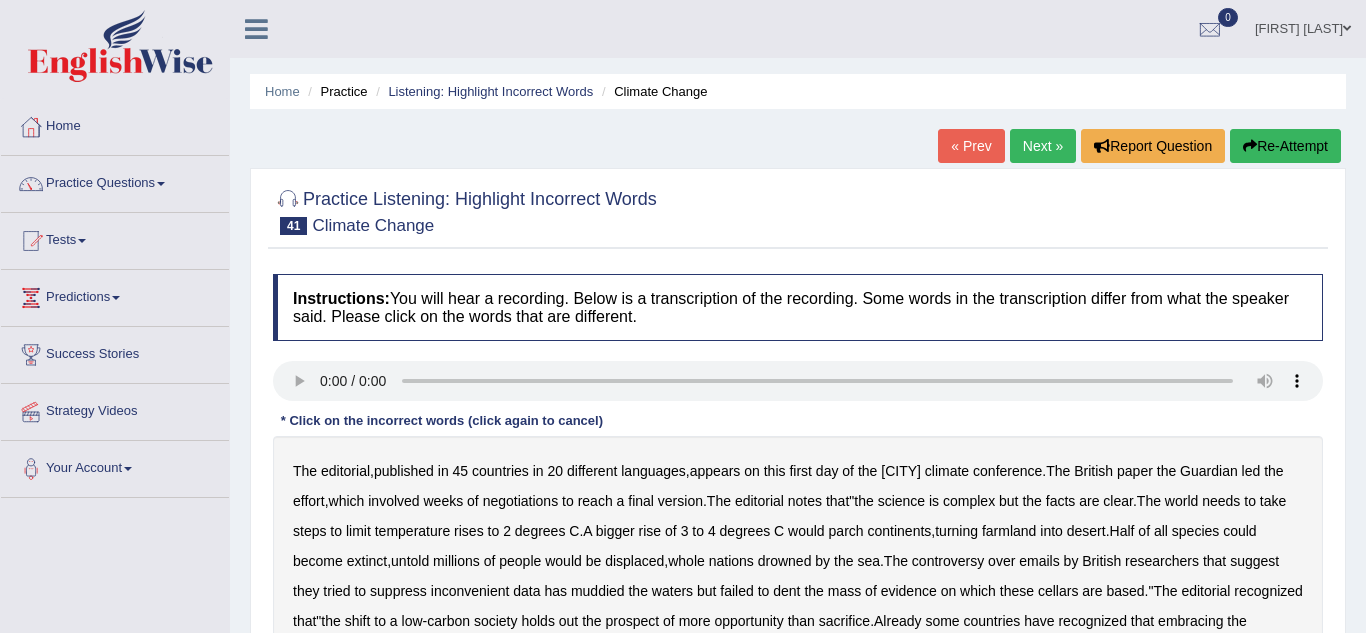 click on "Practice Questions" at bounding box center [115, 181] 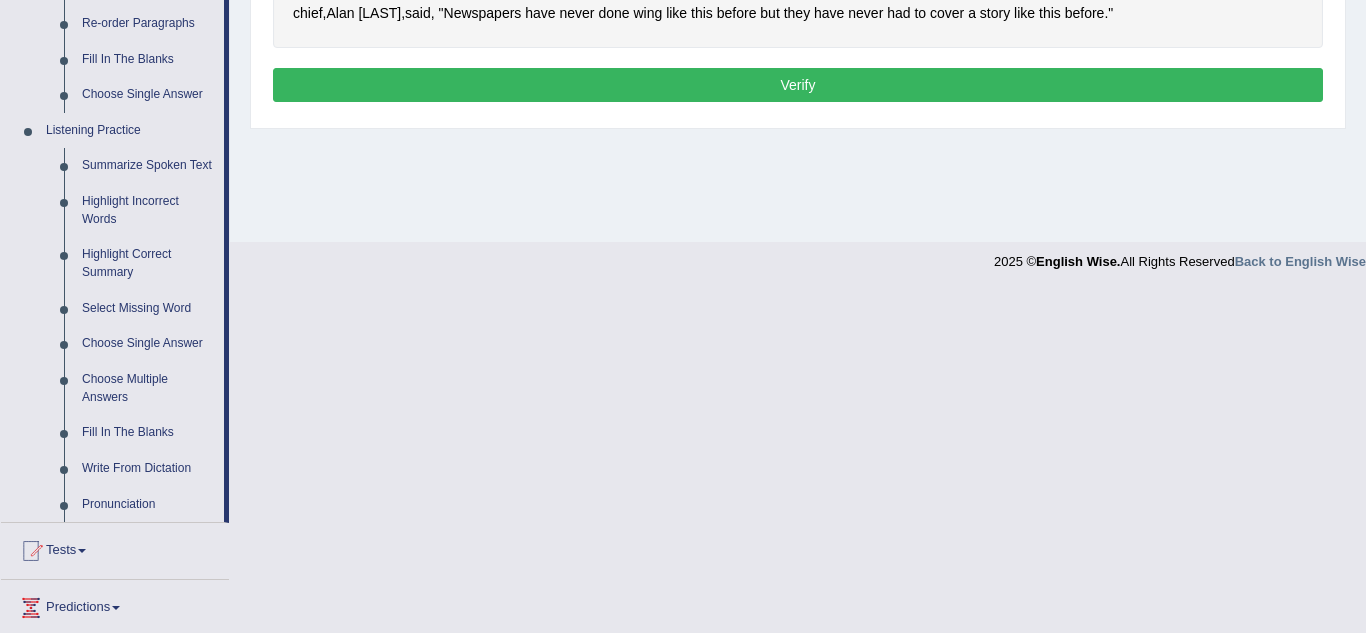 scroll, scrollTop: 759, scrollLeft: 0, axis: vertical 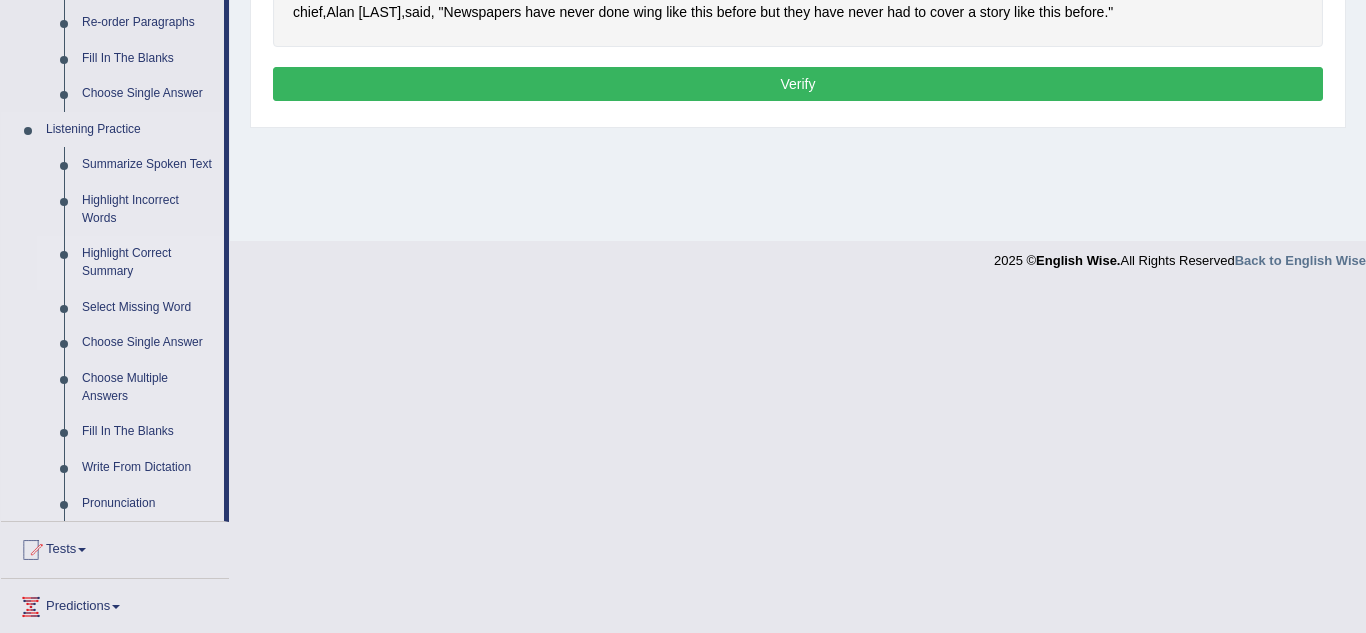 click on "Highlight Correct Summary" at bounding box center [148, 262] 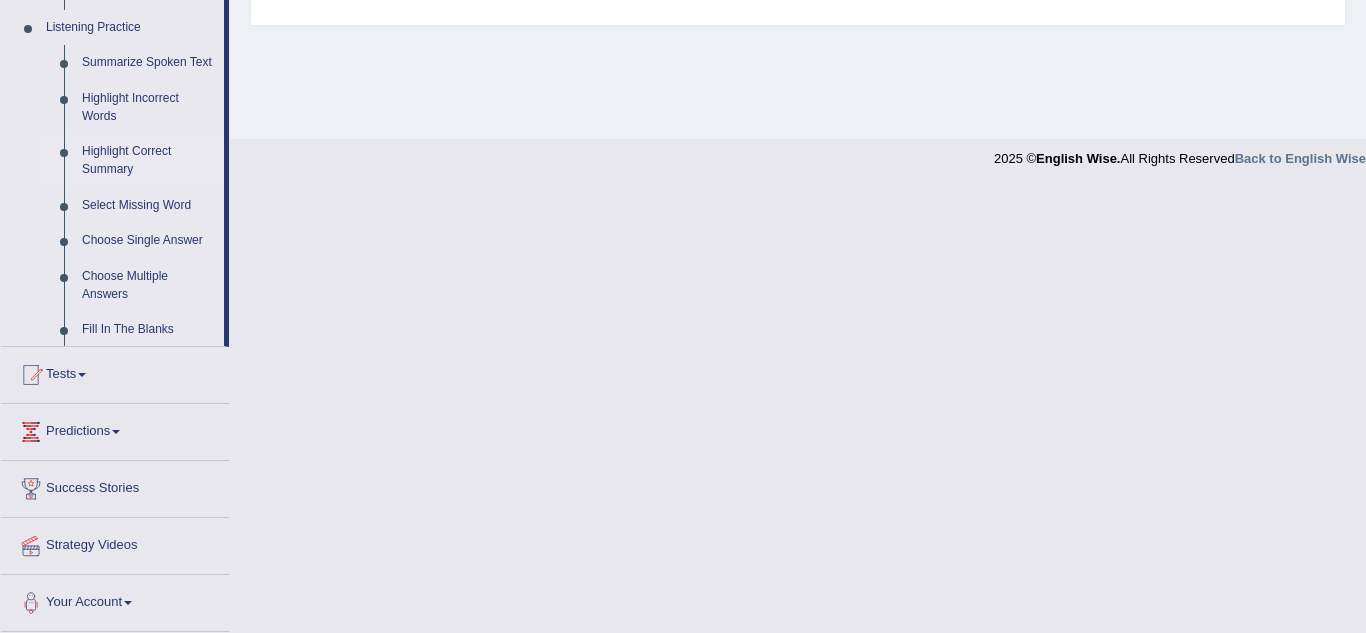 scroll, scrollTop: 699, scrollLeft: 0, axis: vertical 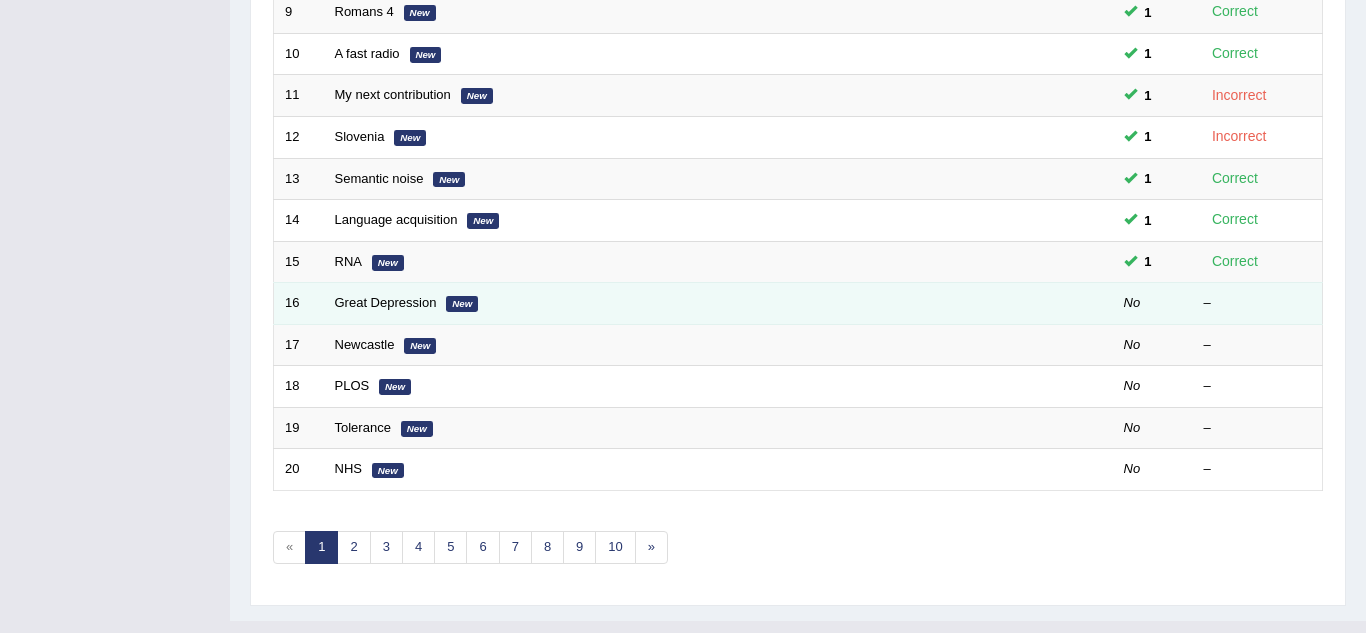 click on "New" at bounding box center [462, 304] 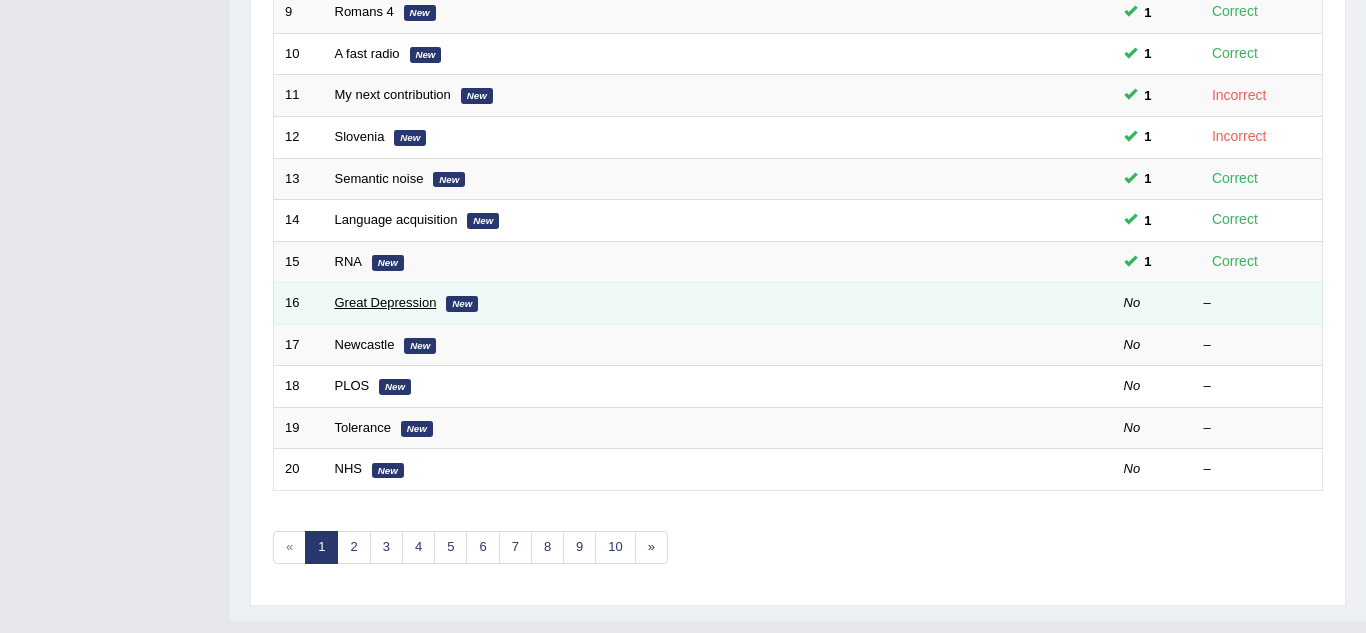 click on "Great Depression" at bounding box center [386, 302] 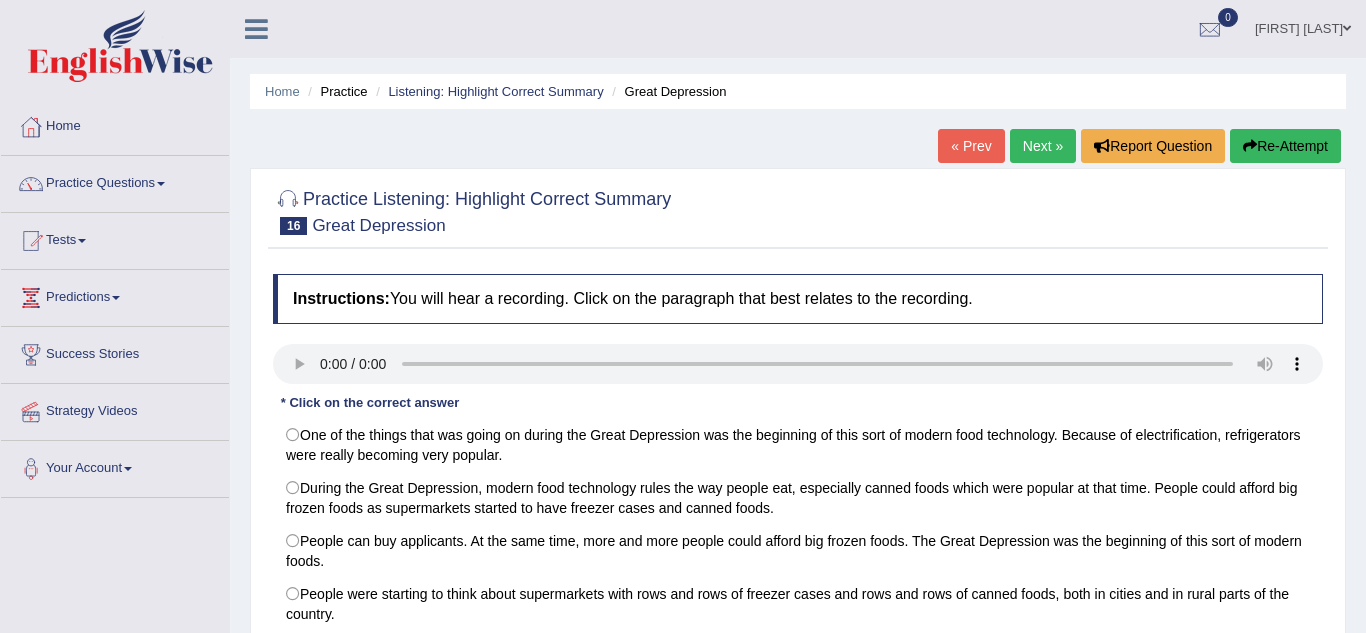 scroll, scrollTop: 0, scrollLeft: 0, axis: both 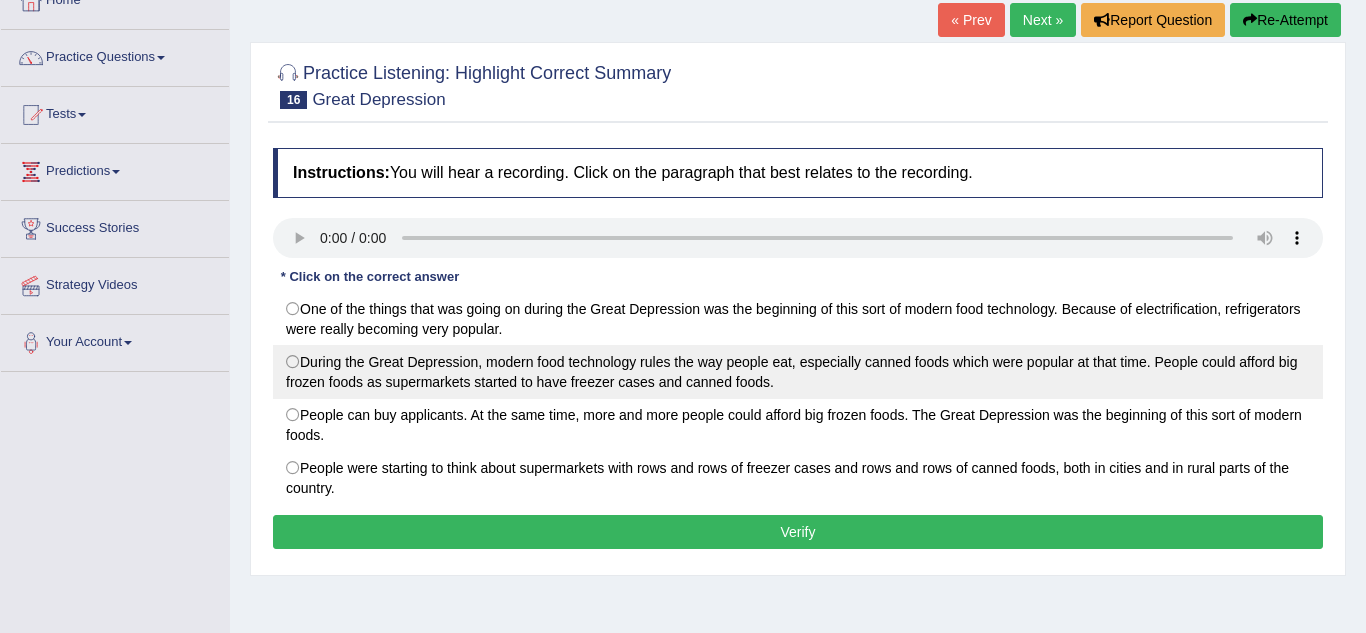 click on "During the Great Depression, modern food technology rules the way people eat, especially canned foods which were popular at that time. People could afford big frozen foods as supermarkets started to have freezer cases and canned foods." at bounding box center (798, 372) 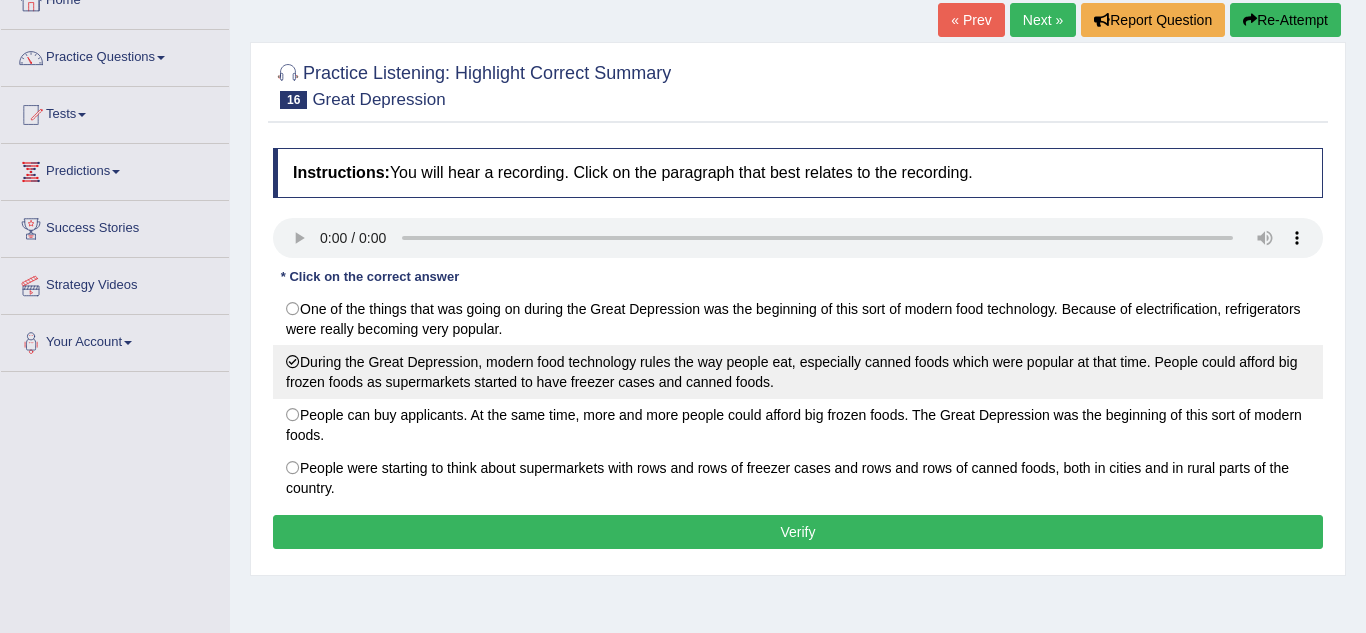 radio on "true" 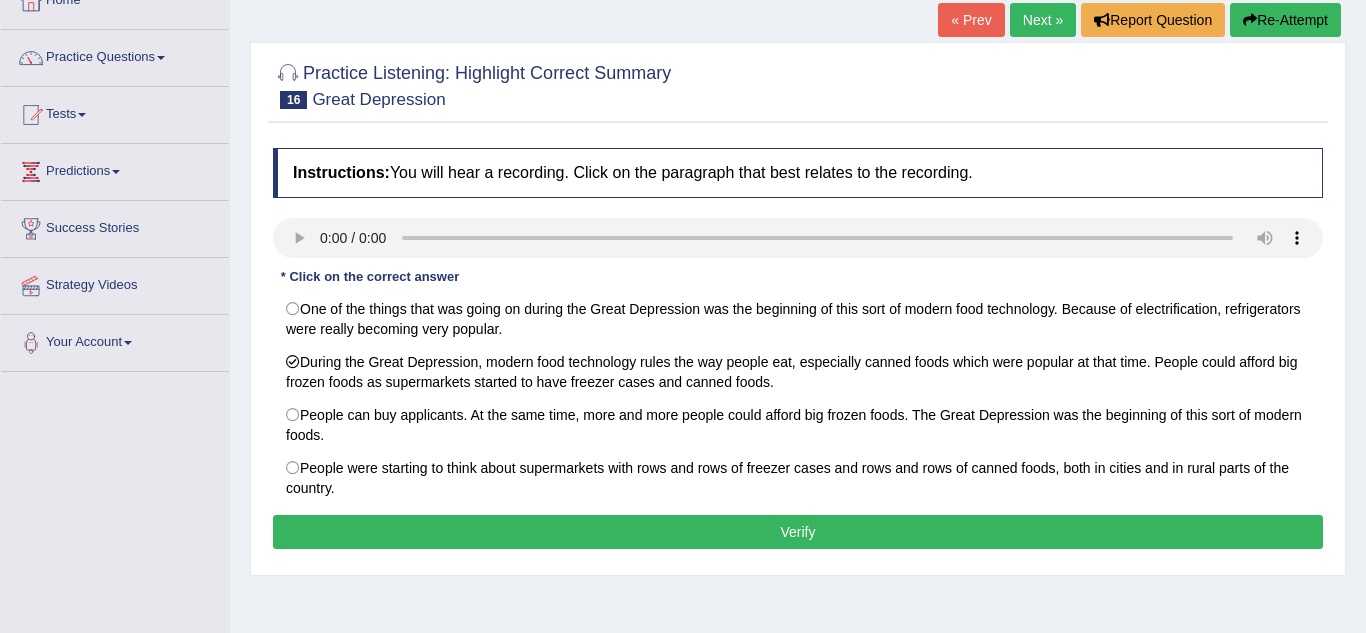 click on "Verify" at bounding box center (798, 532) 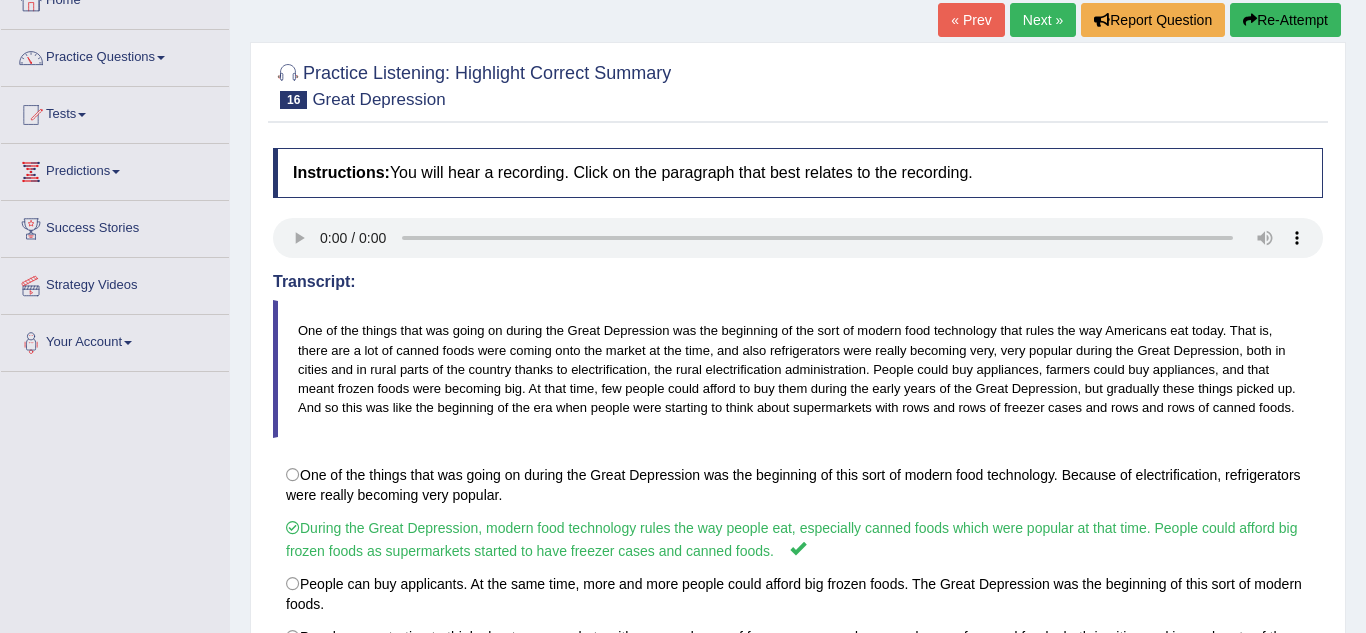 click on "Next »" at bounding box center [1043, 20] 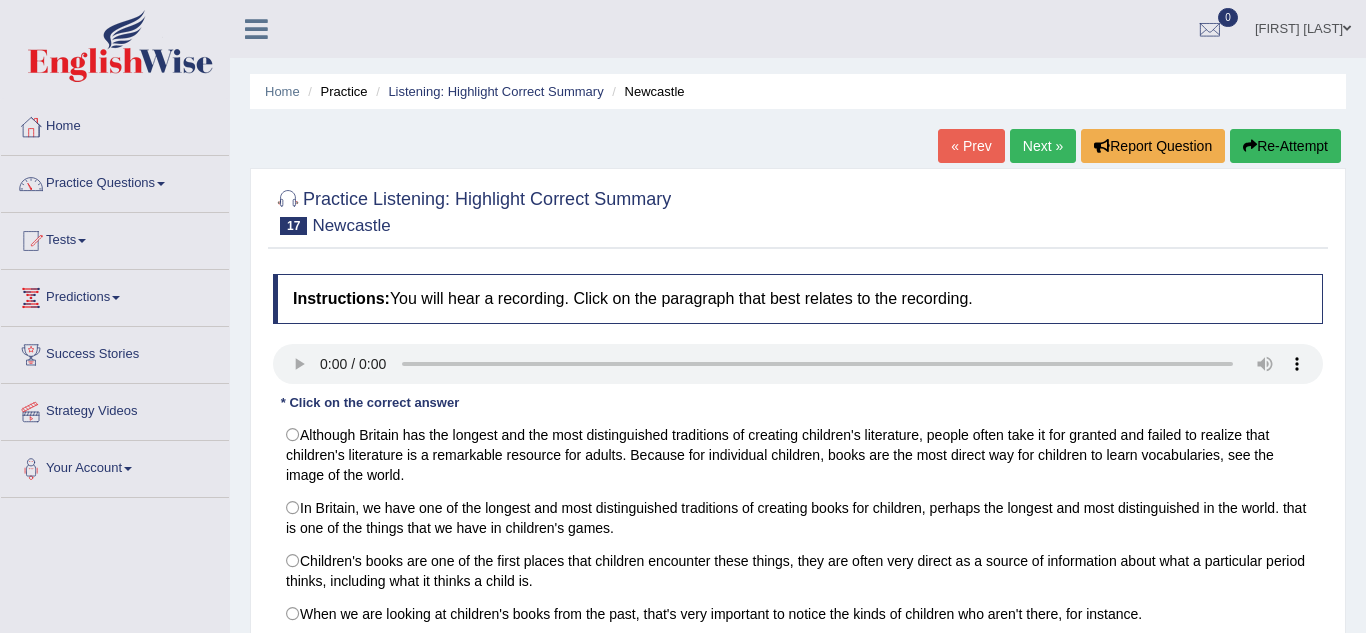 scroll, scrollTop: 141, scrollLeft: 0, axis: vertical 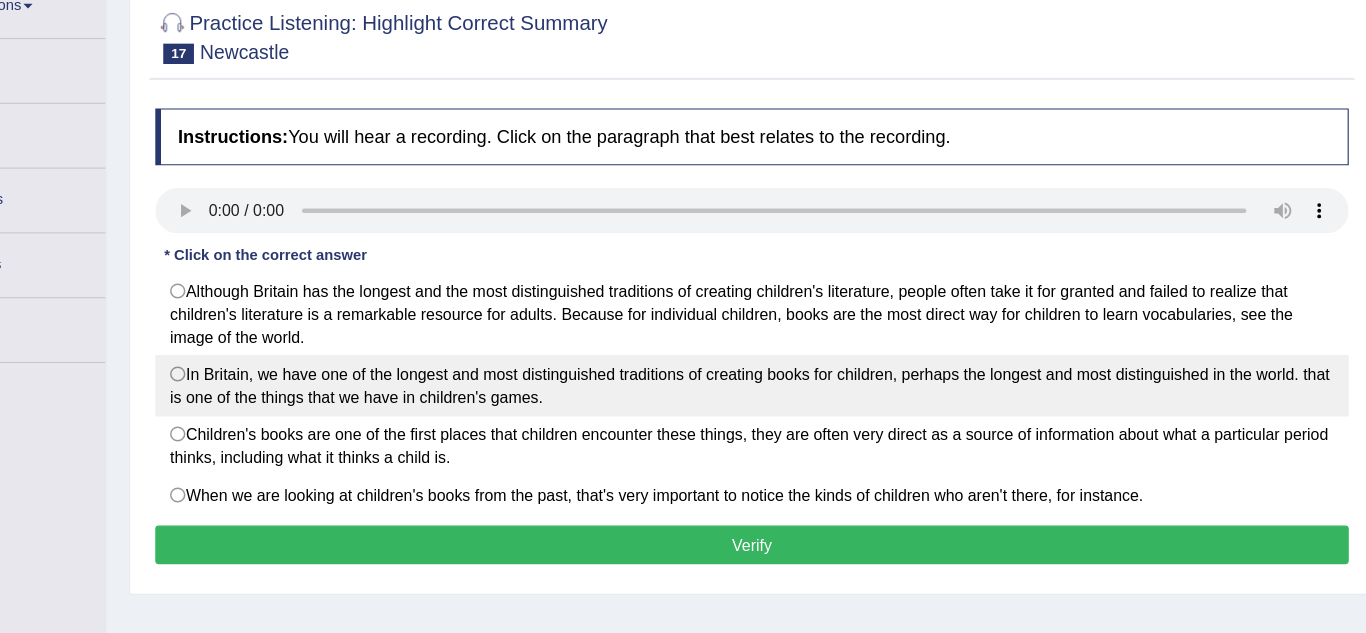 click on "In Britain, we have one of the longest and most distinguished traditions of creating books for children, perhaps the longest and most distinguished in the world. that is one of the things that we have in children's games." at bounding box center [798, 378] 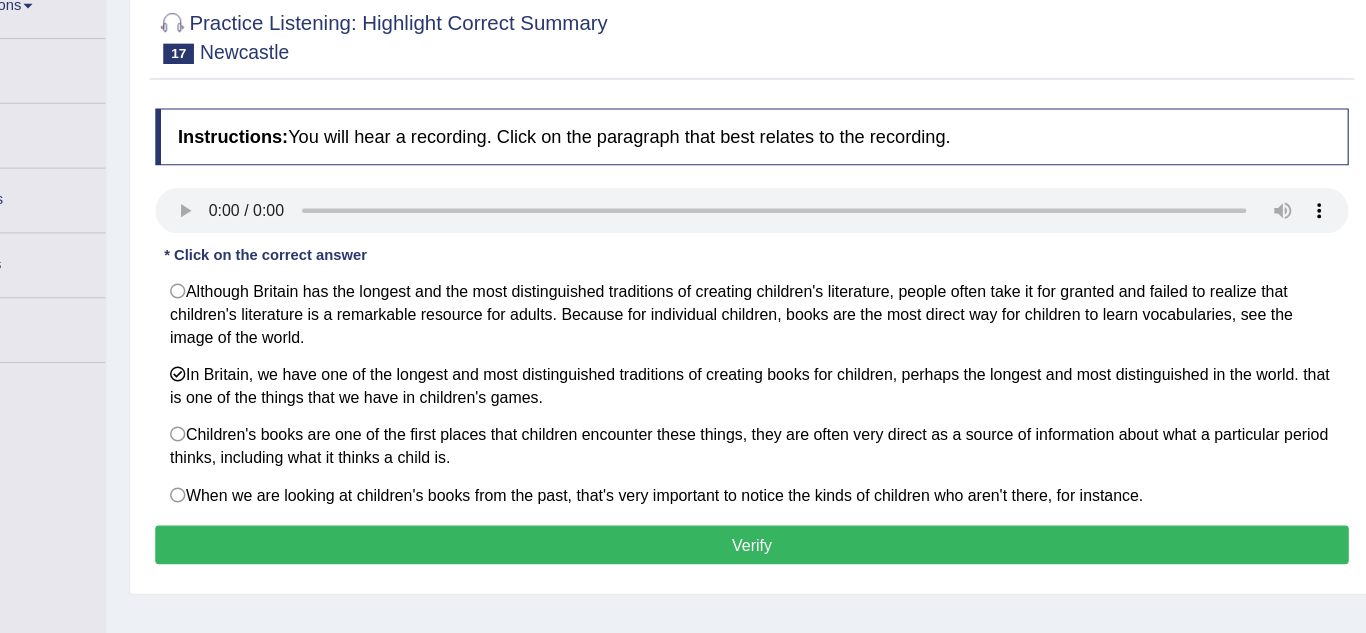 click on "Verify" at bounding box center (798, 518) 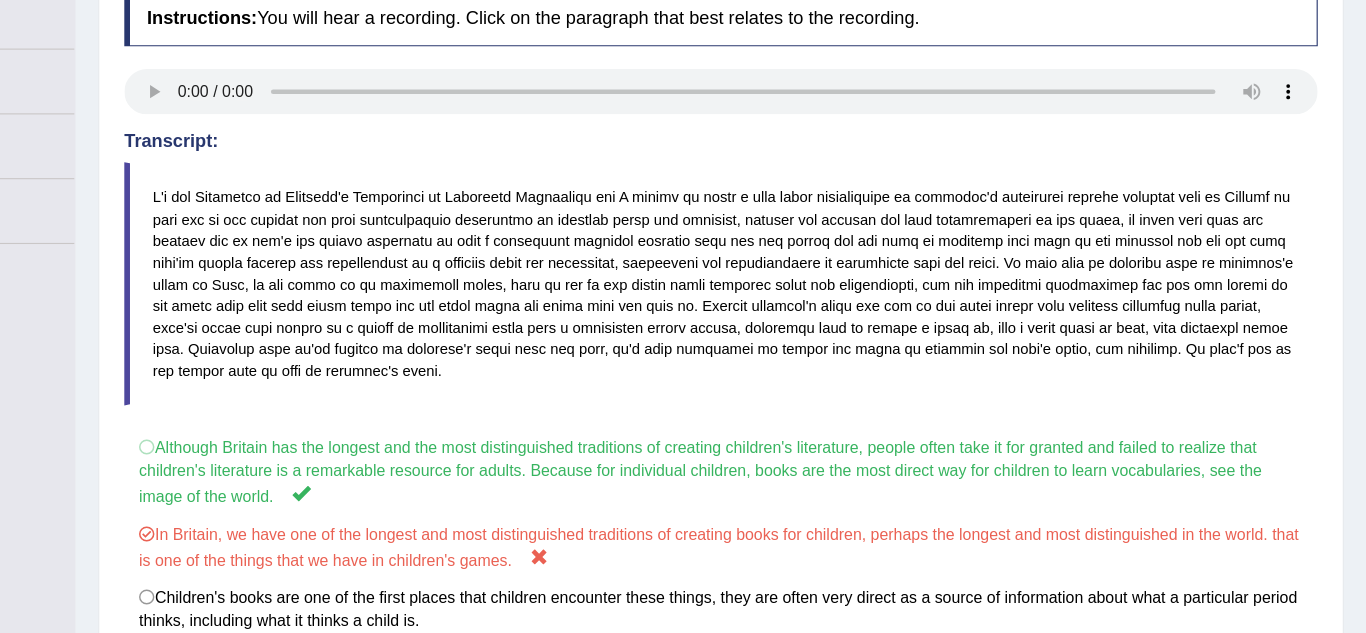 scroll, scrollTop: 282, scrollLeft: 0, axis: vertical 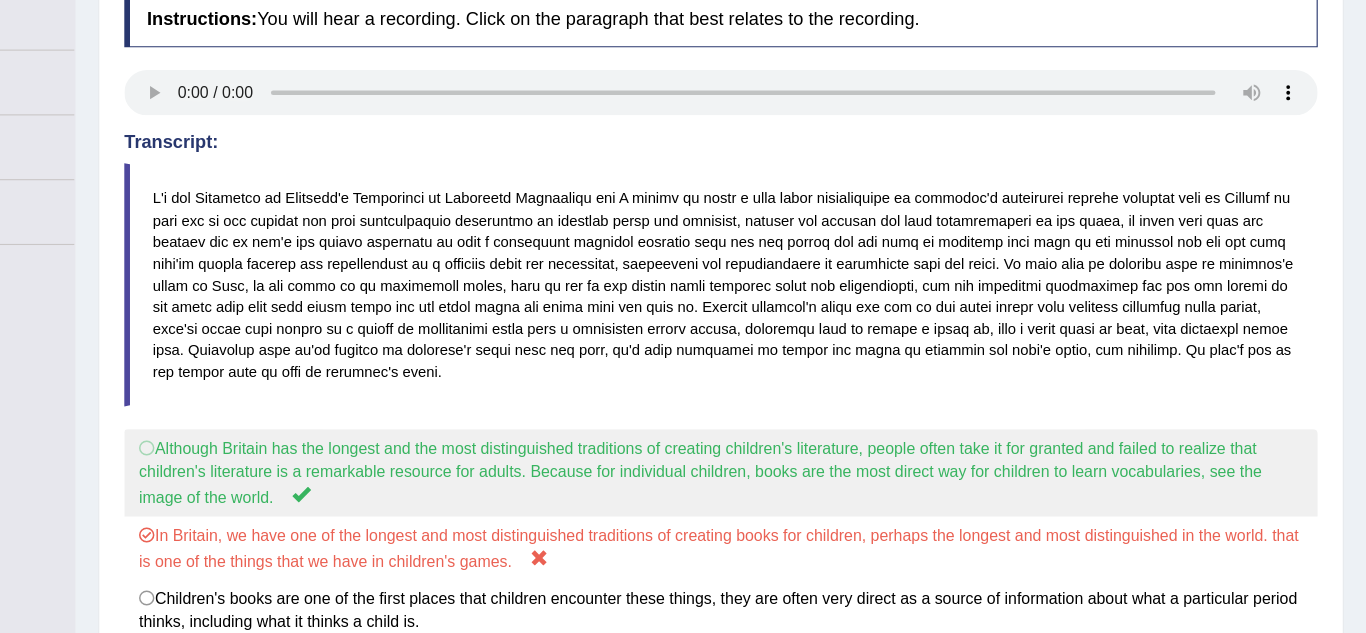 click on "Although Britain has the longest and the most distinguished traditions of creating children's literature, people often take it for granted and failed to realize that children's literature is a remarkable resource for adults. Because for individual children, books are the most direct way for children to learn vocabularies, see the image of the world." at bounding box center (798, 416) 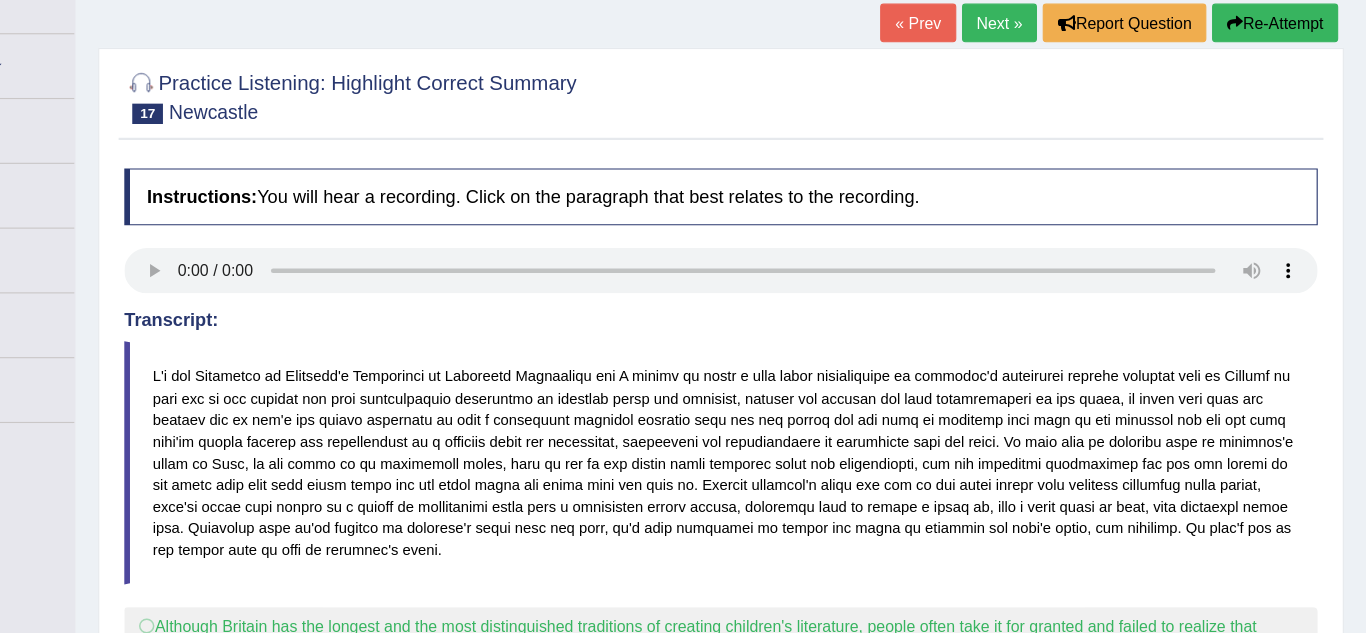 scroll, scrollTop: 124, scrollLeft: 0, axis: vertical 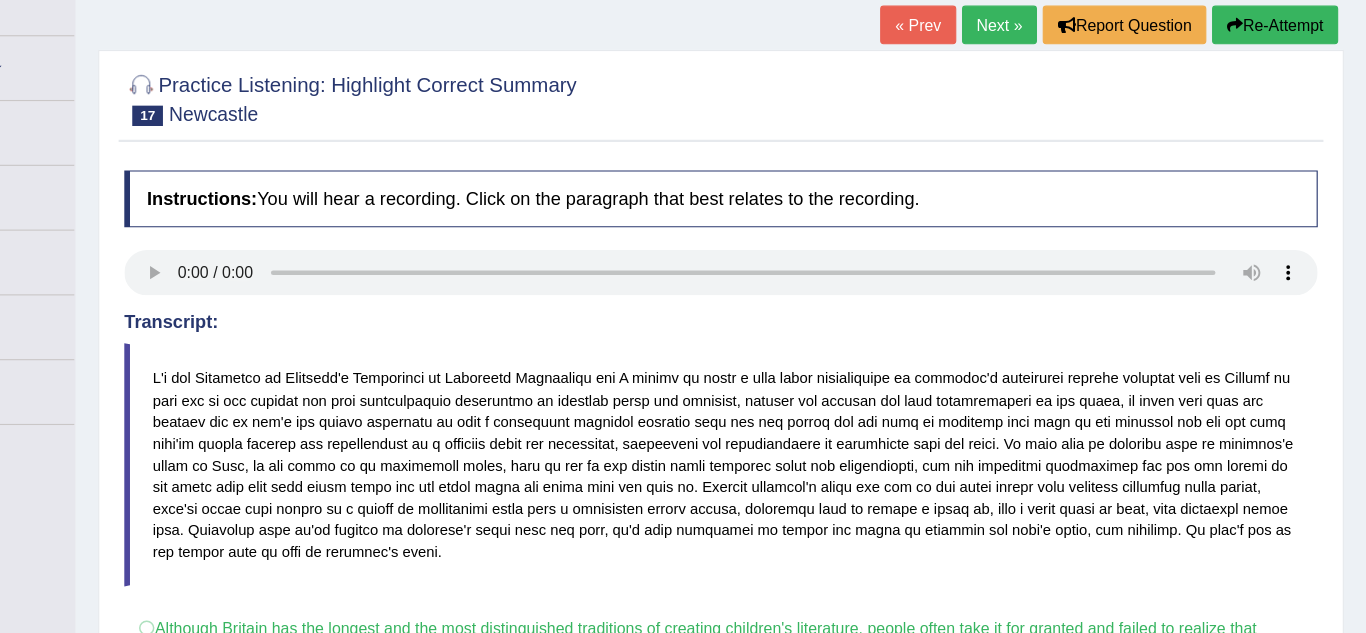click on "Next »" at bounding box center (1043, 22) 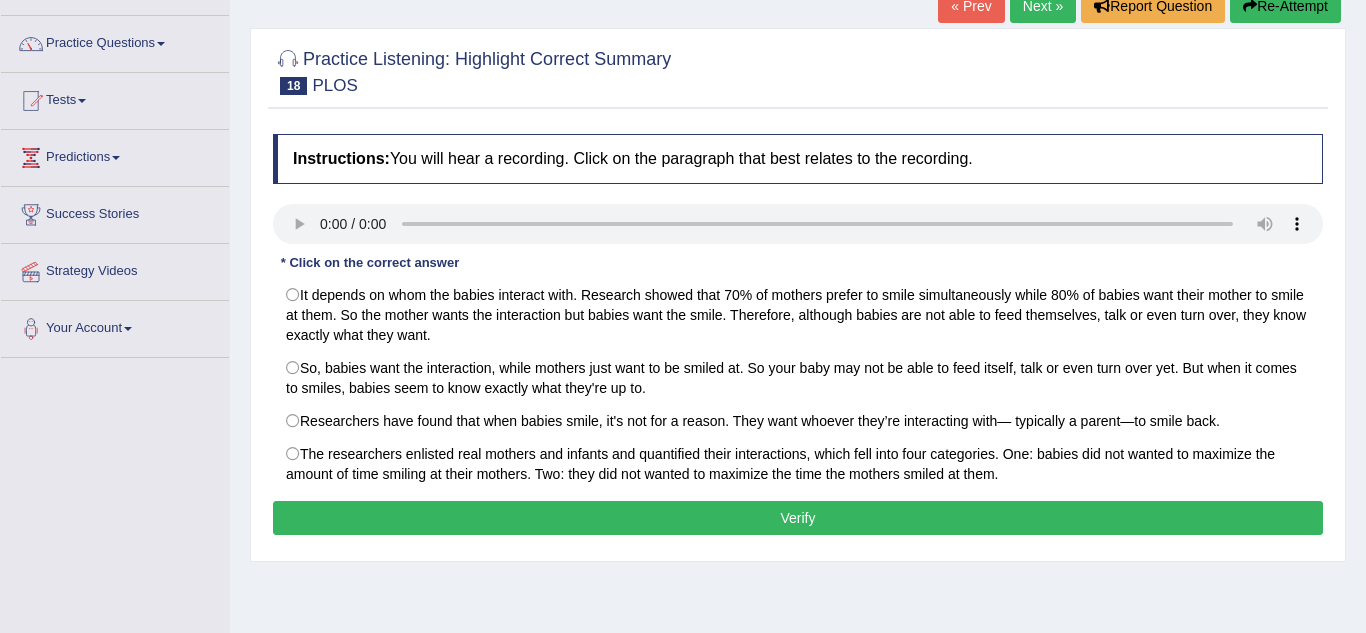 scroll, scrollTop: 0, scrollLeft: 0, axis: both 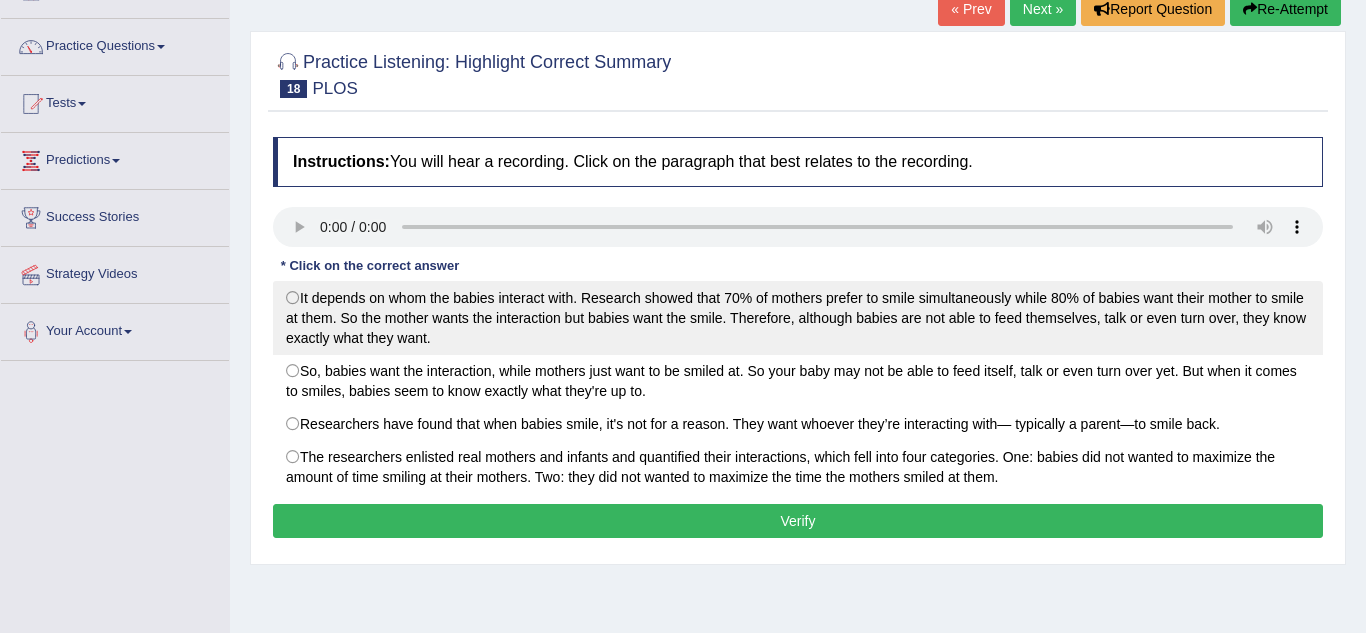click on "It depends on whom the babies interact with. Research showed that 70% of mothers prefer to smile simultaneously while 80% of babies want their mother to smile at them. So the mother wants the interaction but babies want the smile. Therefore, although babies are not able to feed themselves, talk or even turn over, they know exactly what they want." at bounding box center (798, 318) 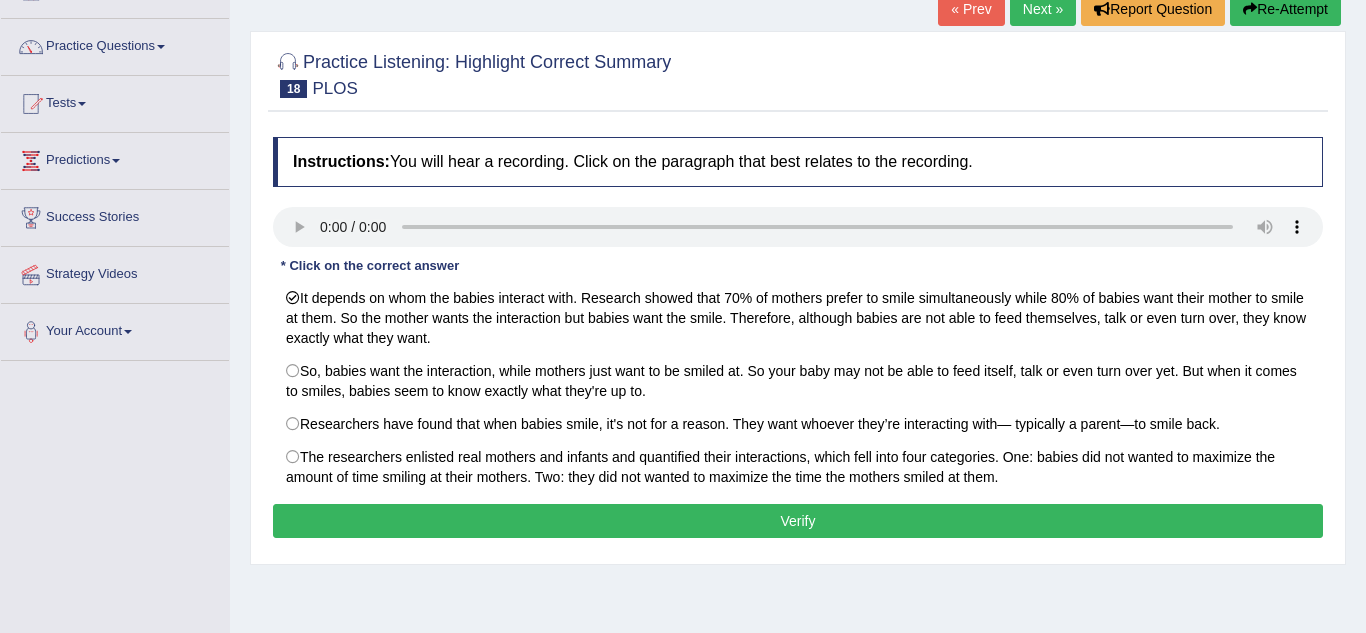 click on "Verify" at bounding box center (798, 521) 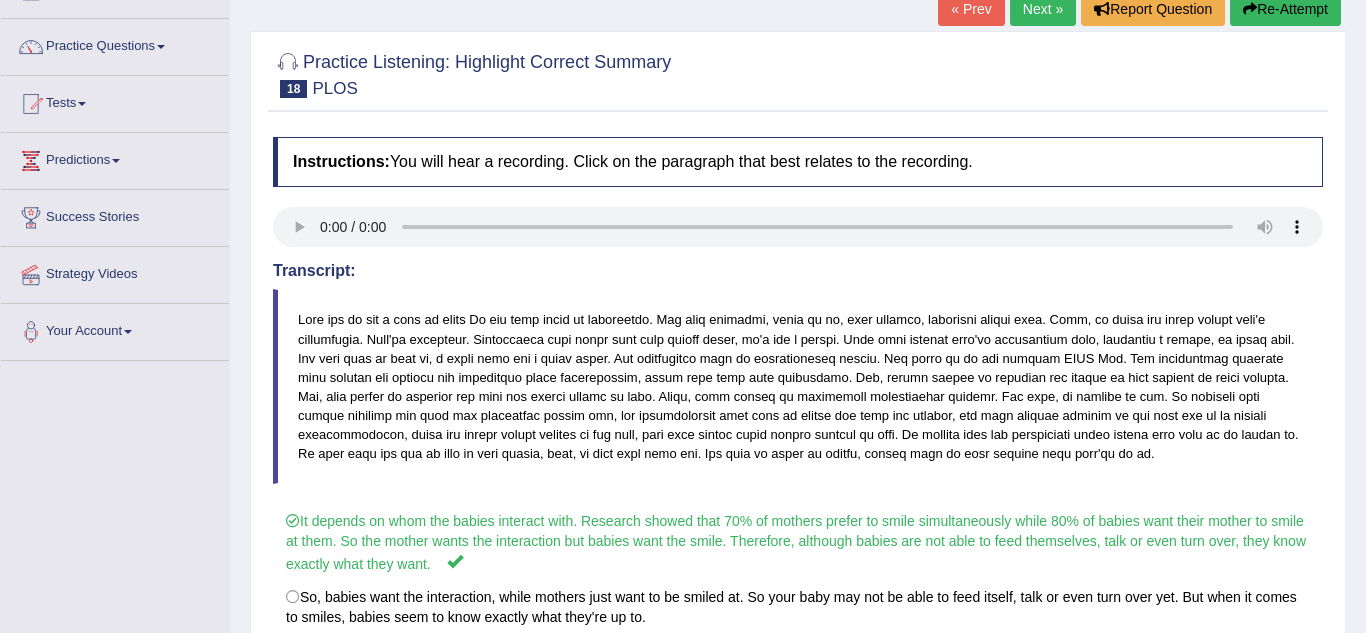 click on "Next »" at bounding box center [1043, 9] 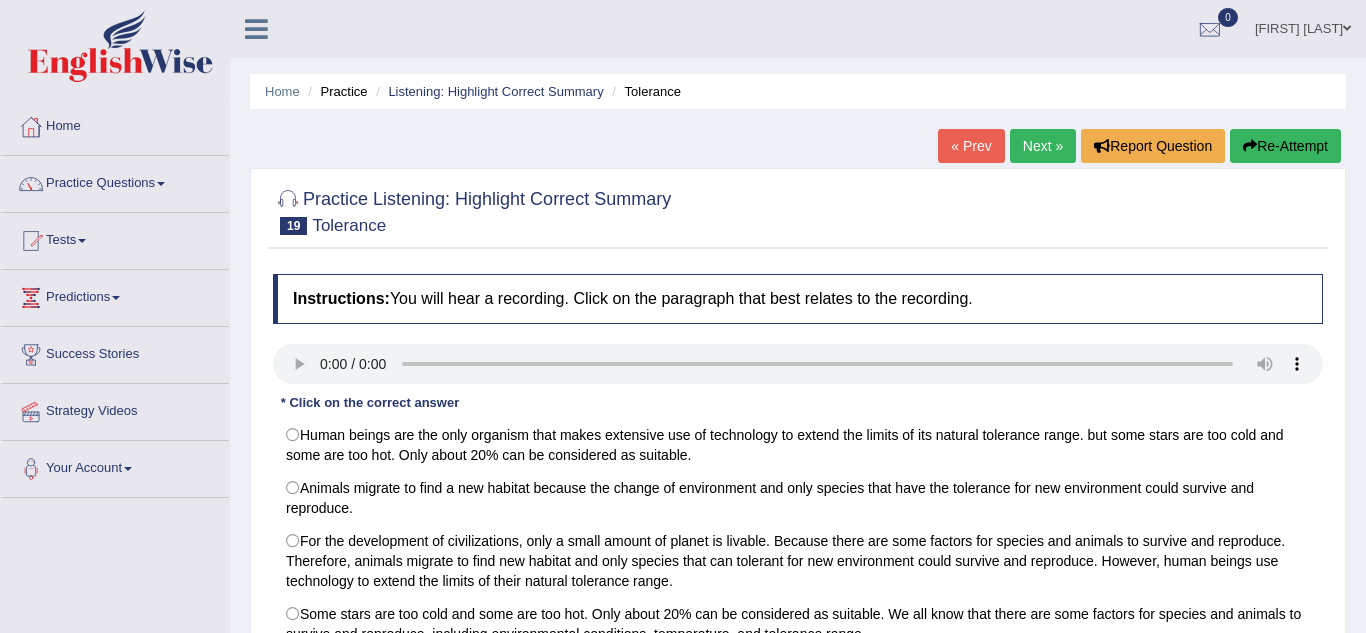 scroll, scrollTop: 181, scrollLeft: 0, axis: vertical 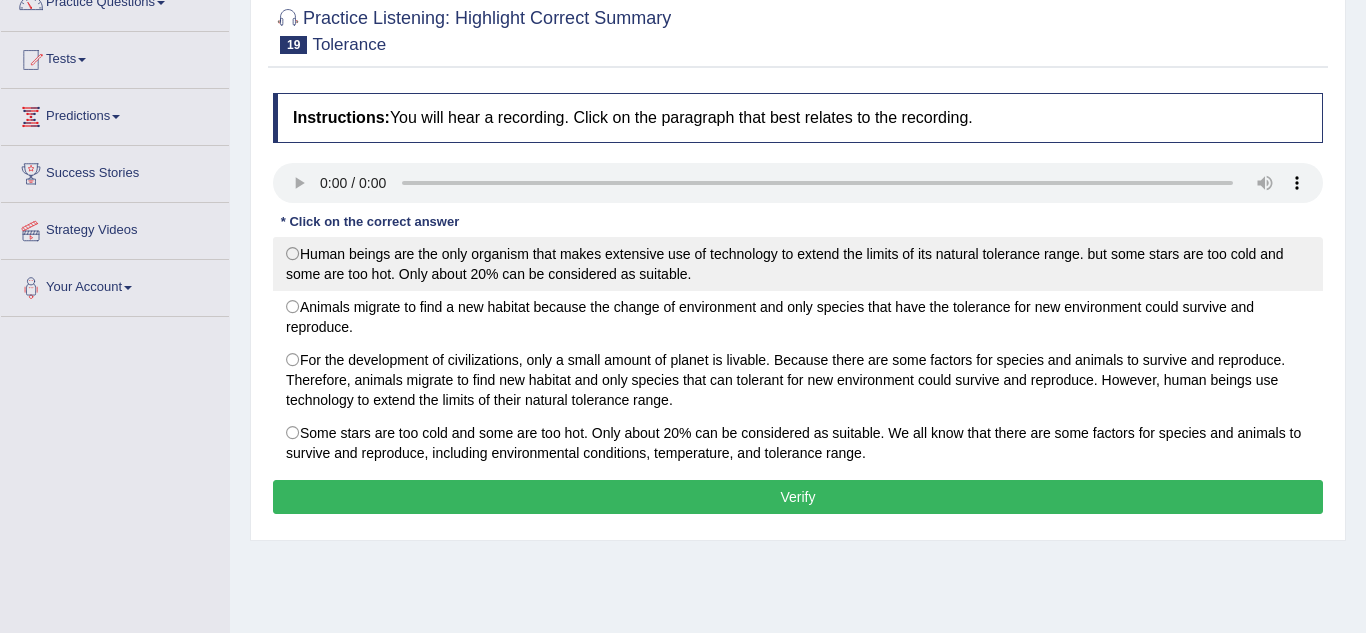 click on "Human beings are the only organism that makes extensive use of technology to extend the limits of its natural tolerance range. but some stars are too cold and some are too hot. Only about 20% can be considered as suitable." at bounding box center (798, 264) 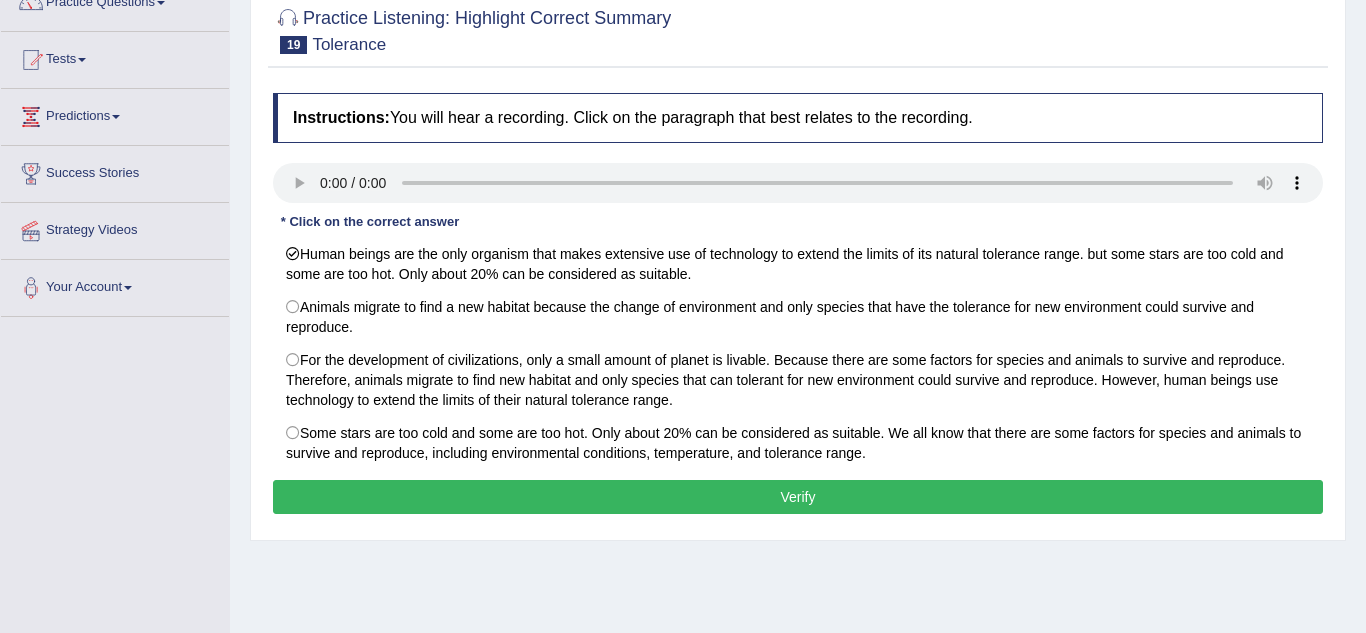 click on "Verify" at bounding box center (798, 497) 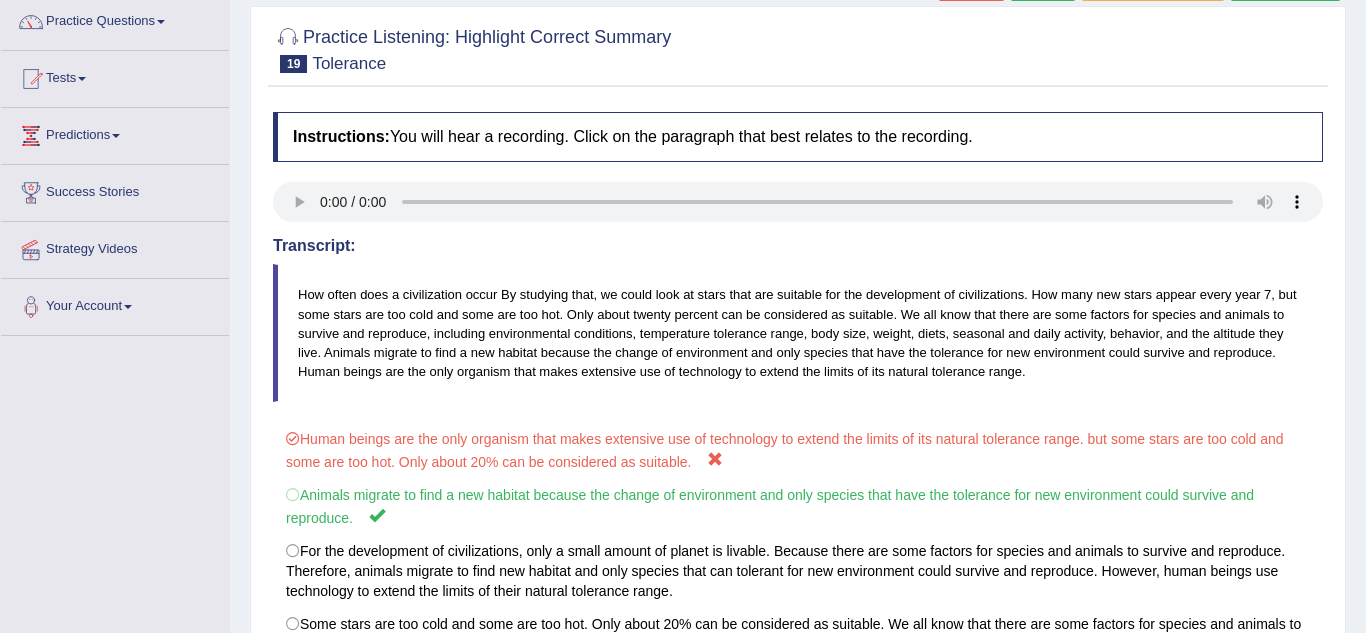 scroll, scrollTop: 0, scrollLeft: 0, axis: both 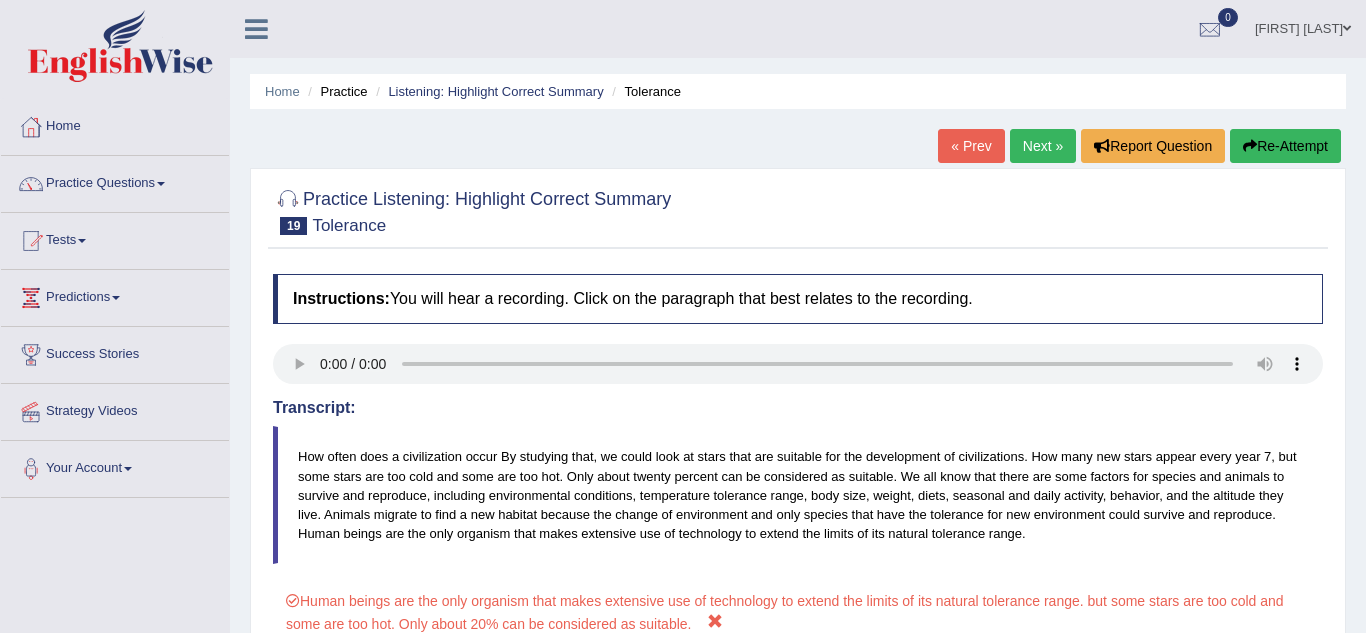 click on "Next »" at bounding box center (1043, 146) 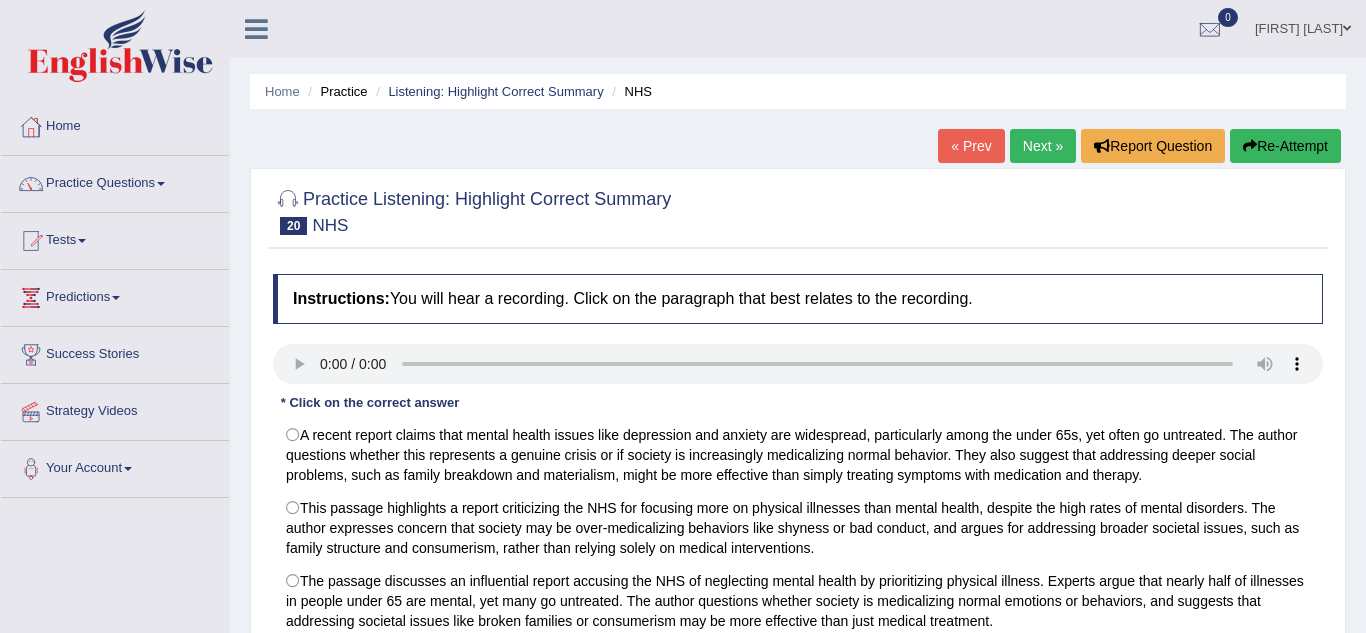scroll, scrollTop: 67, scrollLeft: 0, axis: vertical 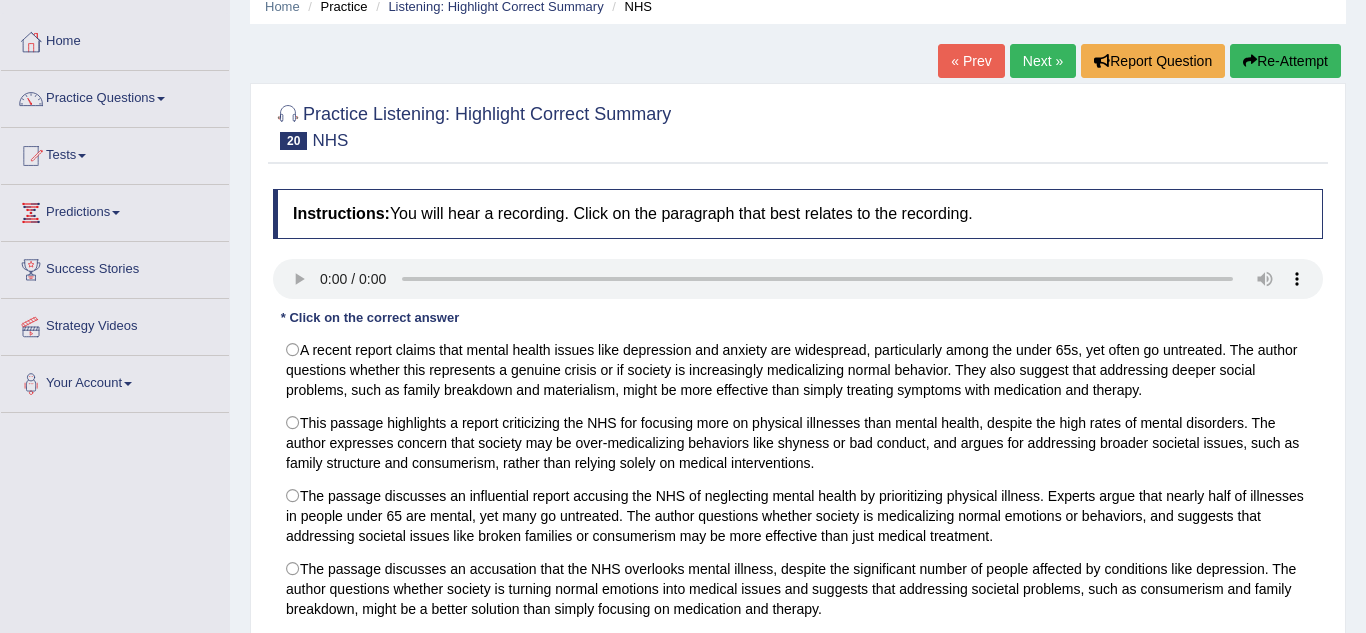 click on "Practice Questions" at bounding box center (115, 96) 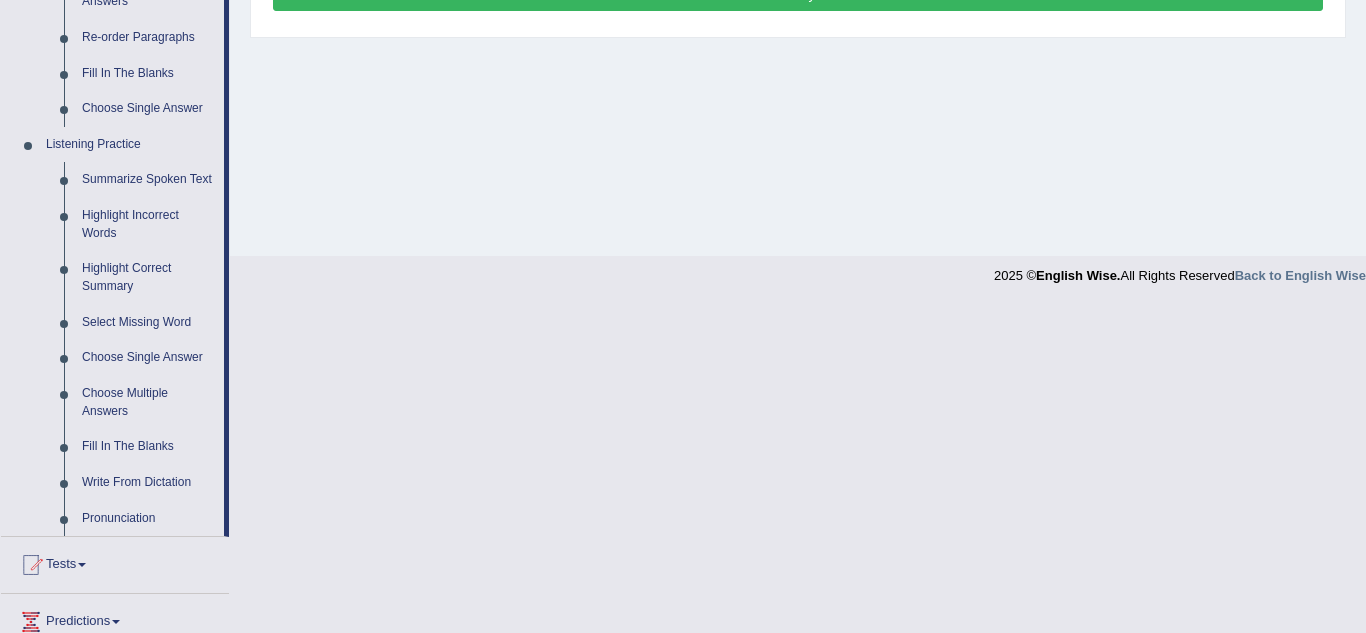 scroll, scrollTop: 743, scrollLeft: 0, axis: vertical 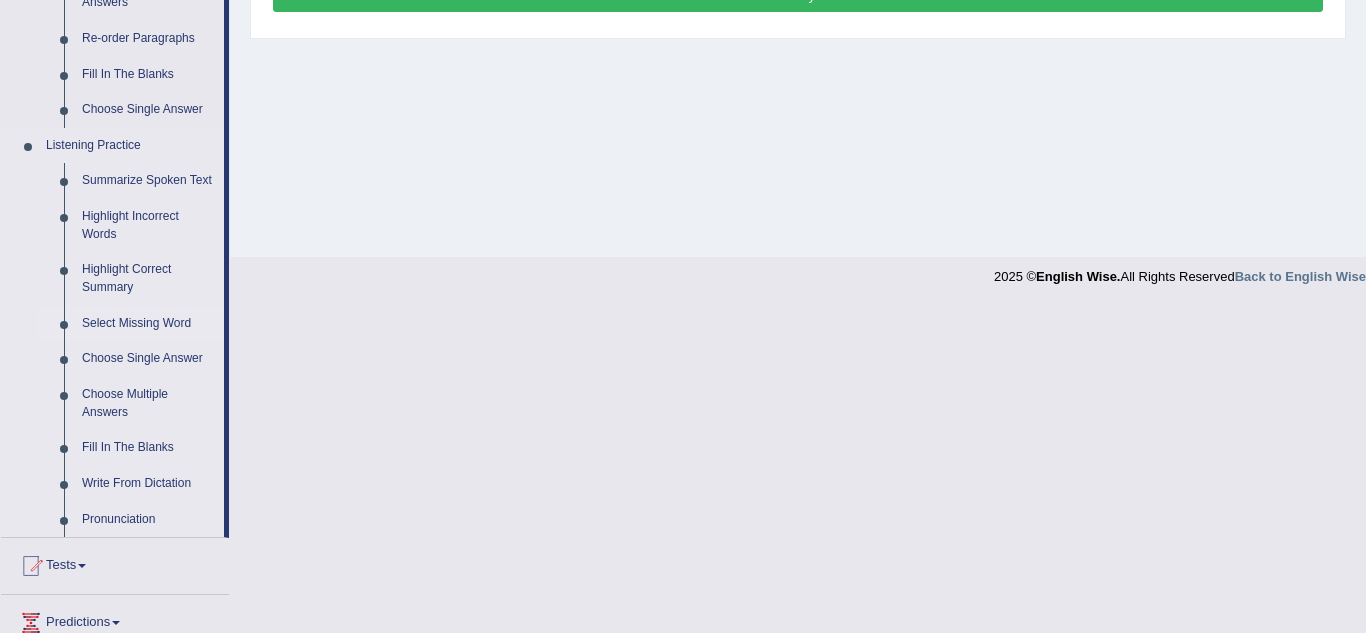 click on "Select Missing Word" at bounding box center [148, 324] 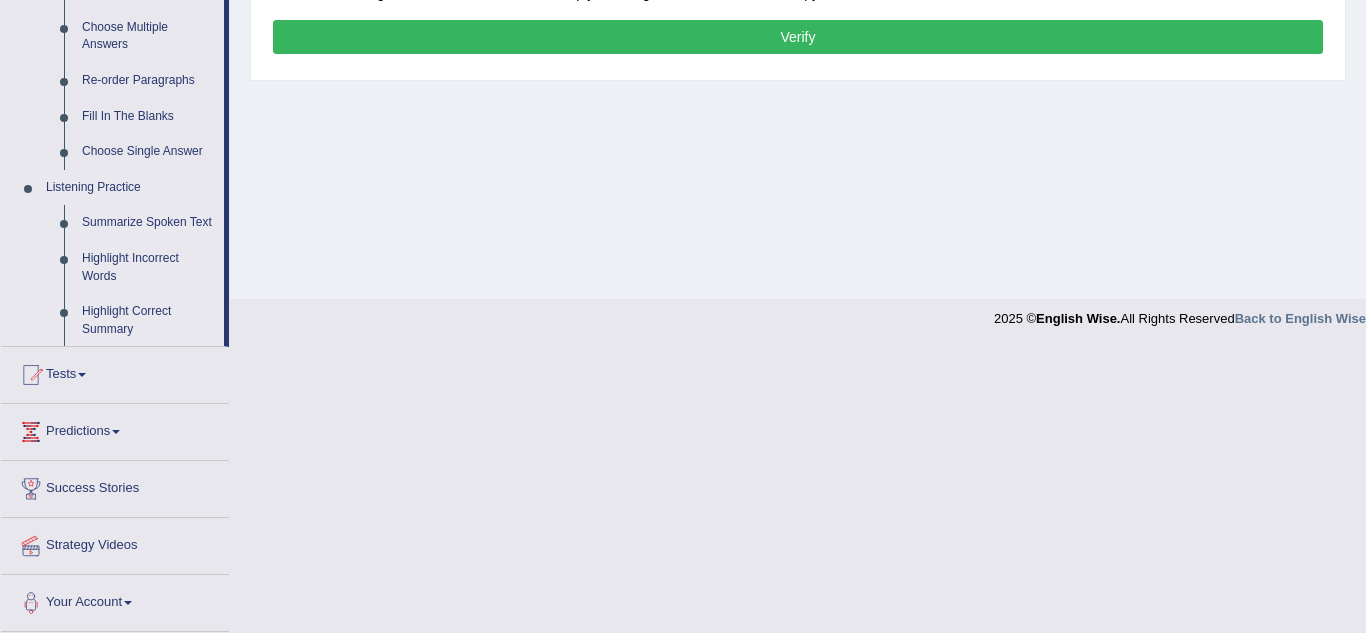 scroll, scrollTop: 636, scrollLeft: 0, axis: vertical 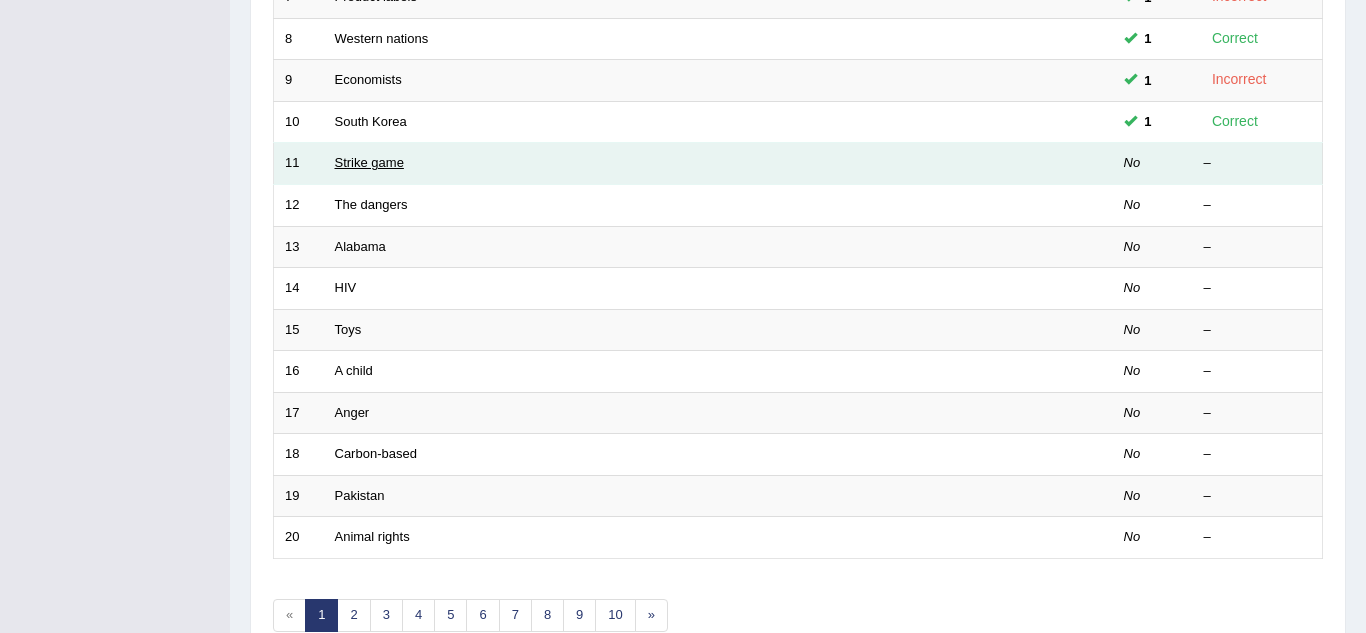 click on "Strike game" at bounding box center [369, 162] 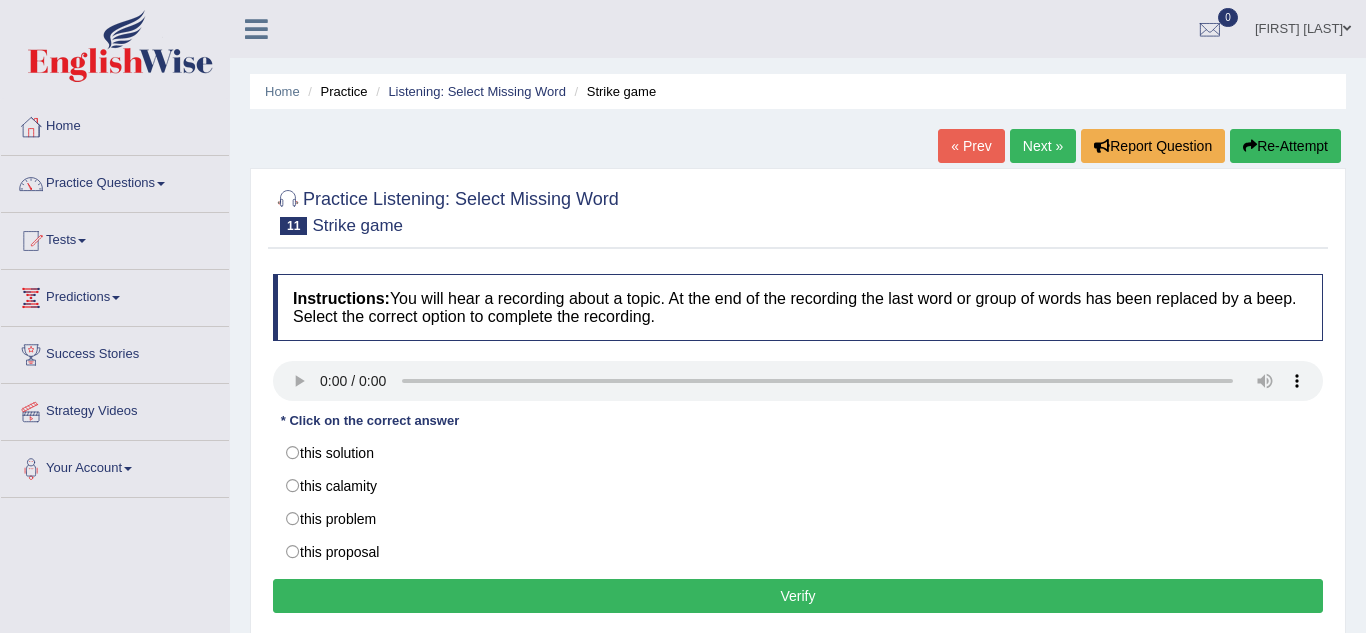 scroll, scrollTop: 0, scrollLeft: 0, axis: both 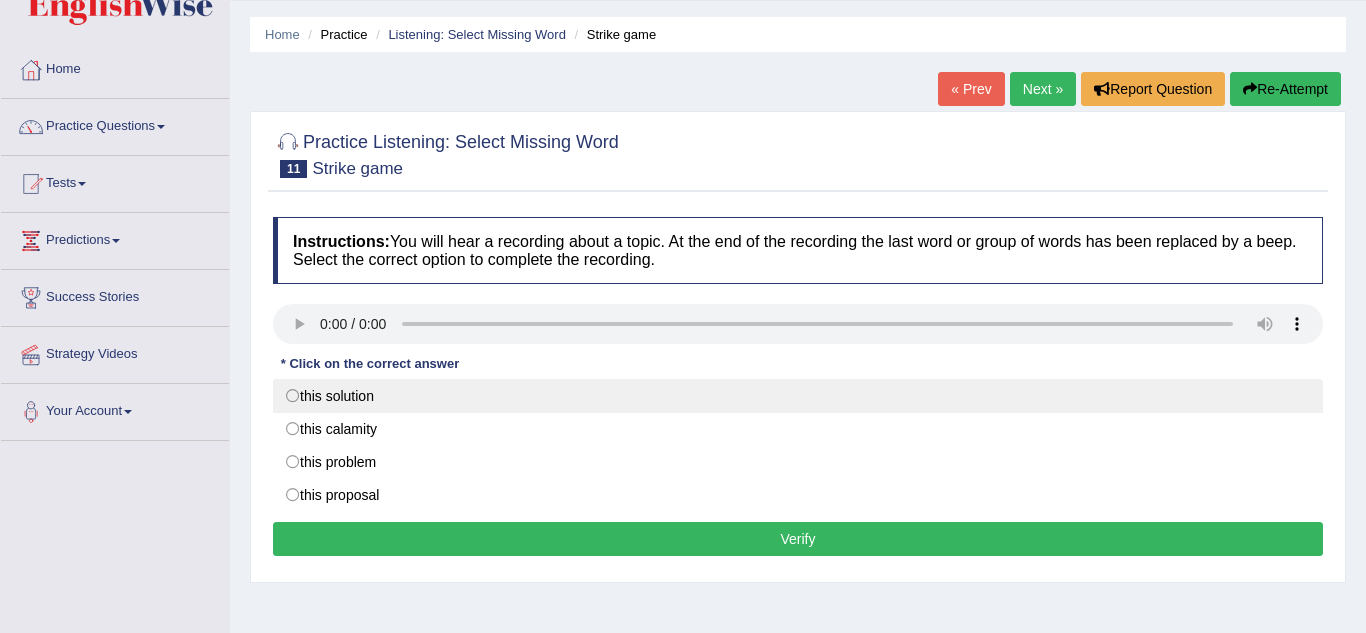 click on "this  solution" at bounding box center (798, 396) 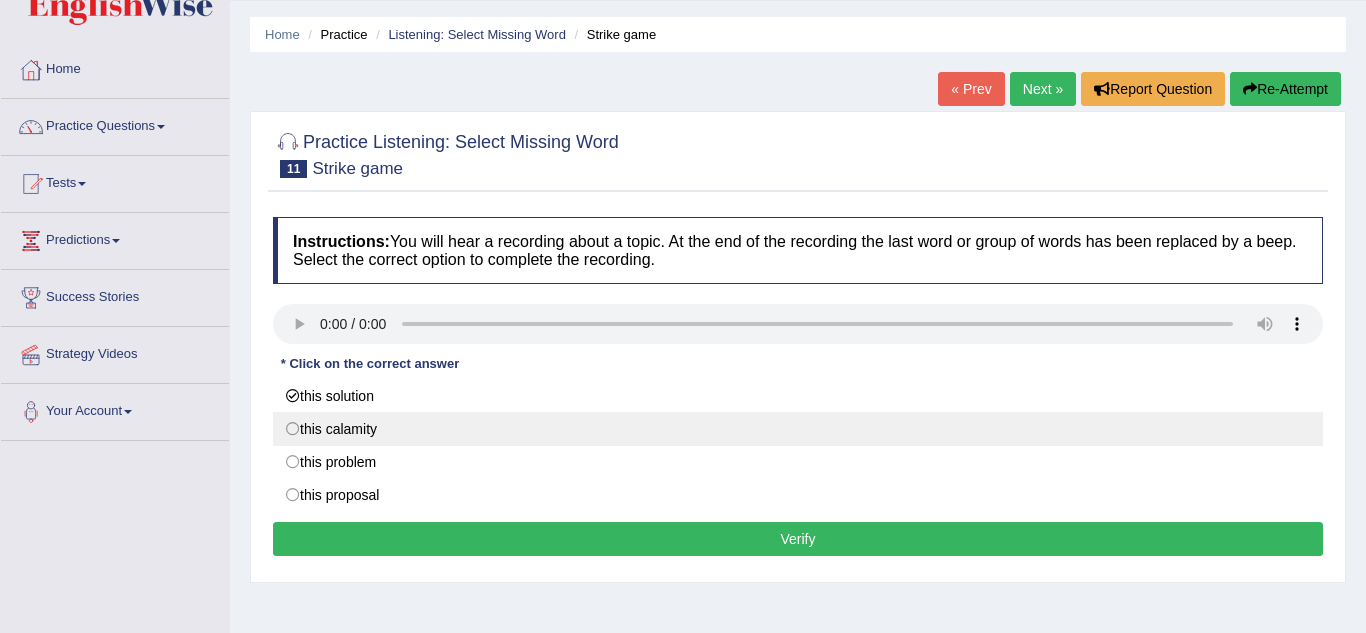 click on "this  calamity" at bounding box center (798, 429) 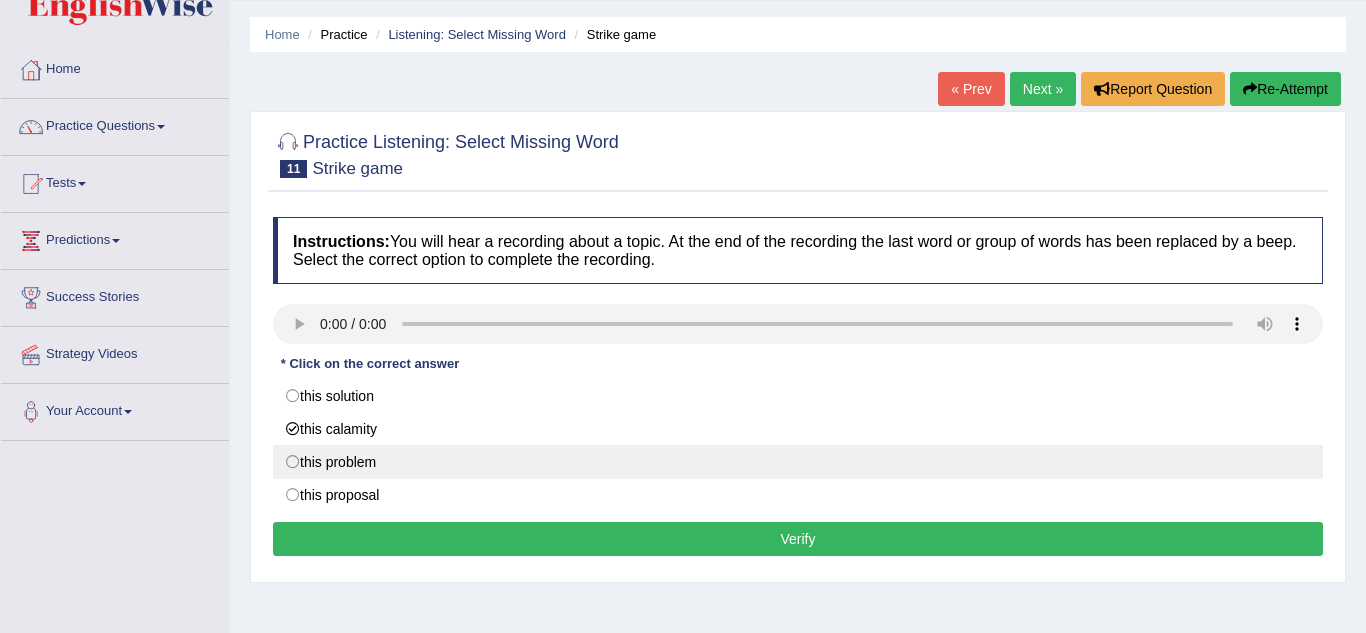 click on "this  problem" at bounding box center [798, 462] 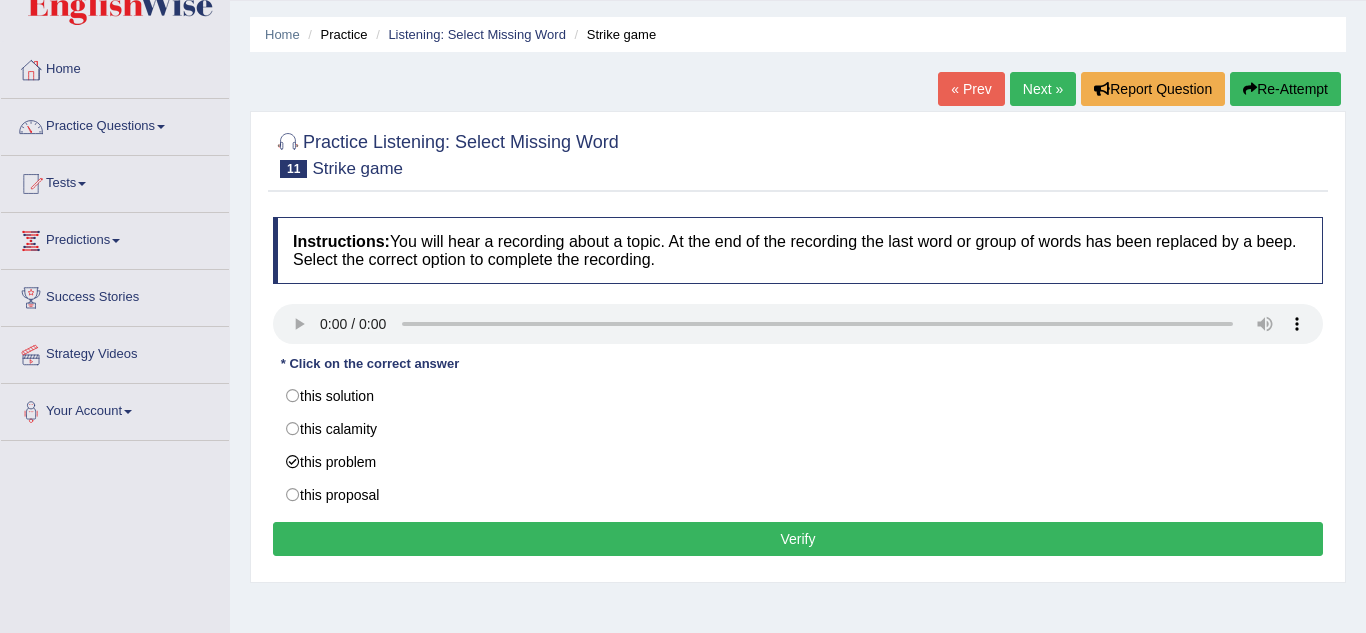 click on "Verify" at bounding box center (798, 539) 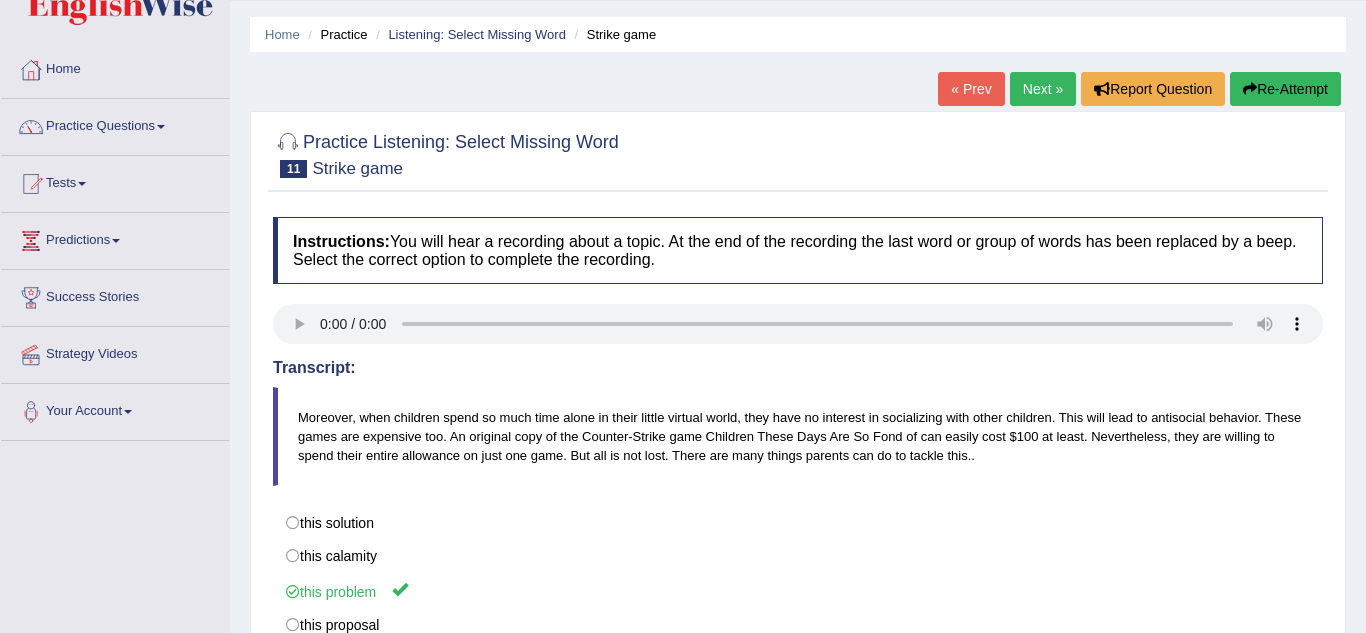 click on "Next »" at bounding box center [1043, 89] 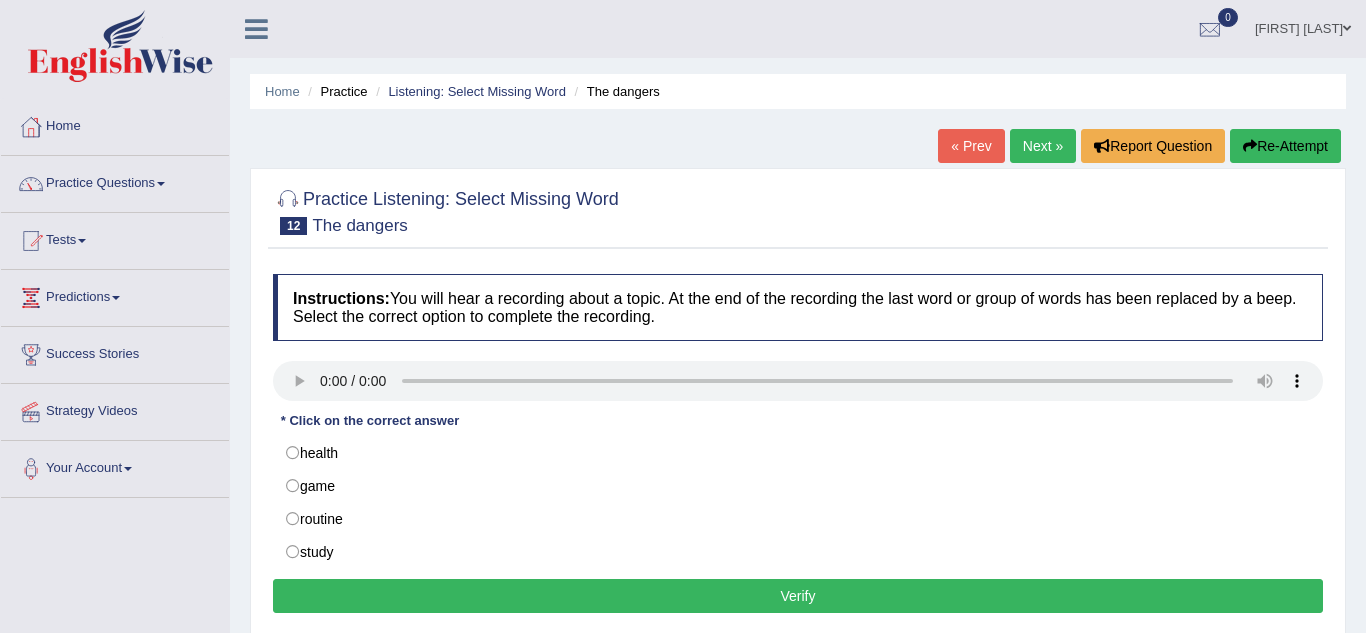 scroll, scrollTop: 30, scrollLeft: 0, axis: vertical 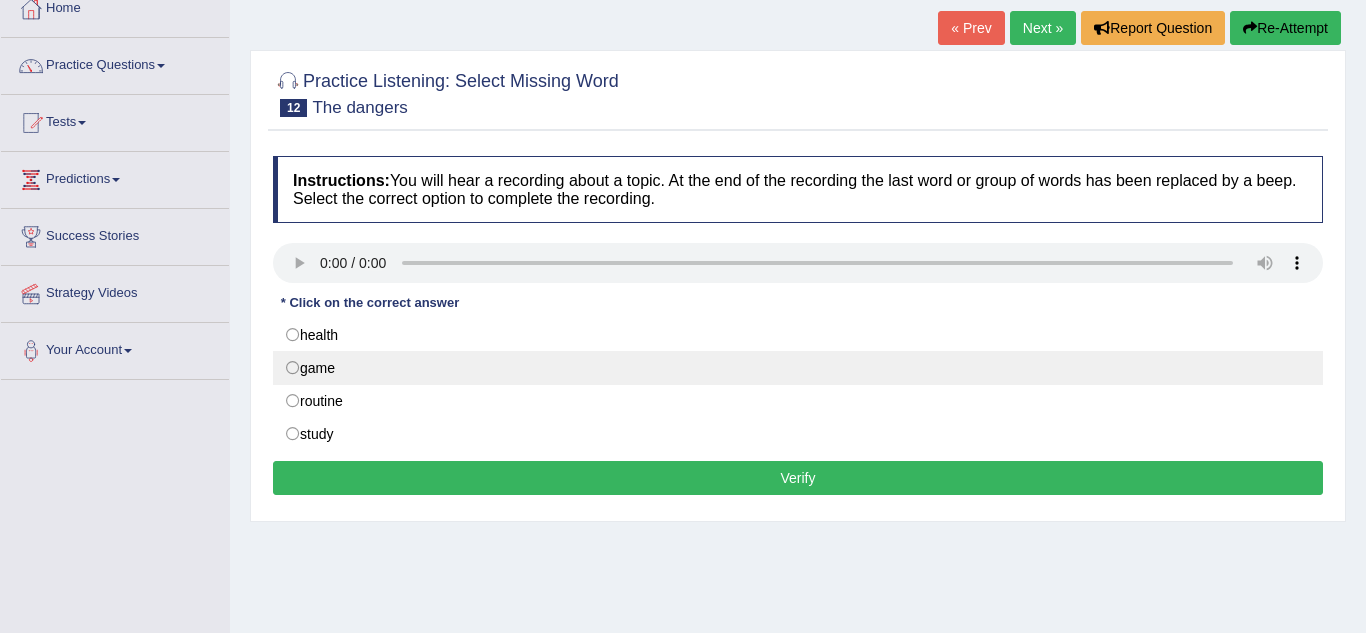 click on "game" at bounding box center [798, 368] 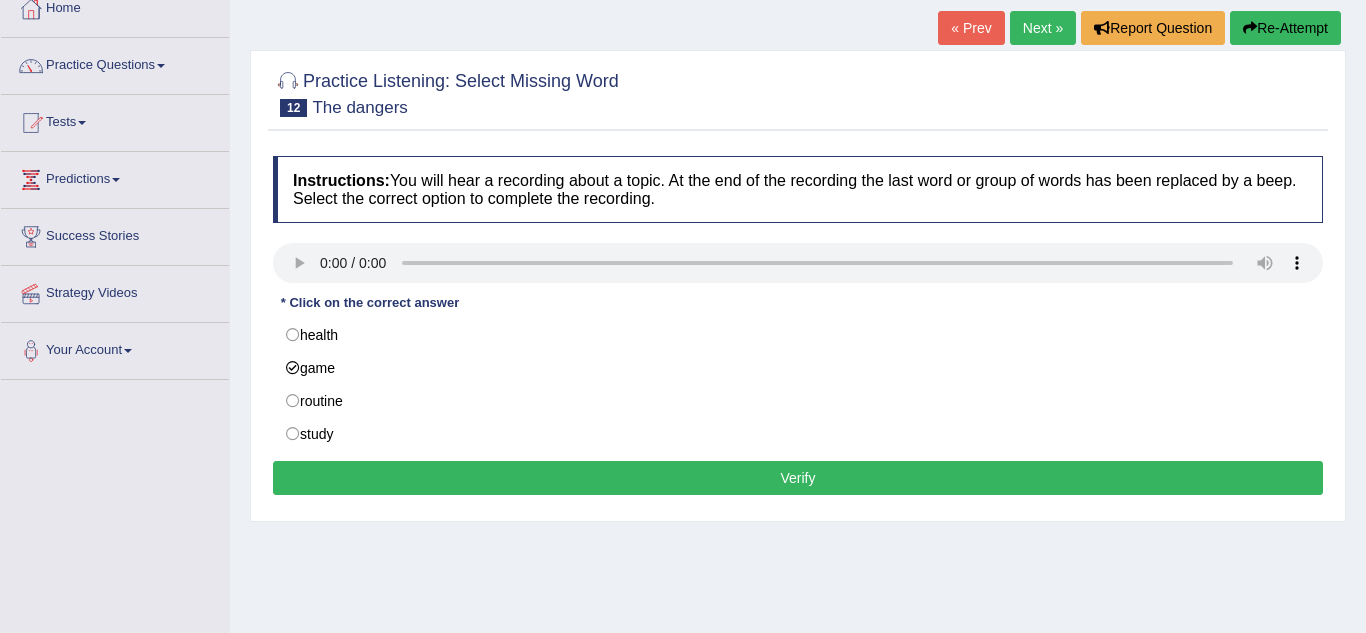 click on "Verify" at bounding box center [798, 478] 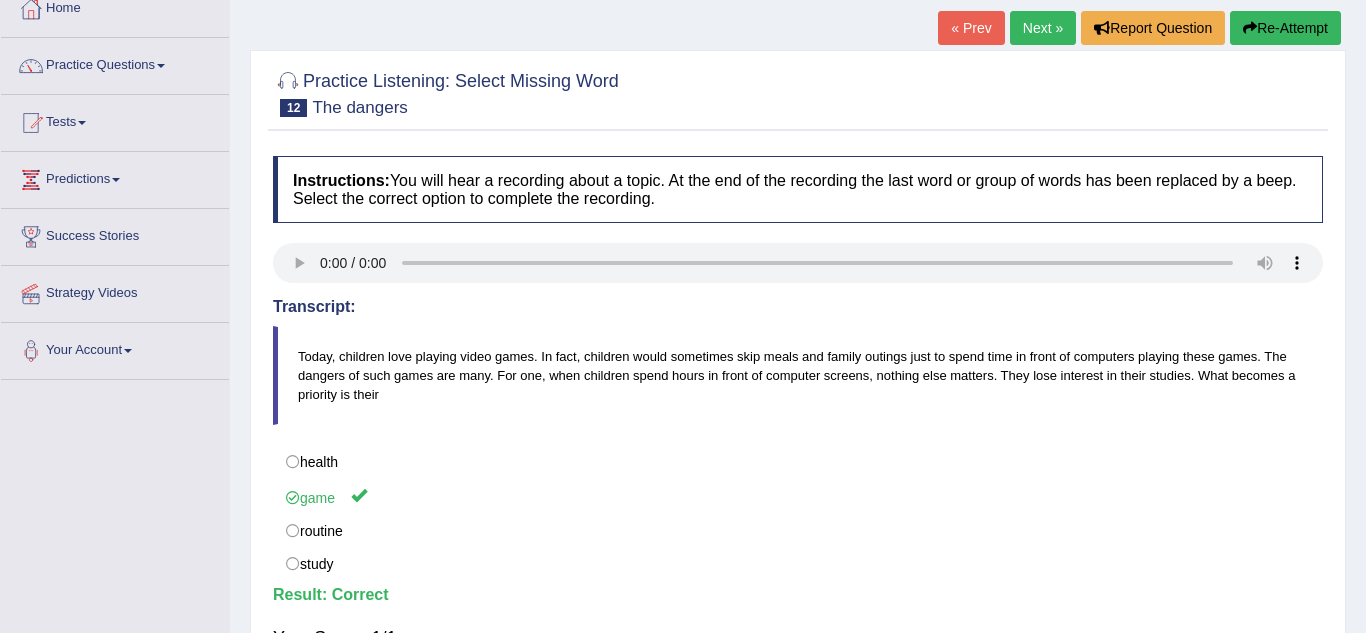 click on "Next »" at bounding box center [1043, 28] 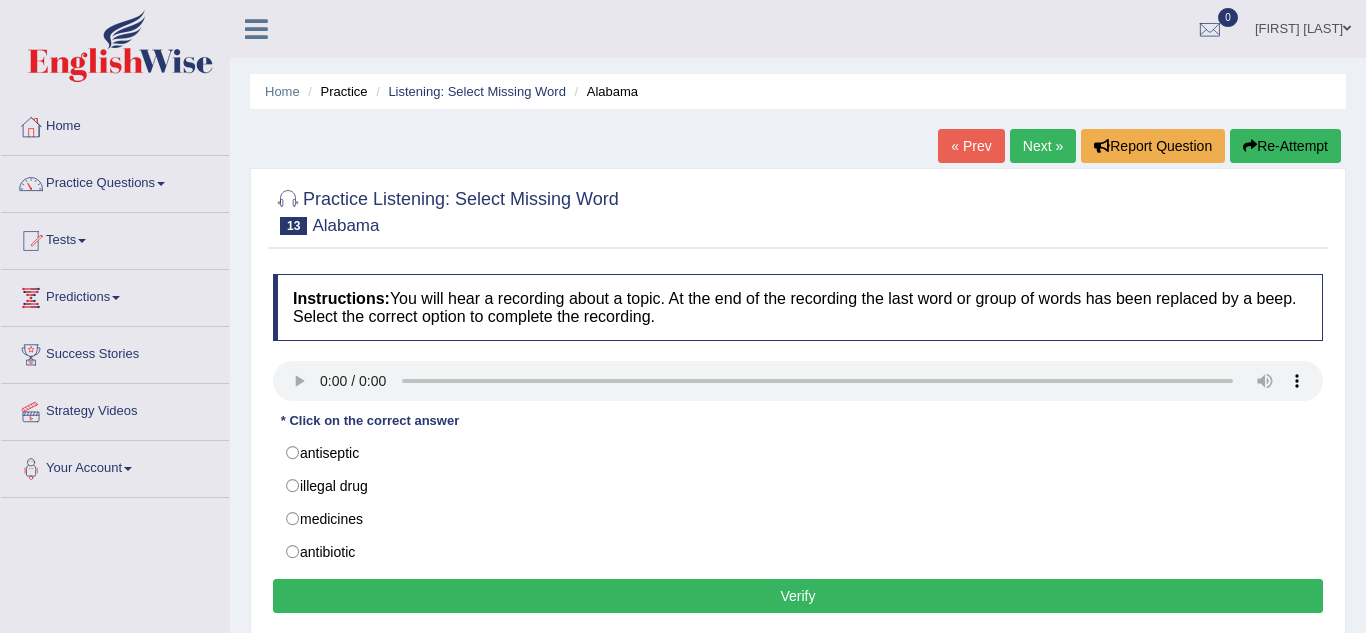 scroll, scrollTop: 0, scrollLeft: 0, axis: both 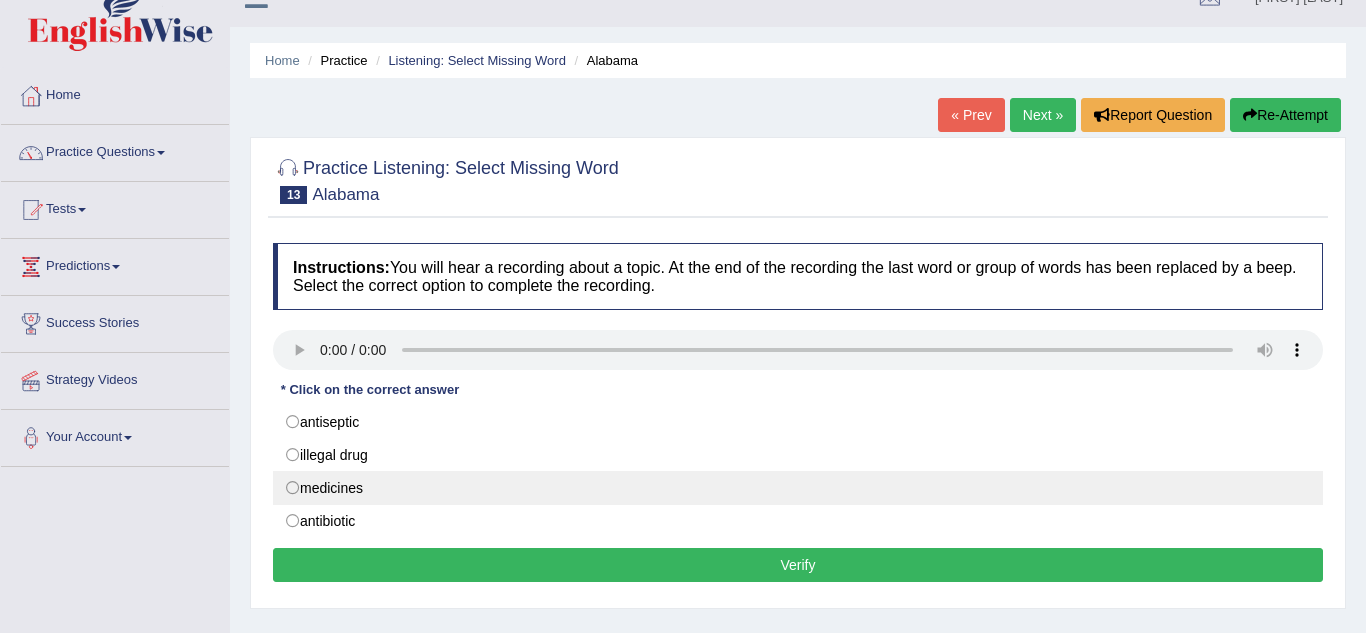click on "medicines" at bounding box center [798, 488] 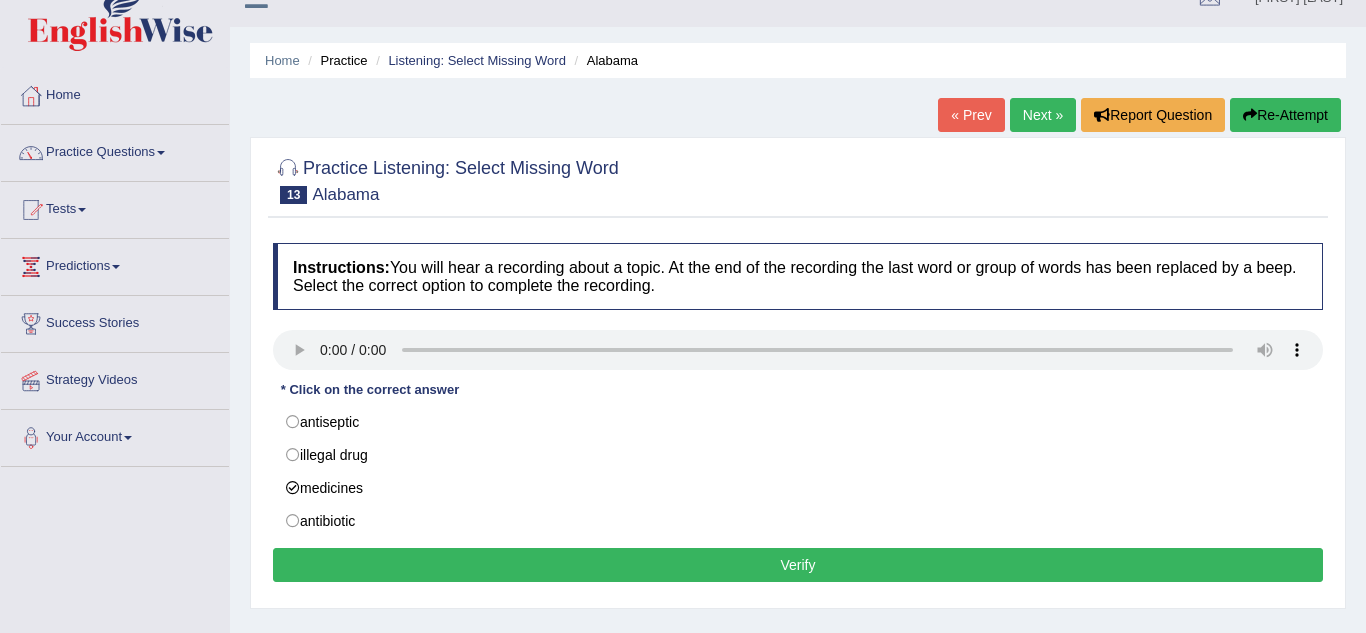 click on "Verify" at bounding box center [798, 565] 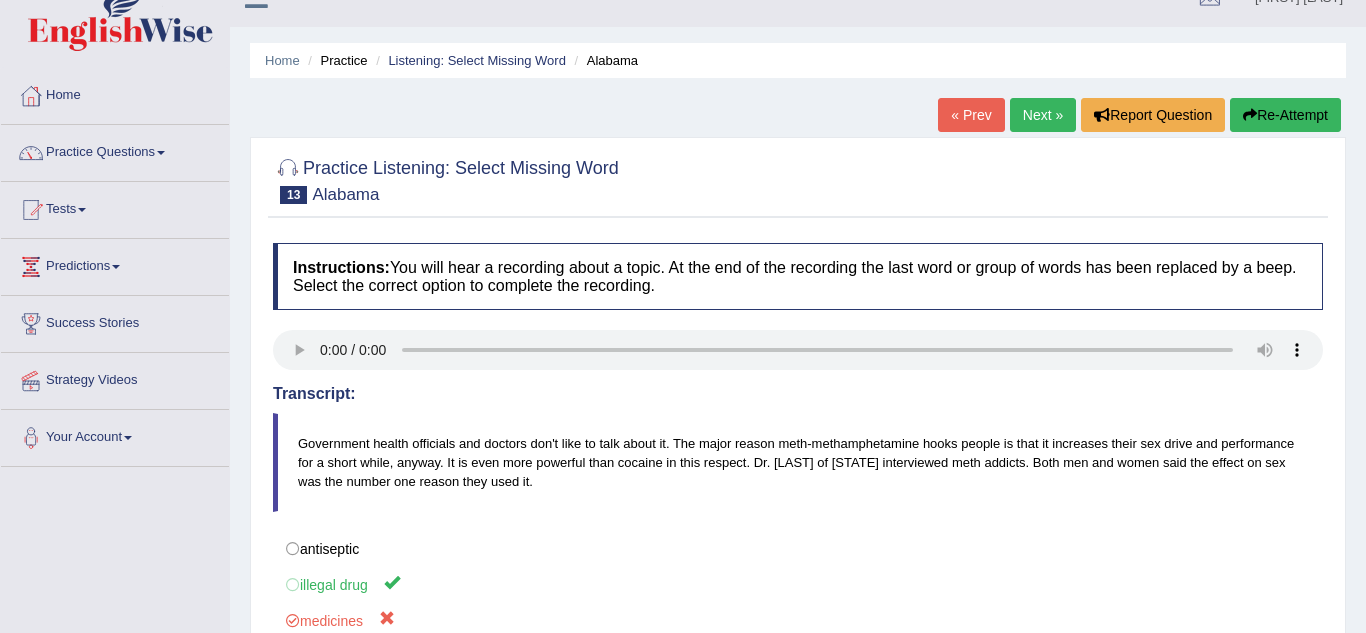 click on "Next »" at bounding box center (1043, 115) 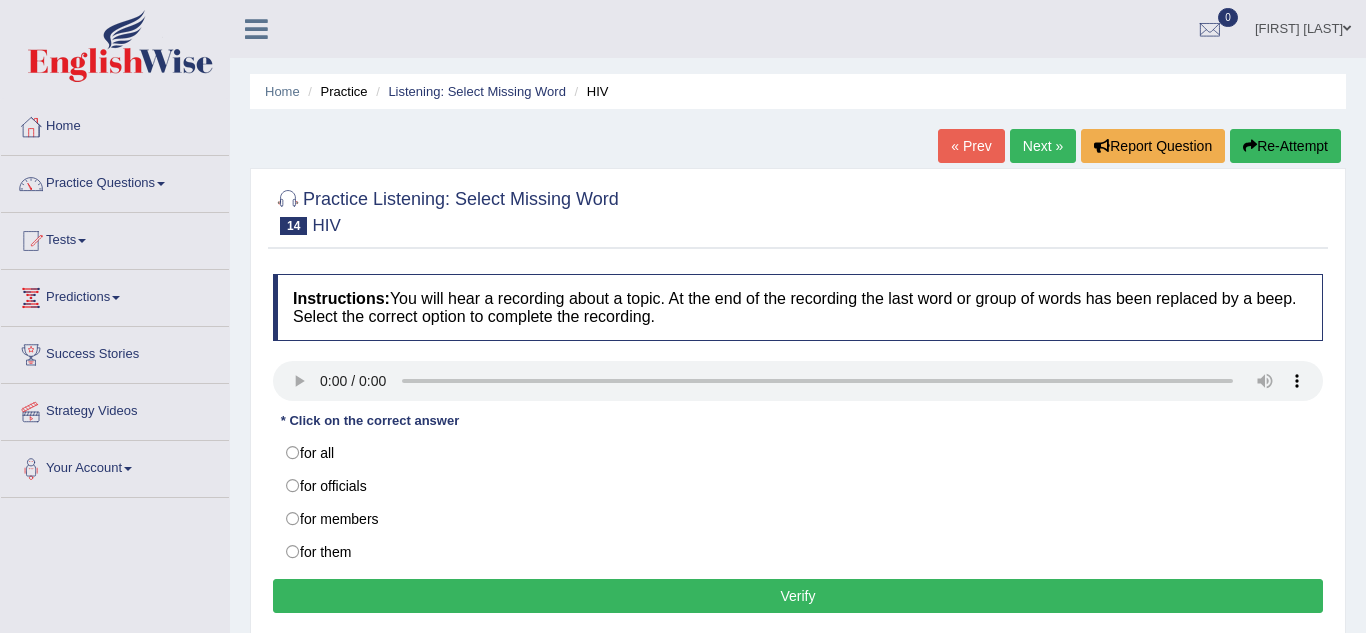 scroll, scrollTop: 0, scrollLeft: 0, axis: both 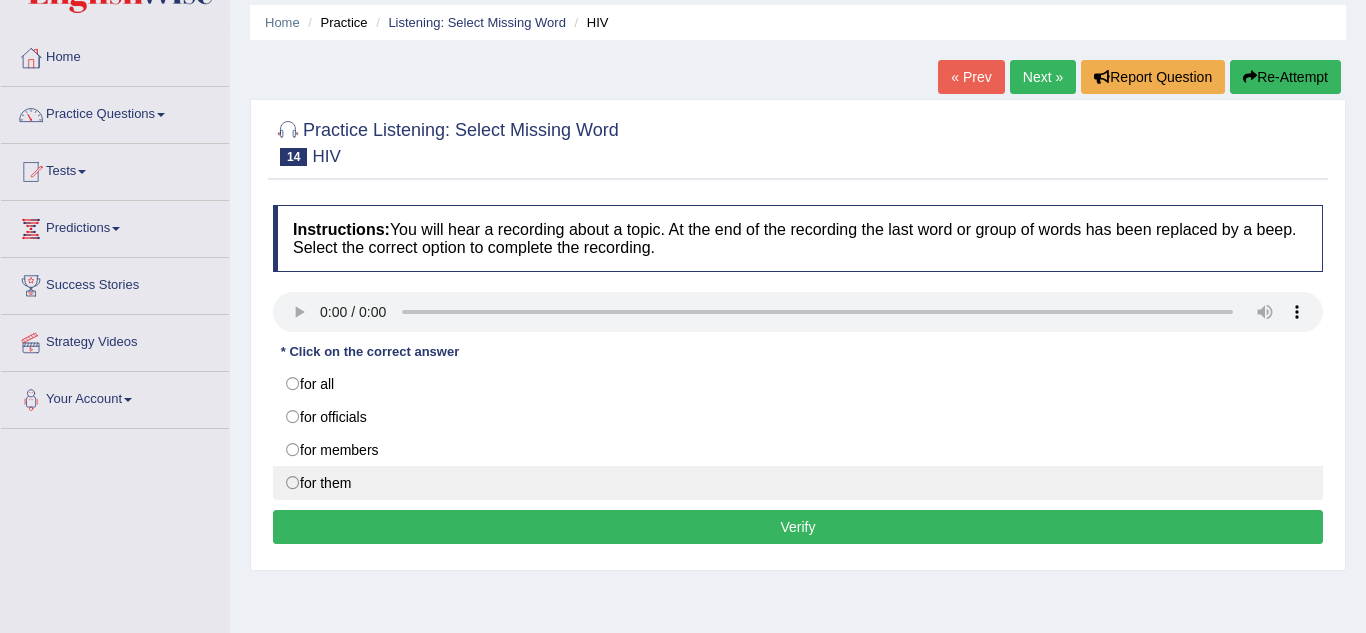 click on "for them" at bounding box center (798, 483) 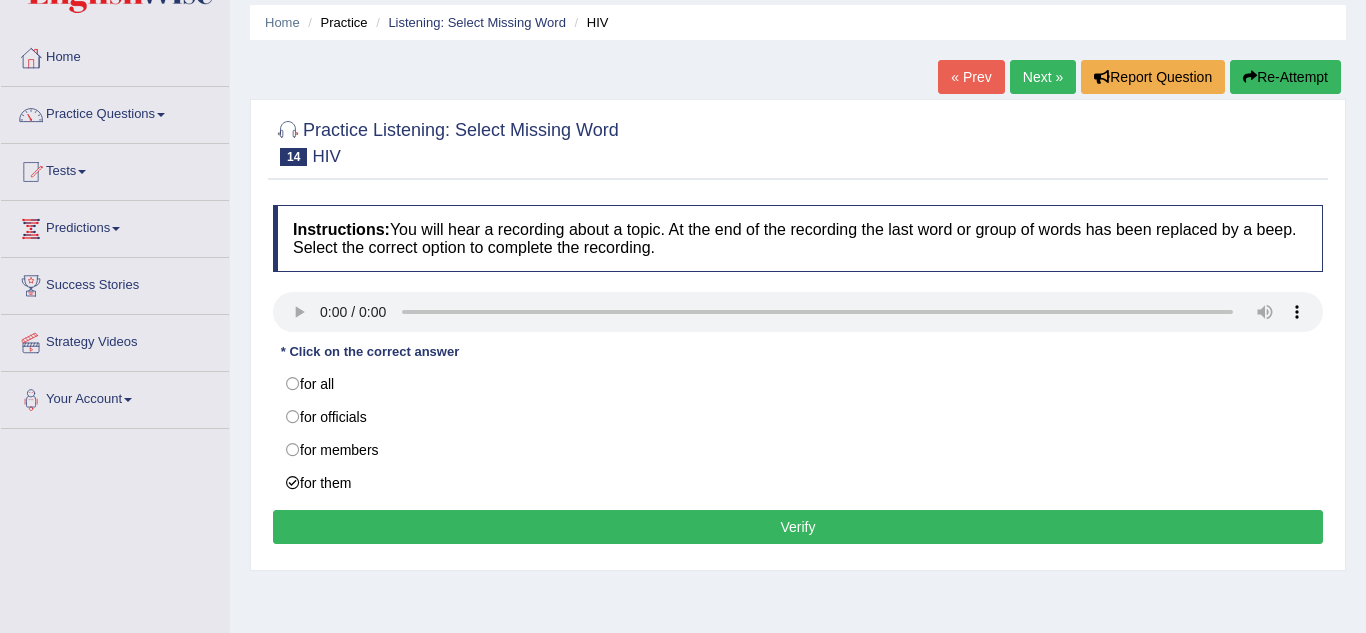 click on "Verify" at bounding box center (798, 527) 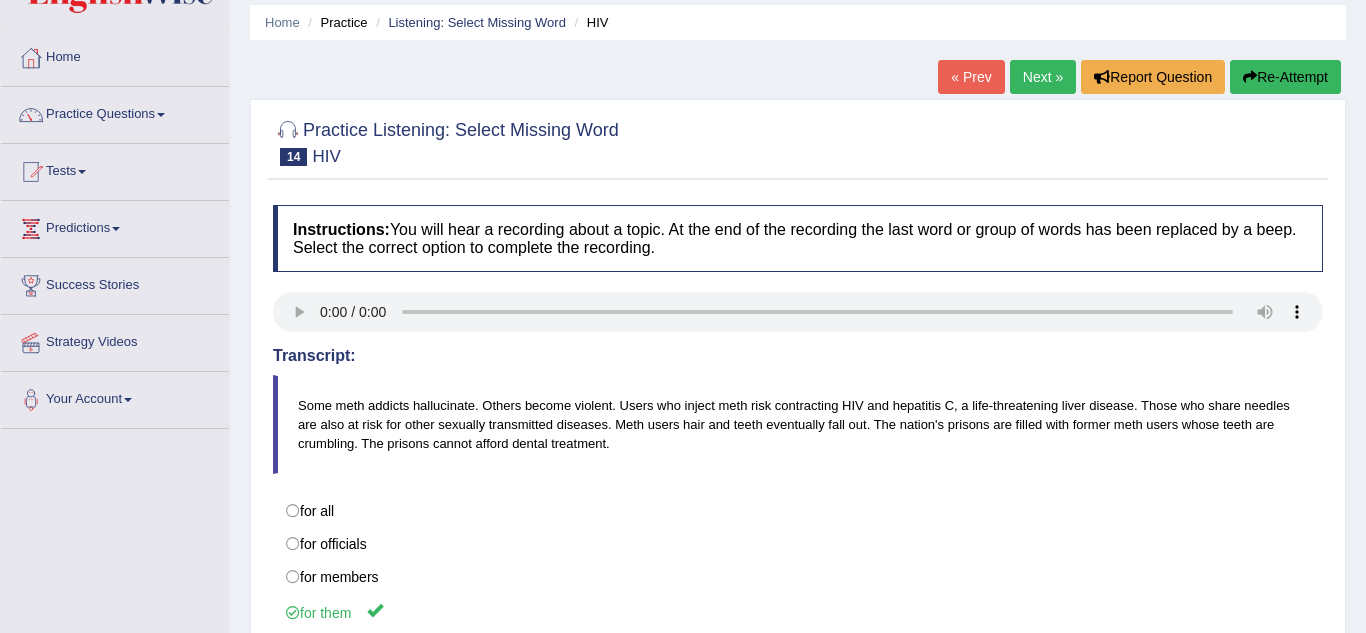 click on "Next »" at bounding box center (1043, 77) 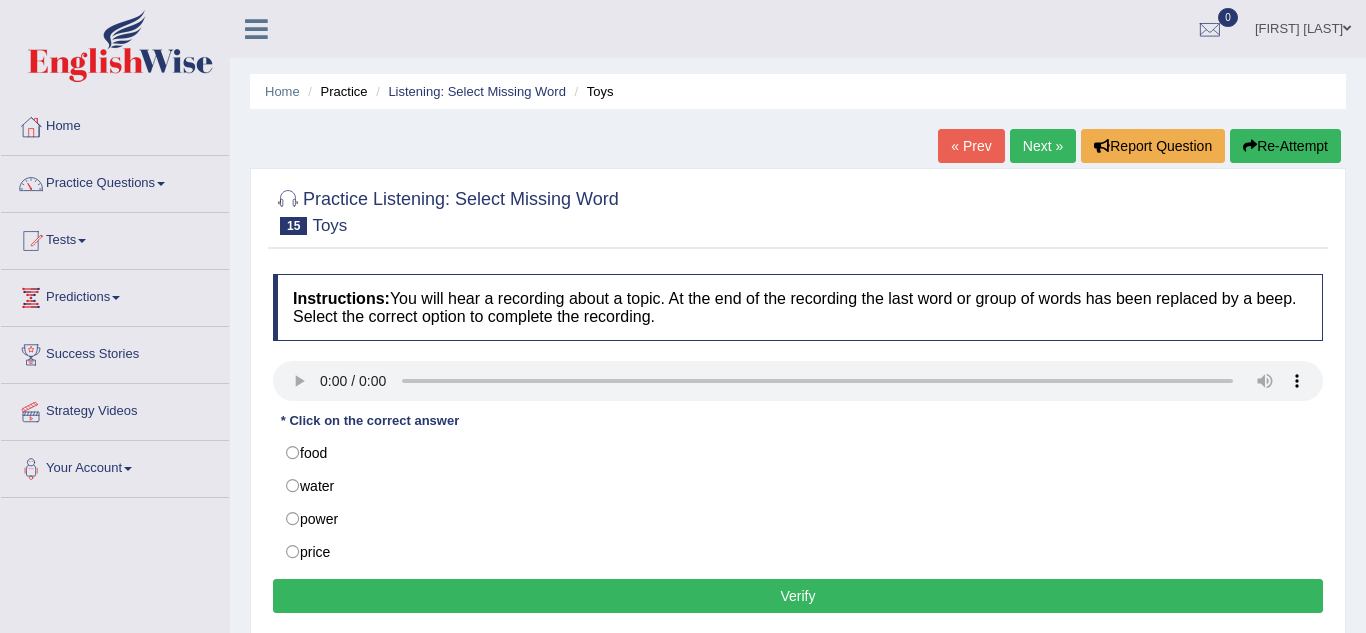 scroll, scrollTop: 64, scrollLeft: 0, axis: vertical 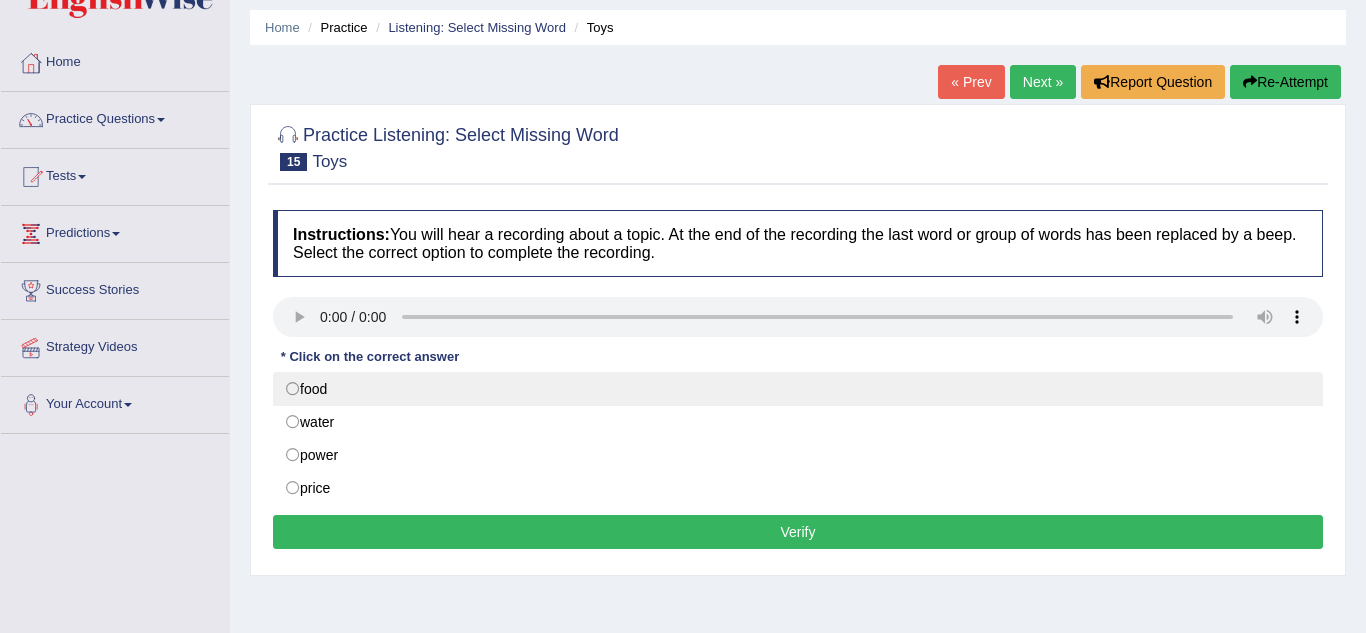 click on "food" at bounding box center (798, 389) 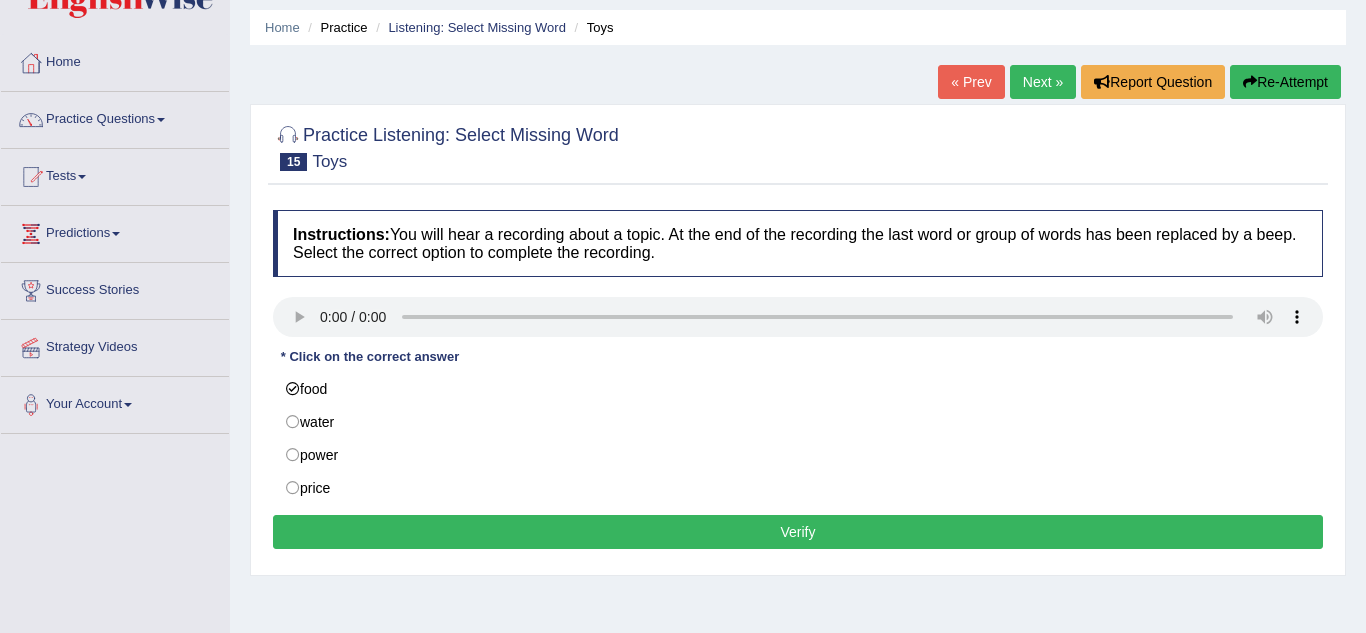 click on "Verify" at bounding box center (798, 532) 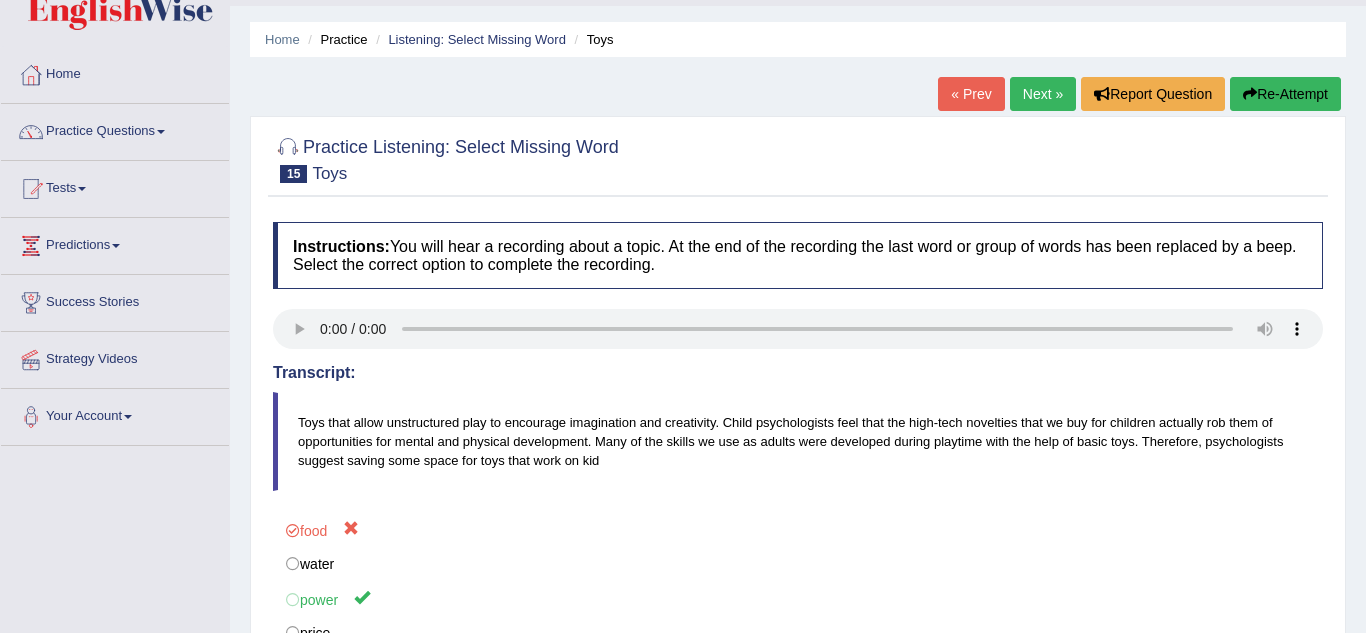scroll, scrollTop: 0, scrollLeft: 0, axis: both 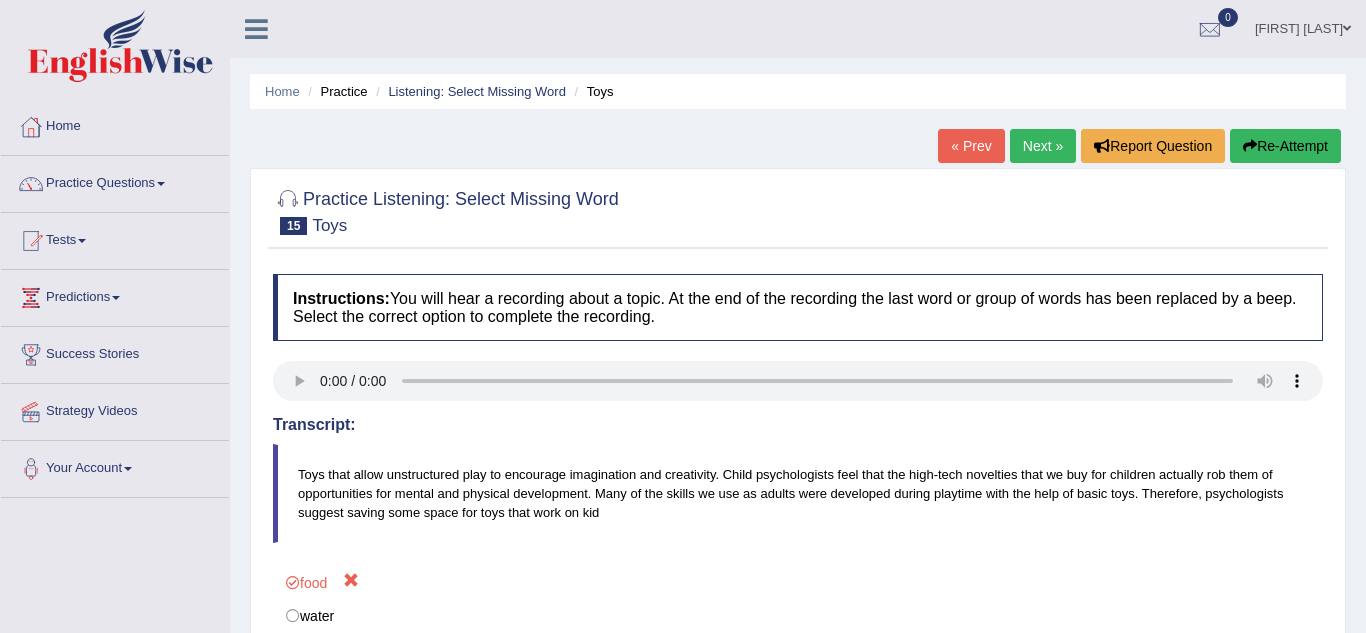 click on "Next »" at bounding box center (1043, 146) 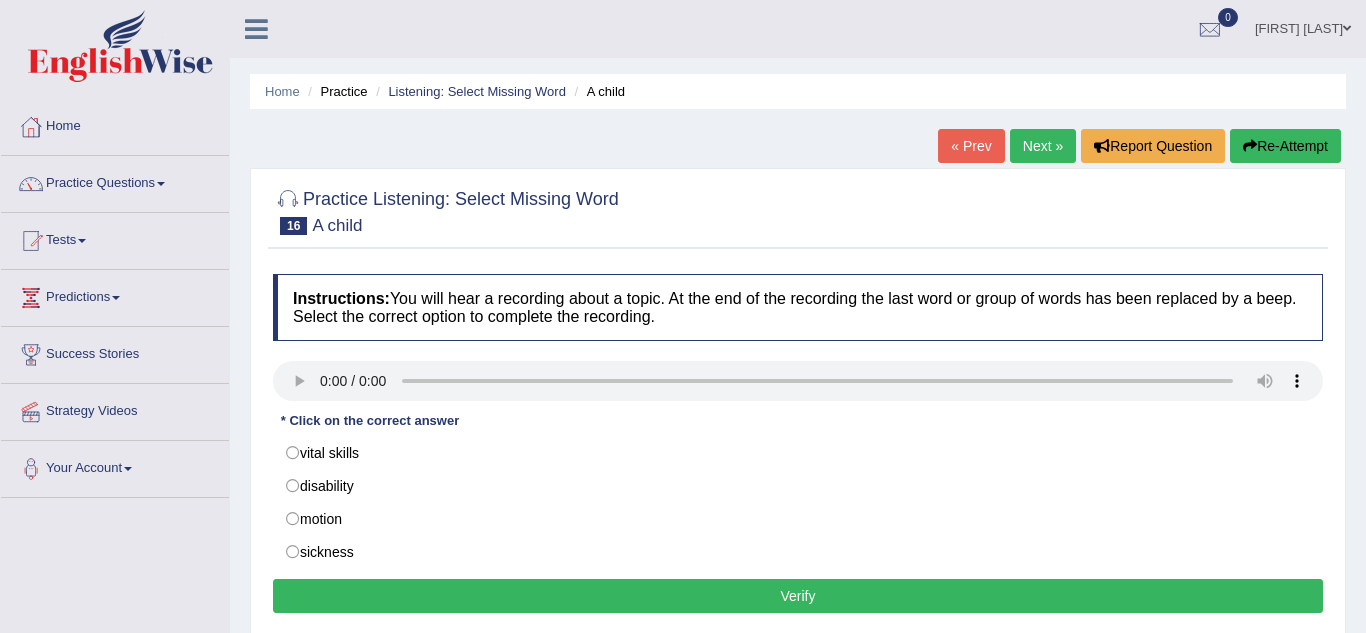 scroll, scrollTop: 0, scrollLeft: 0, axis: both 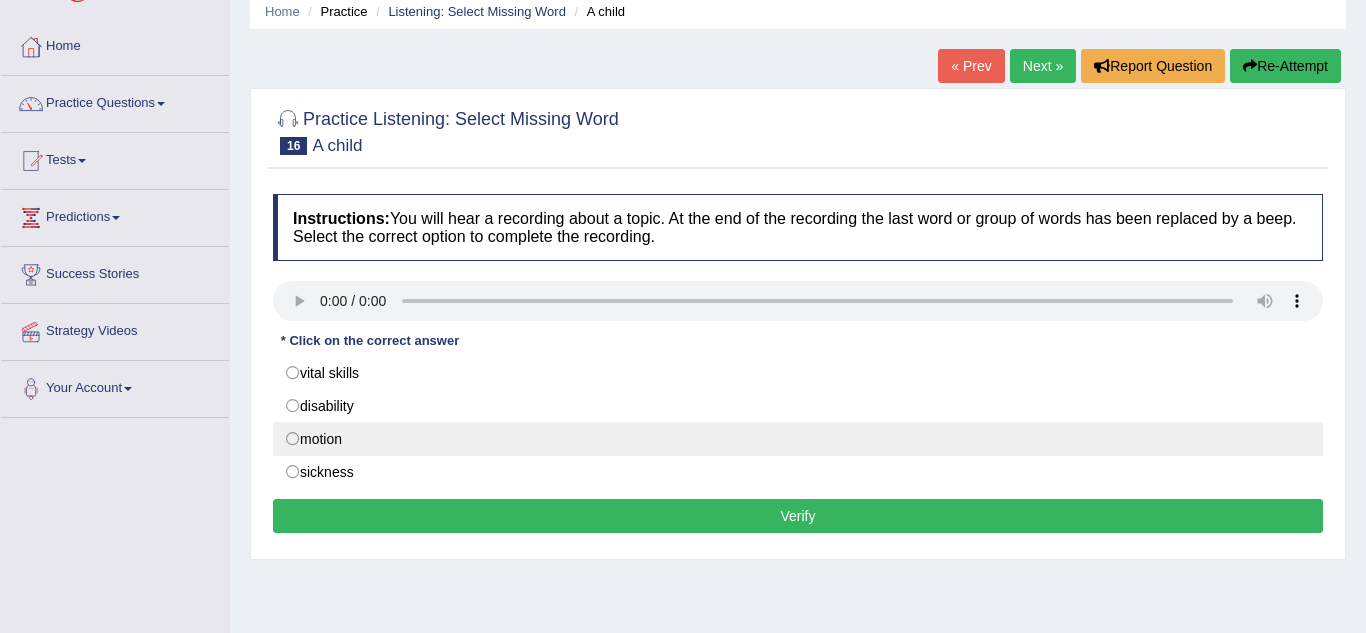 click on "motion" at bounding box center (798, 439) 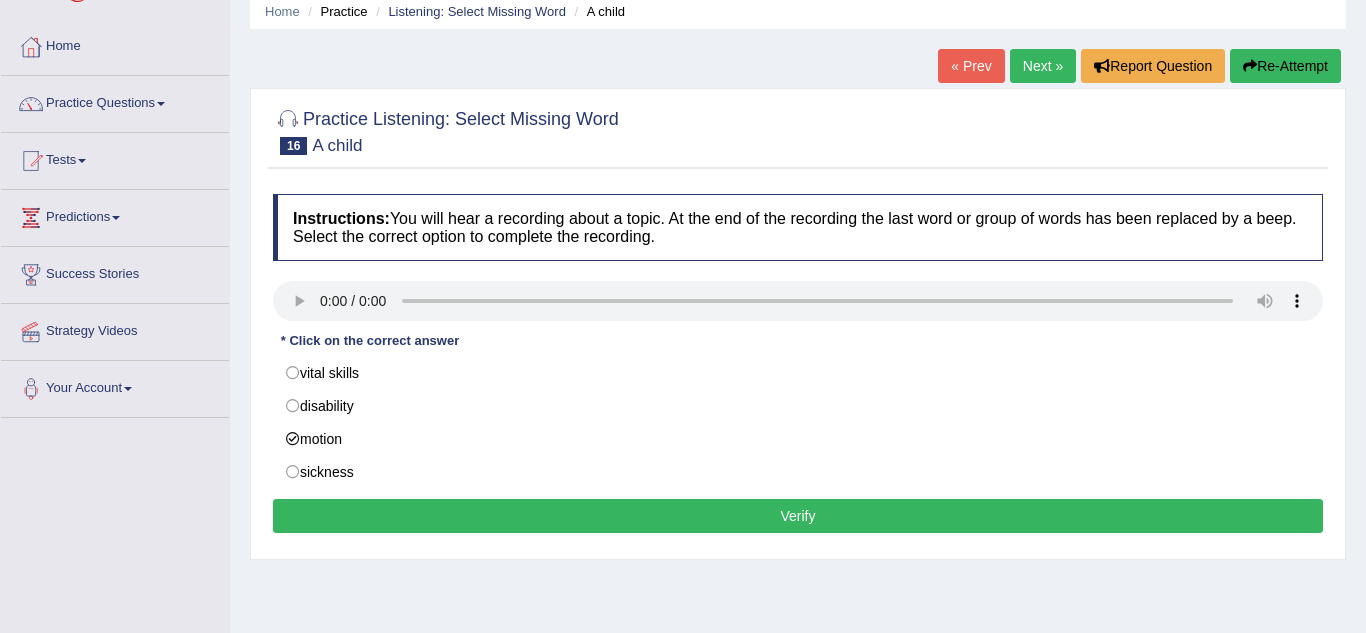 click on "Verify" at bounding box center [798, 516] 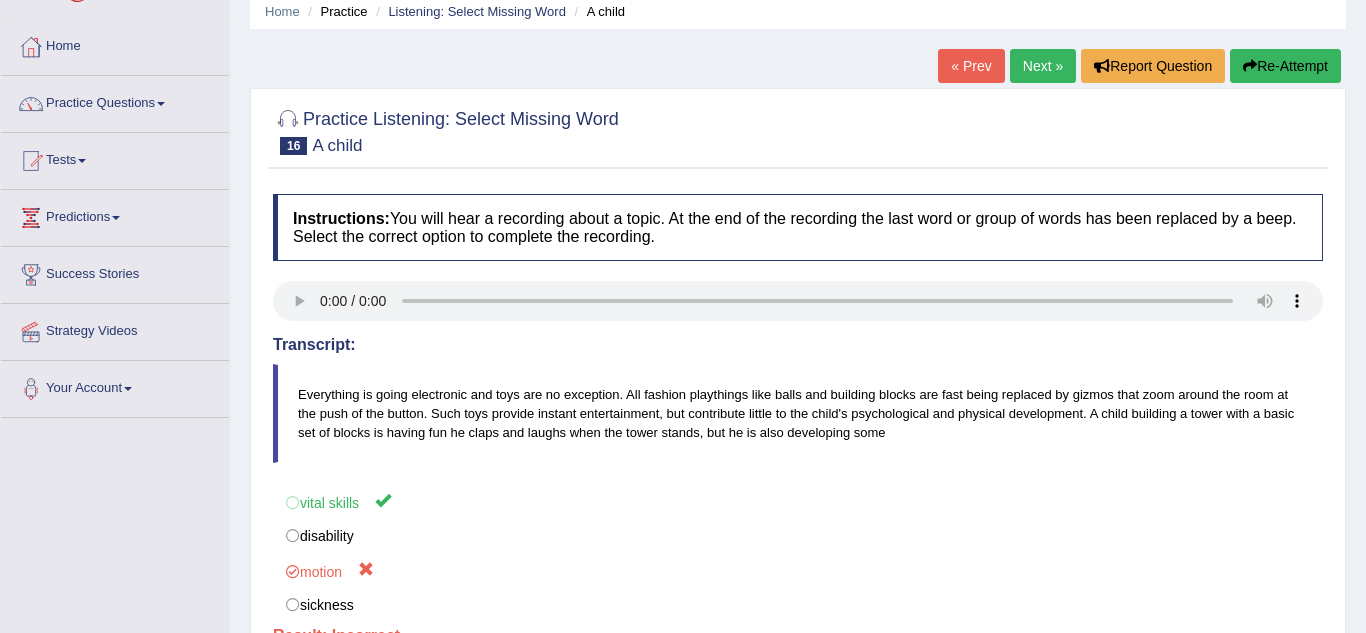 click on "Next »" at bounding box center [1043, 66] 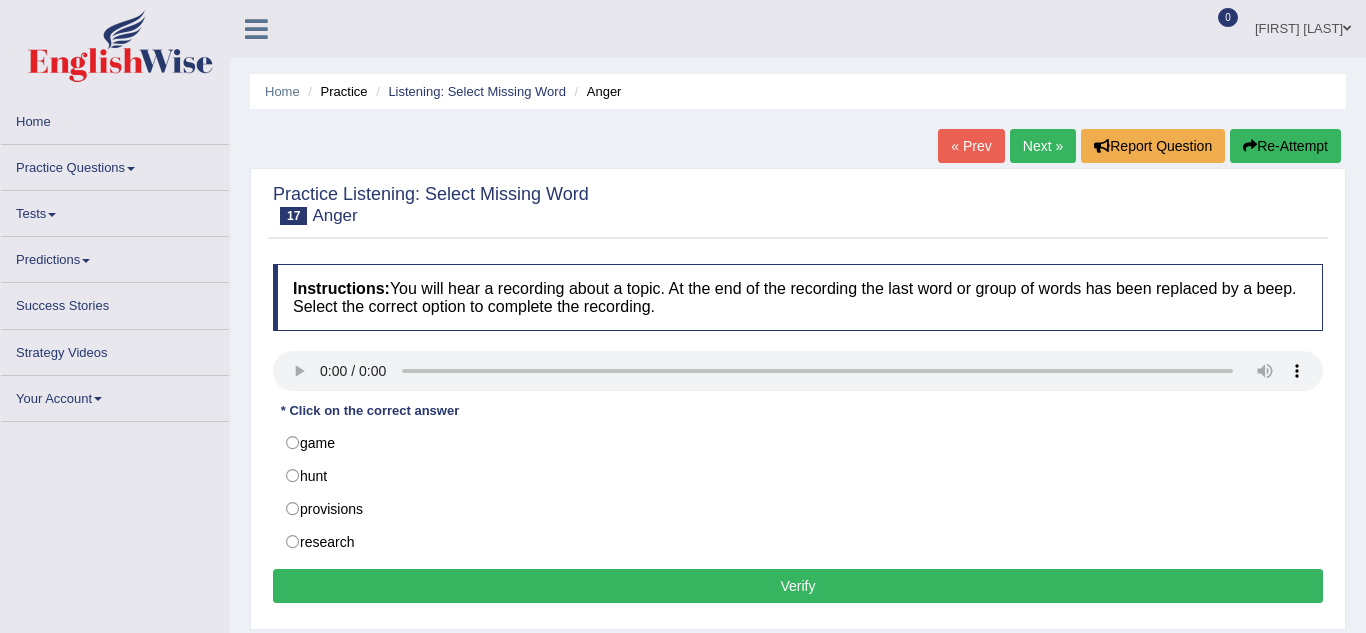 scroll, scrollTop: 0, scrollLeft: 0, axis: both 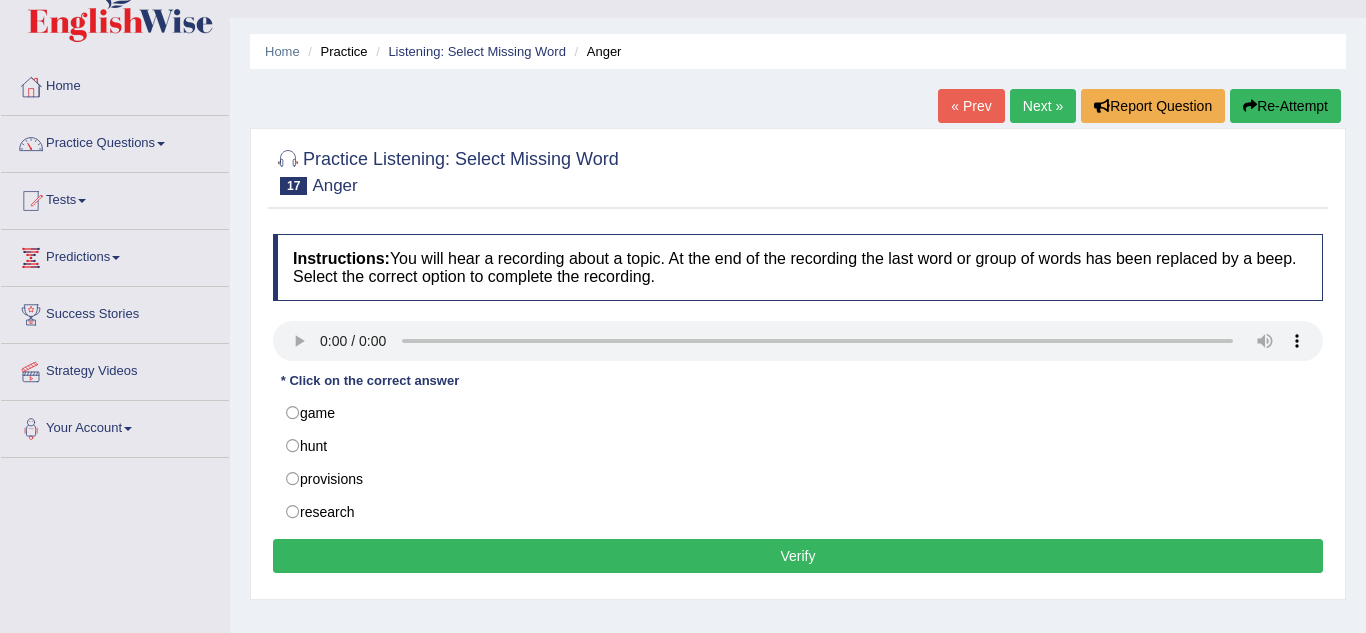 click on "research" at bounding box center [798, 512] 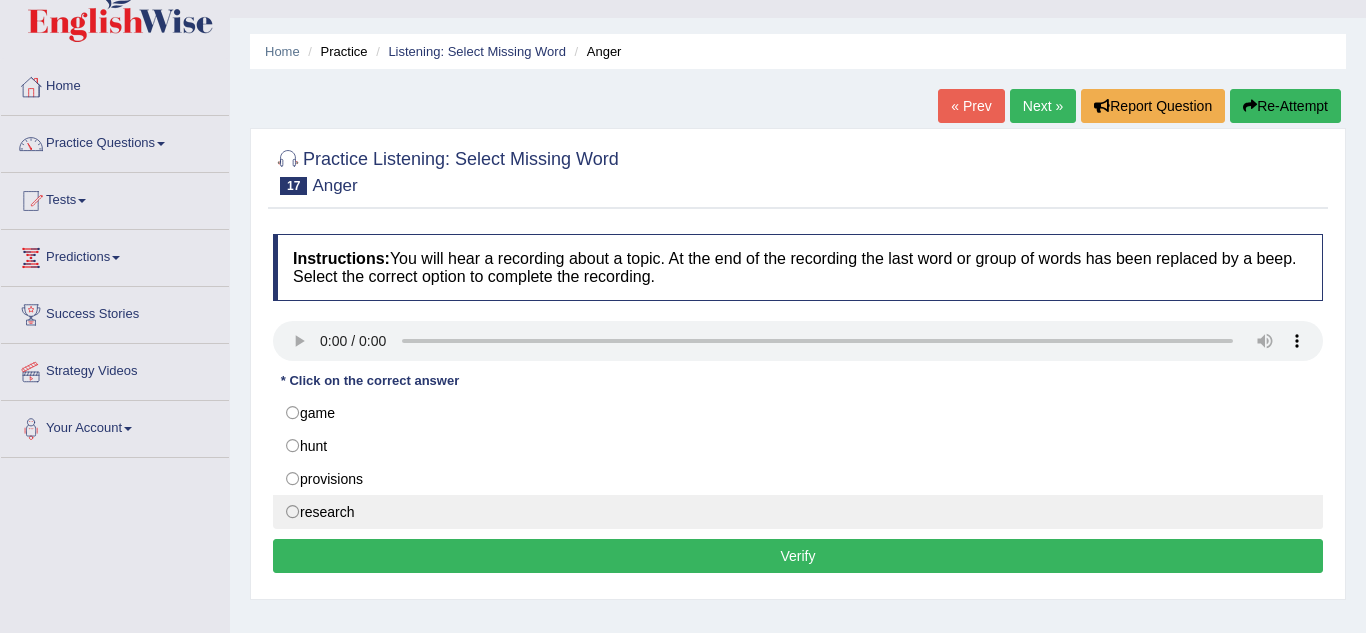 radio on "true" 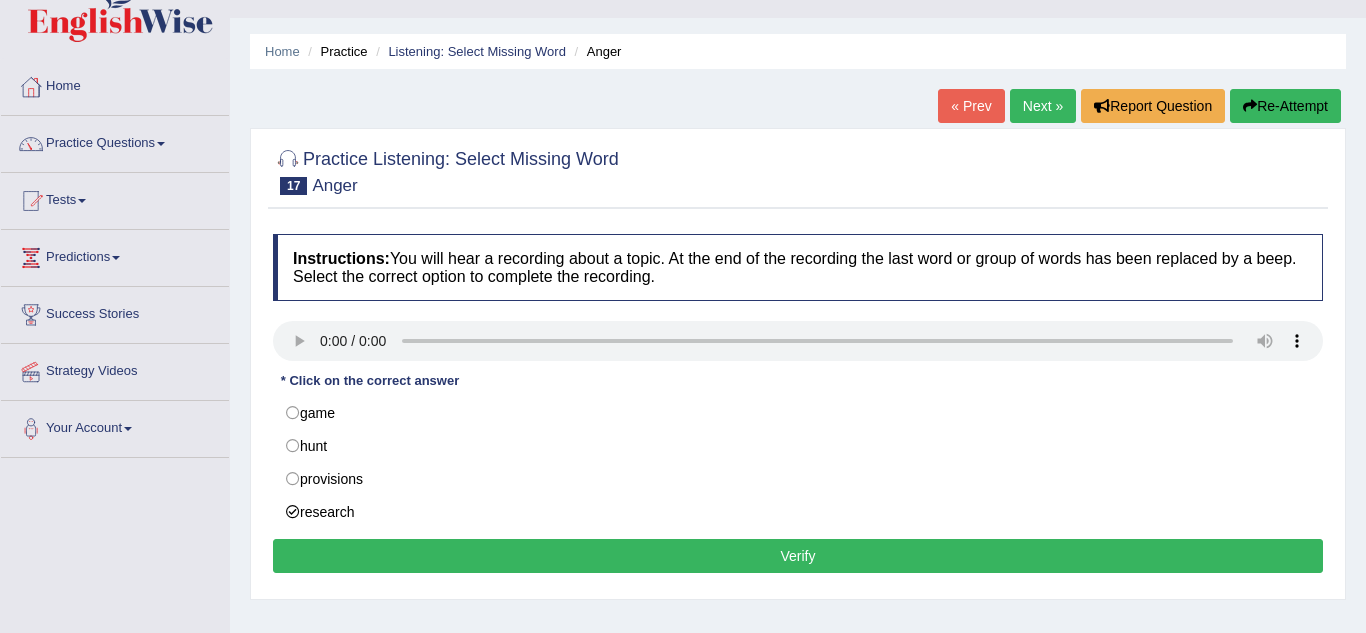 click on "Verify" at bounding box center (798, 556) 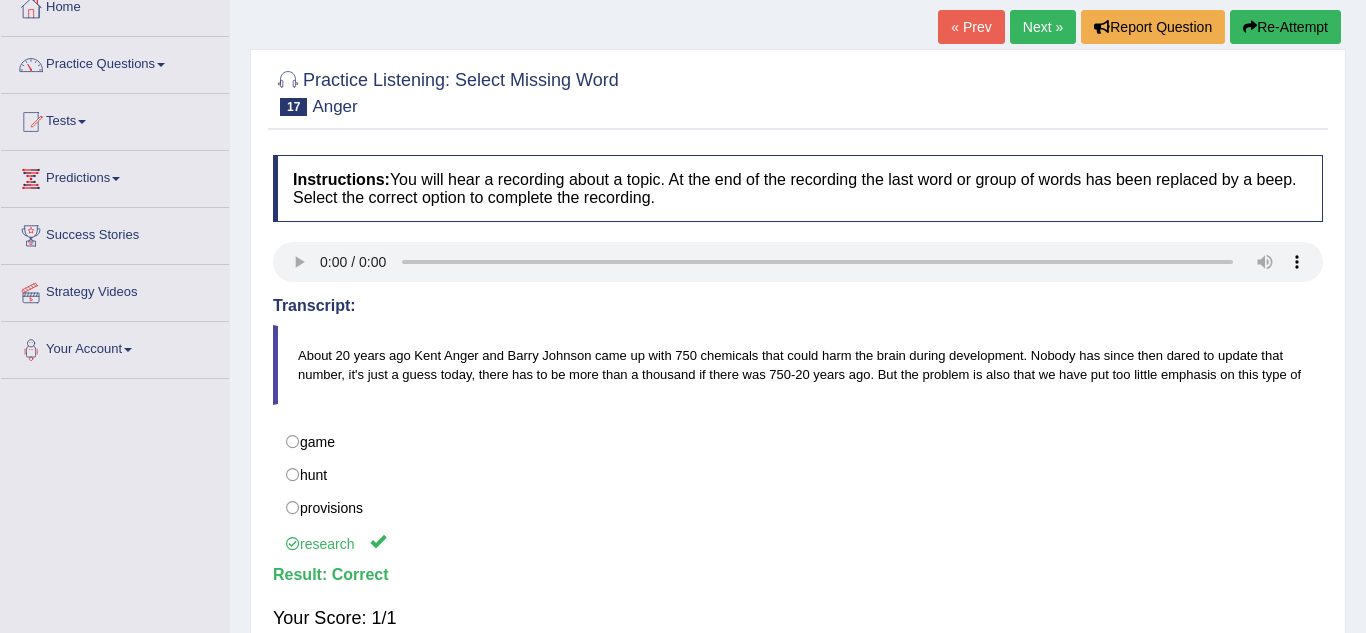 scroll, scrollTop: 113, scrollLeft: 0, axis: vertical 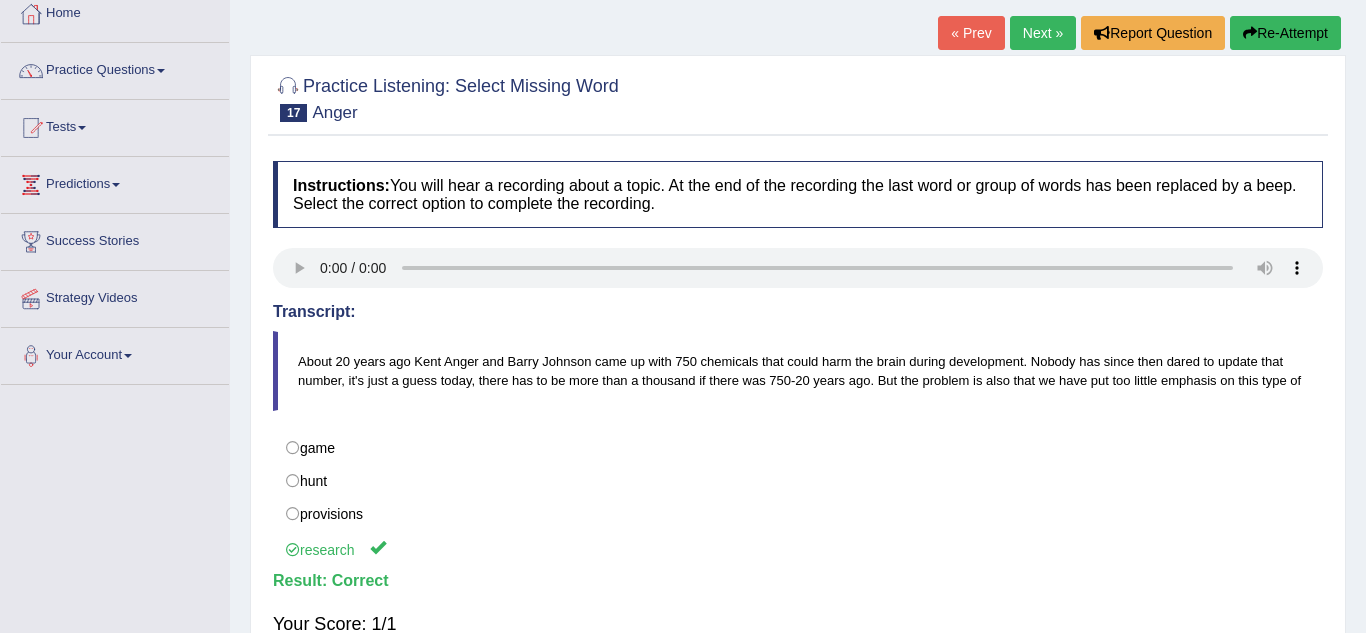 click on "Practice Listening: Select Missing Word
17
Anger
Instructions:  You will hear a recording about a topic. At the end of the recording the last word or group of words has been replaced by a beep. Select the correct option to complete the recording.
Transcript: About 20 years ago Kent Anger and Barry Johnson came up with 750 chemicals that could harm the brain during development. Nobody has since then dared to update that number, it's just a guess today, there has to be more than a thousand if there was 750-20 years ago. But the problem is also that we have put too little emphasis on this type of * Click on the correct answer  game  hunt  provisions  research Result:  Your Score: 1/1 Verify" at bounding box center (798, 365) 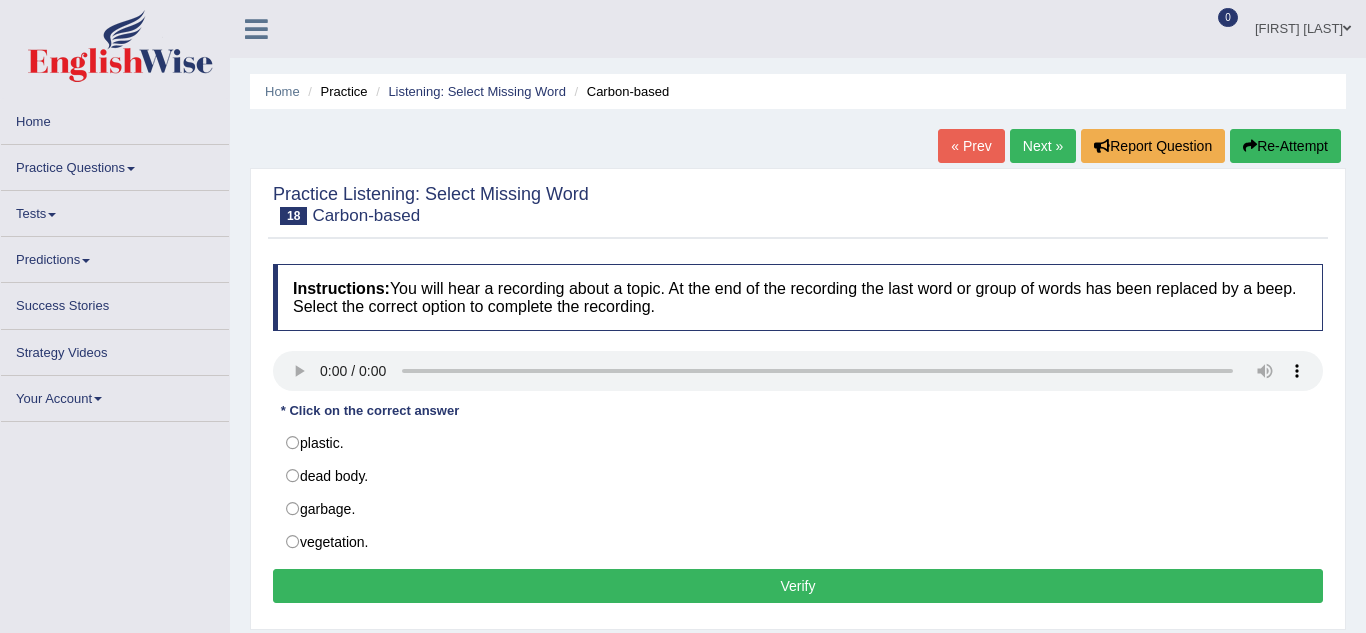scroll, scrollTop: 0, scrollLeft: 0, axis: both 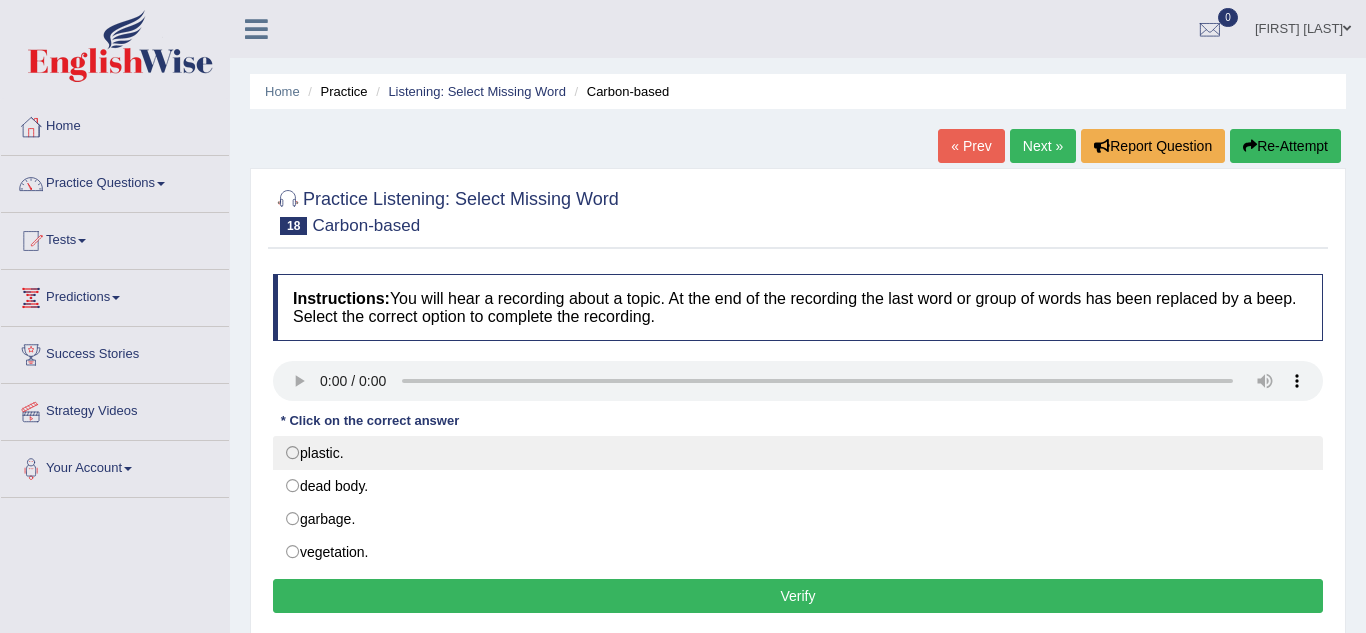 click on "plastic." at bounding box center [798, 453] 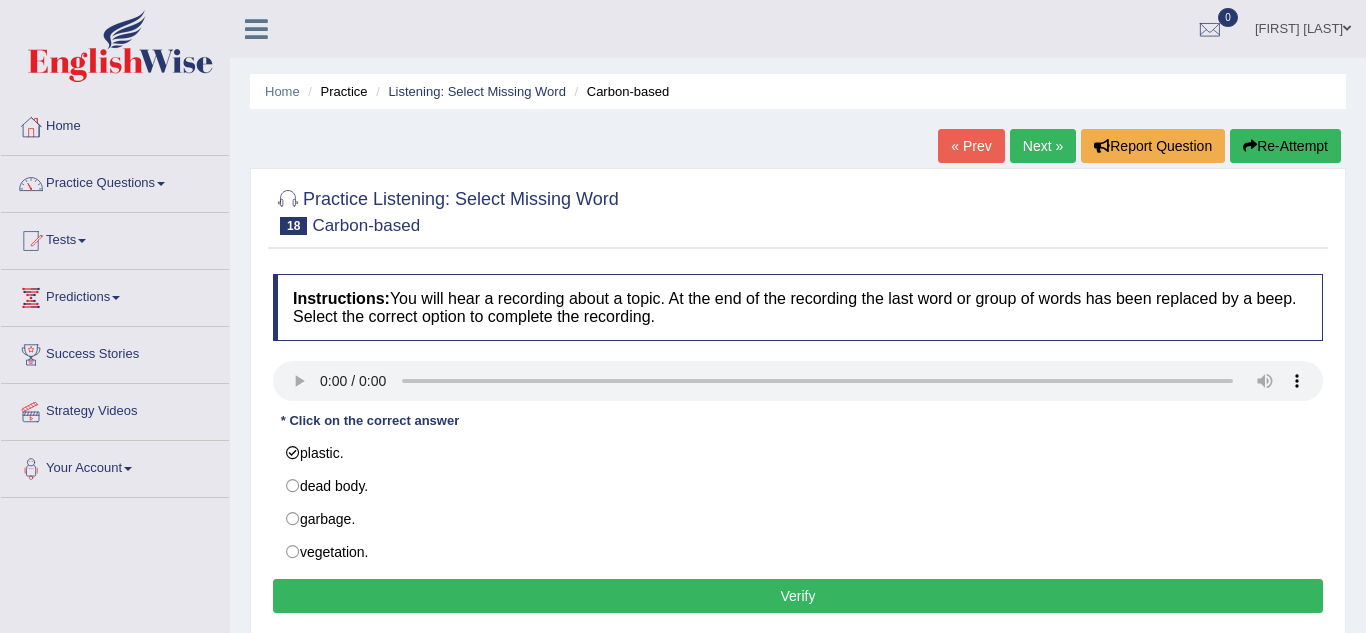 click on "Verify" at bounding box center [798, 596] 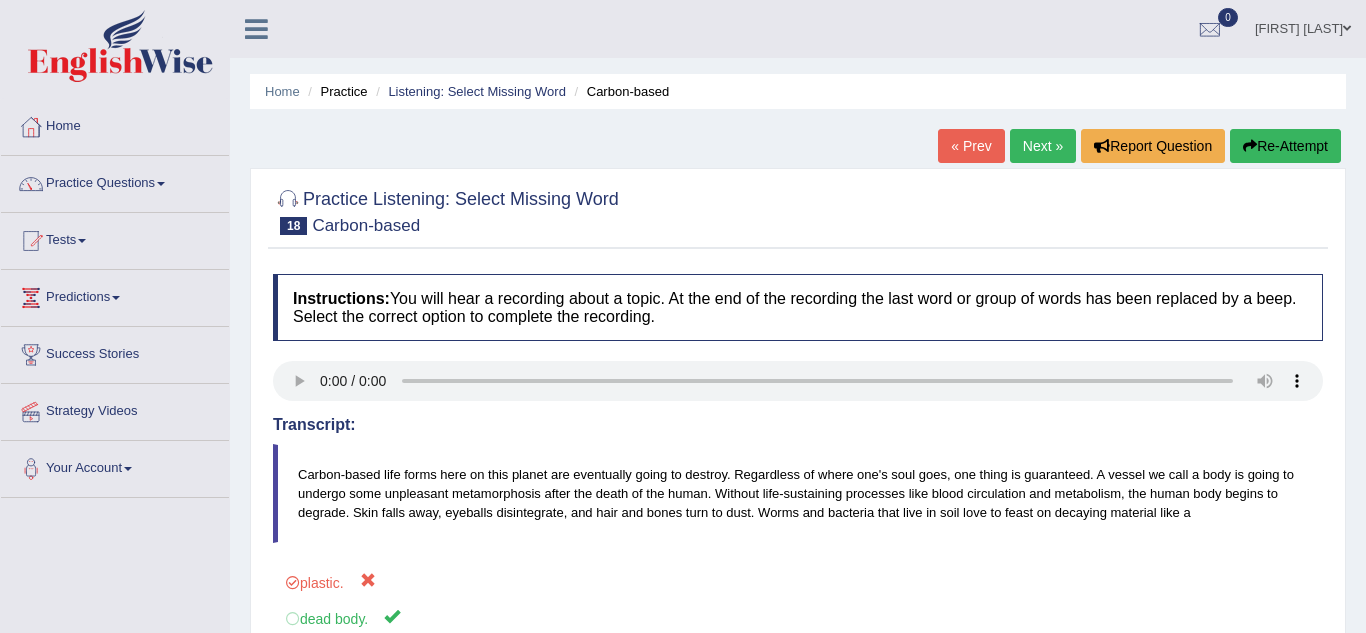click on "Next »" at bounding box center (1043, 146) 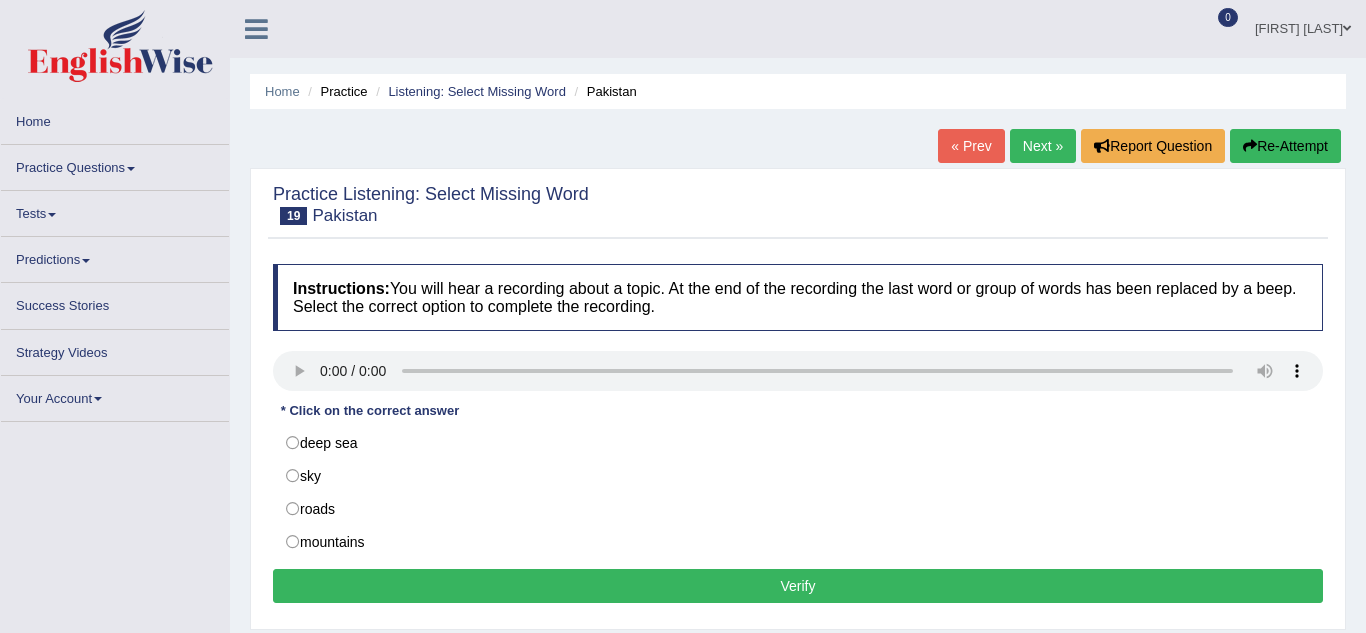 scroll, scrollTop: 0, scrollLeft: 0, axis: both 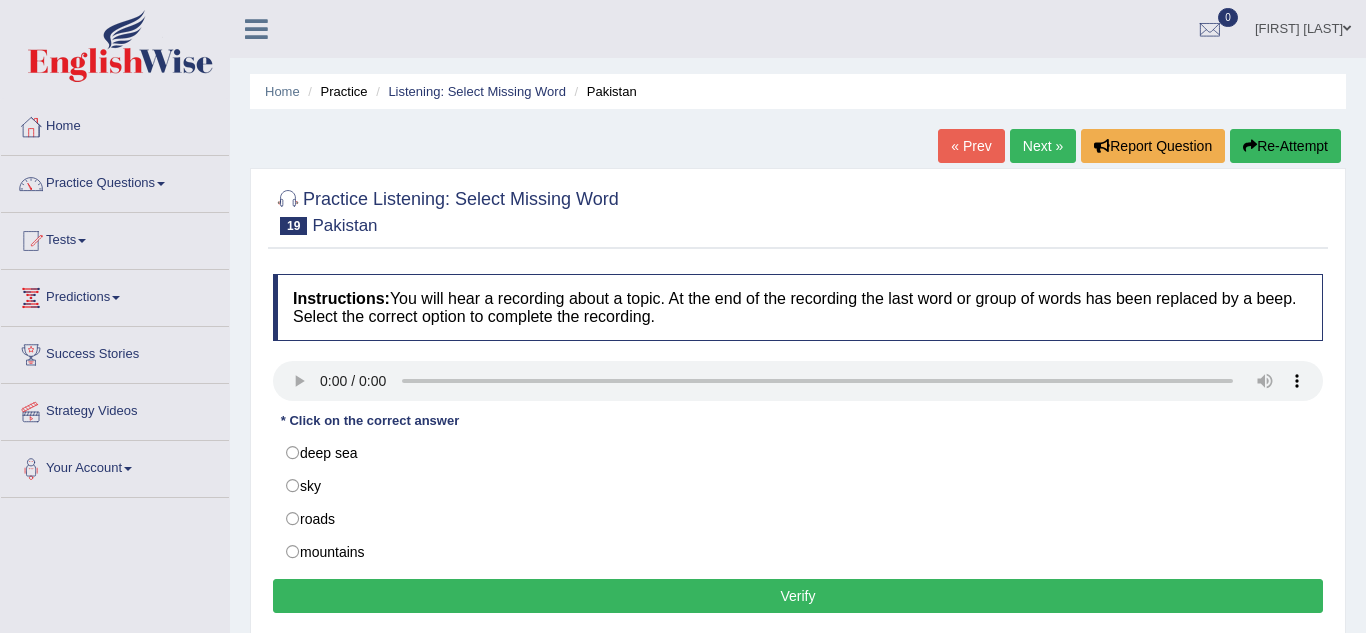 click on "Practice Questions" at bounding box center [115, 181] 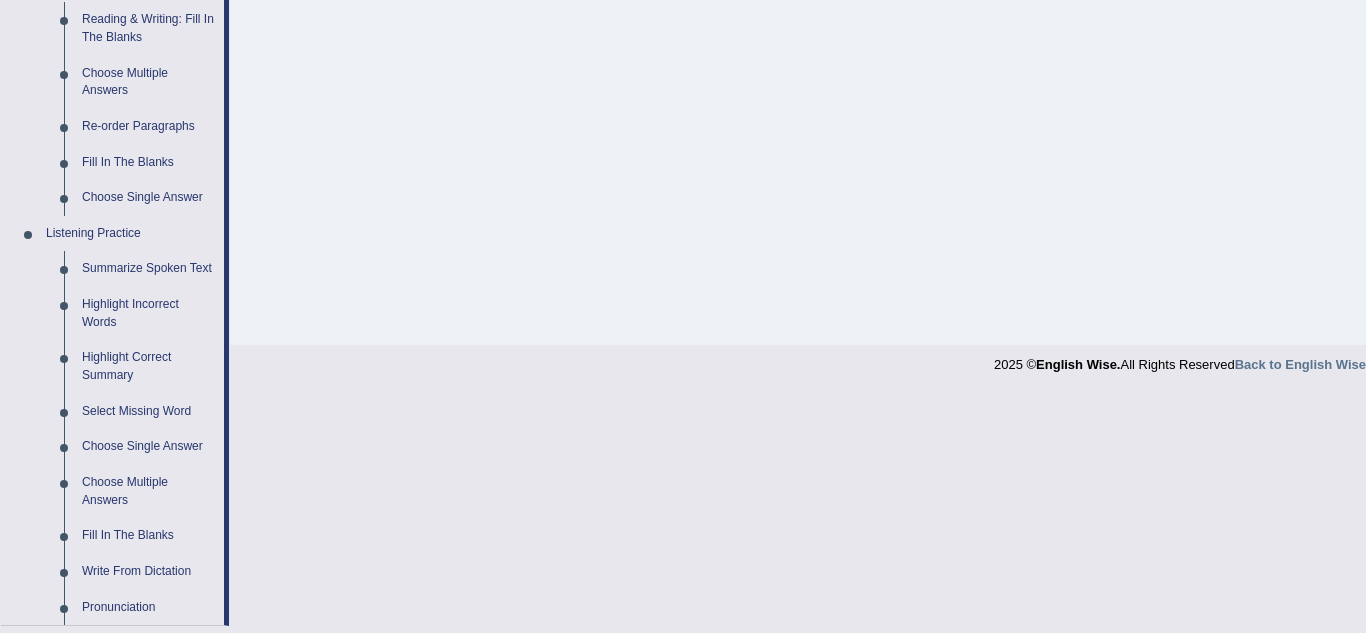 scroll, scrollTop: 656, scrollLeft: 0, axis: vertical 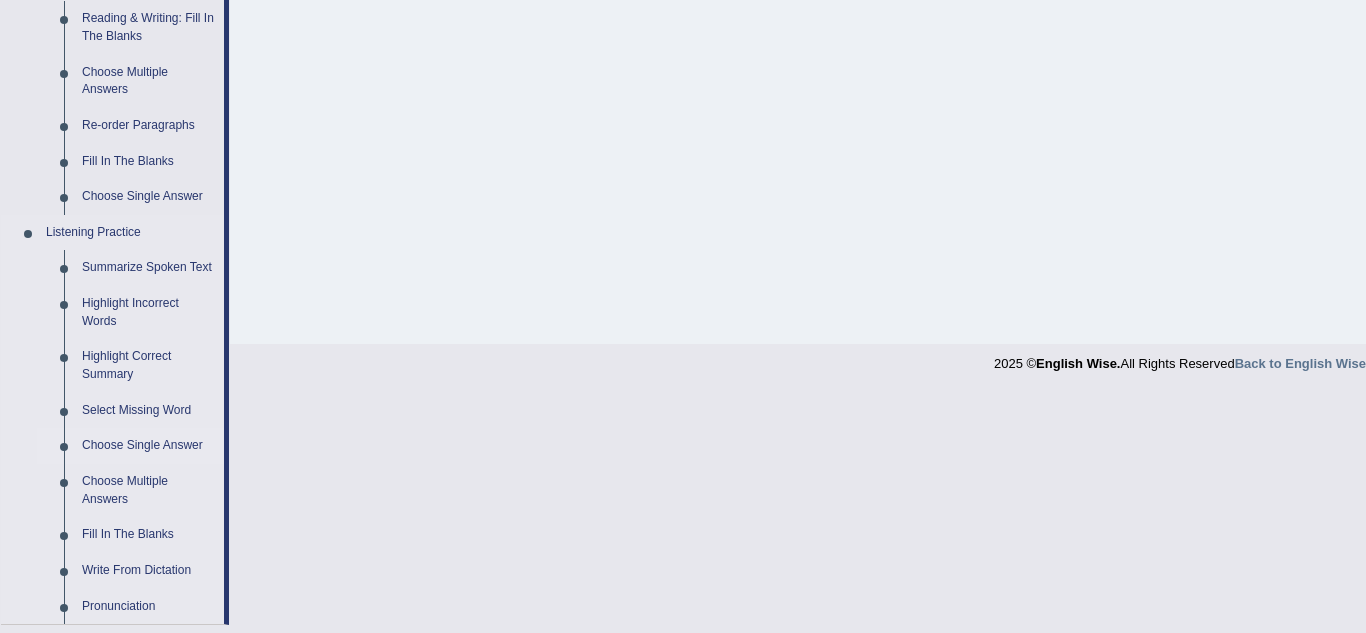 click on "Choose Single Answer" at bounding box center (148, 446) 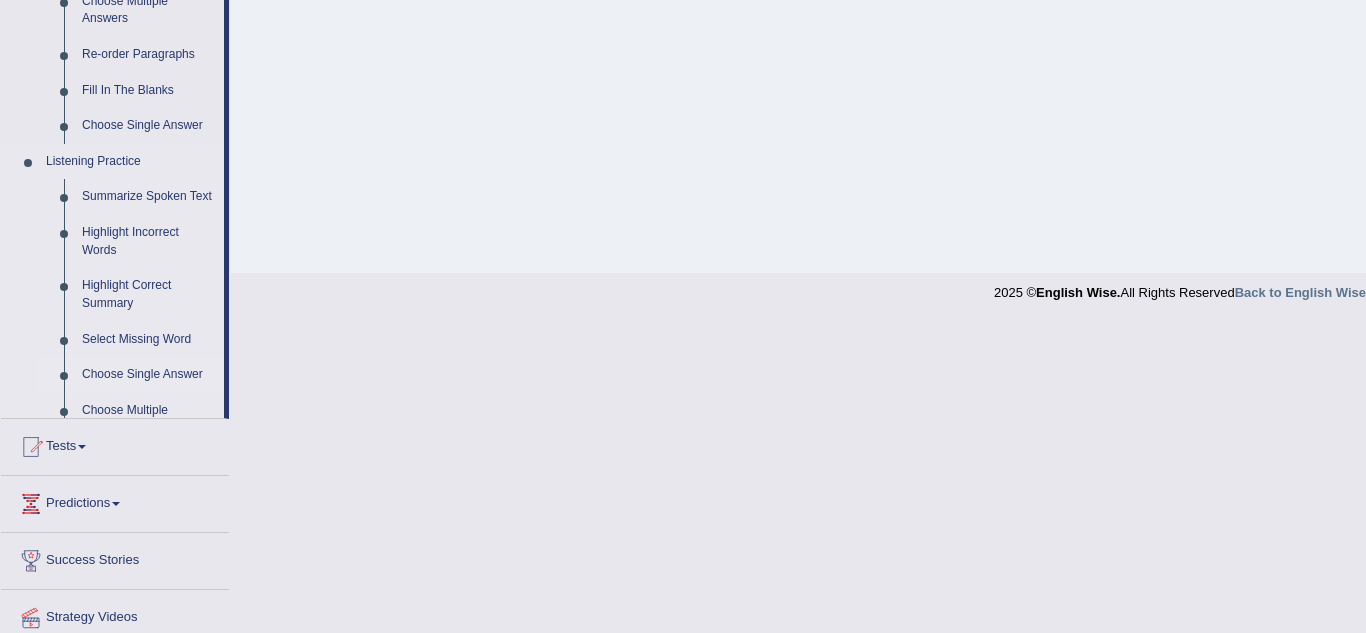 scroll, scrollTop: 588, scrollLeft: 0, axis: vertical 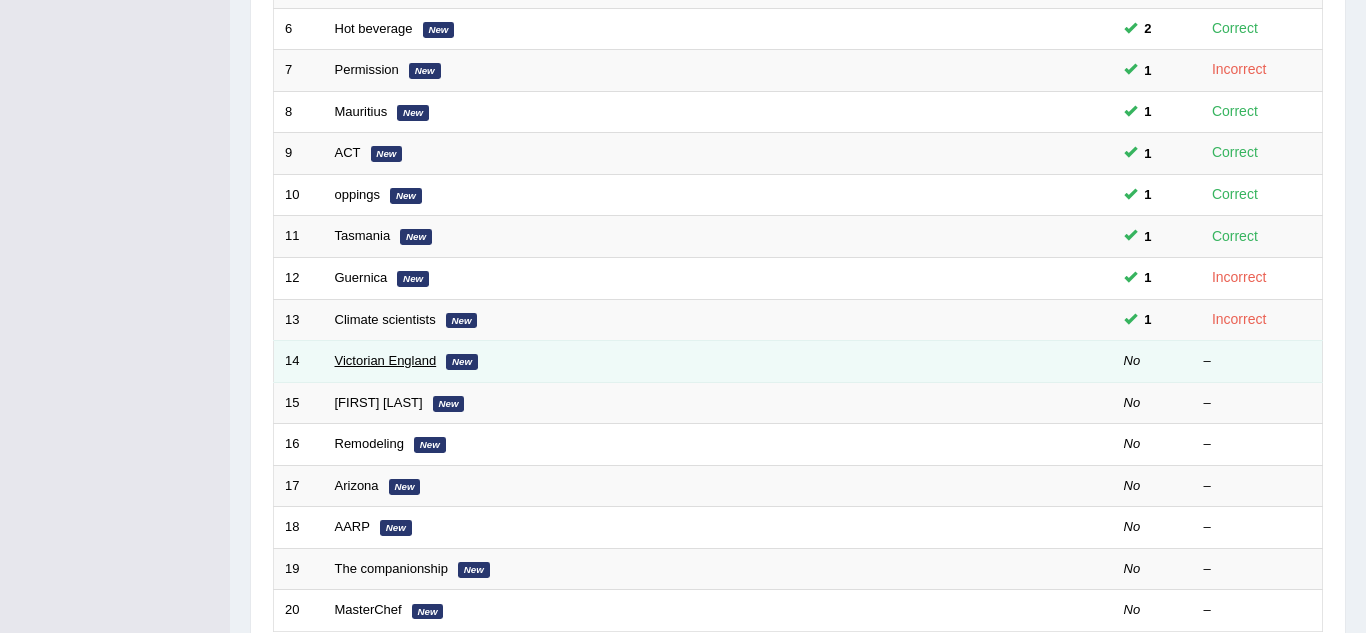 click on "Victorian England" at bounding box center (386, 360) 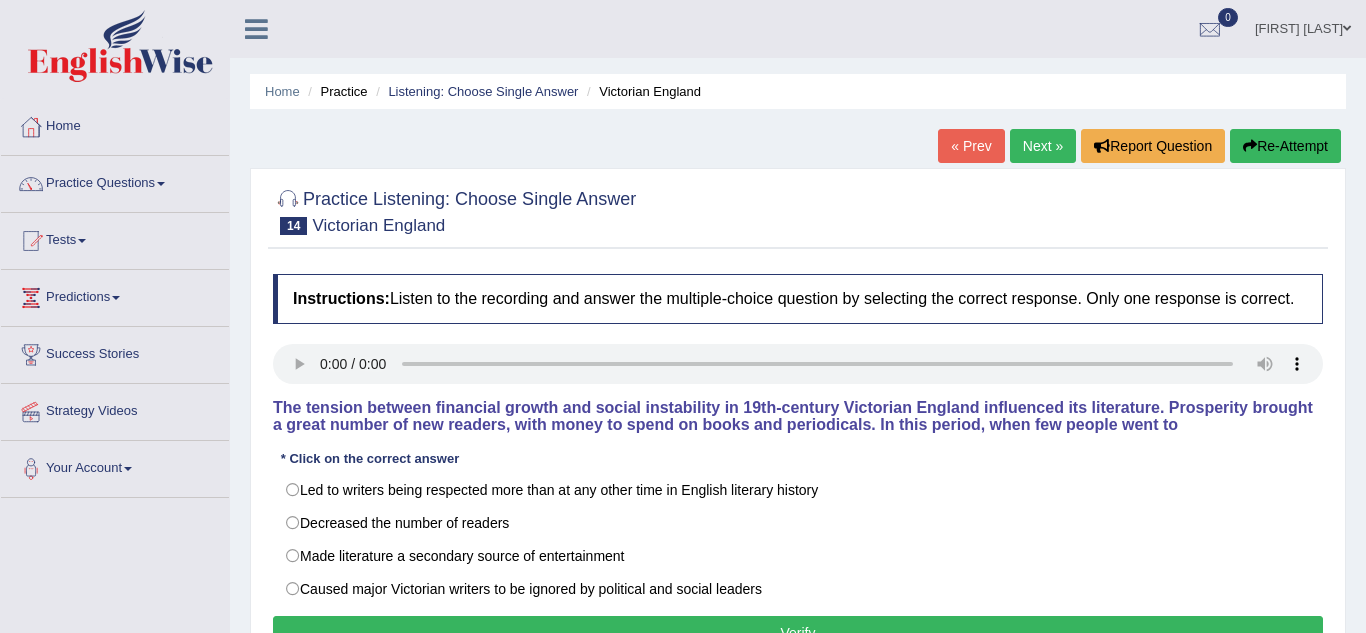 scroll, scrollTop: 0, scrollLeft: 0, axis: both 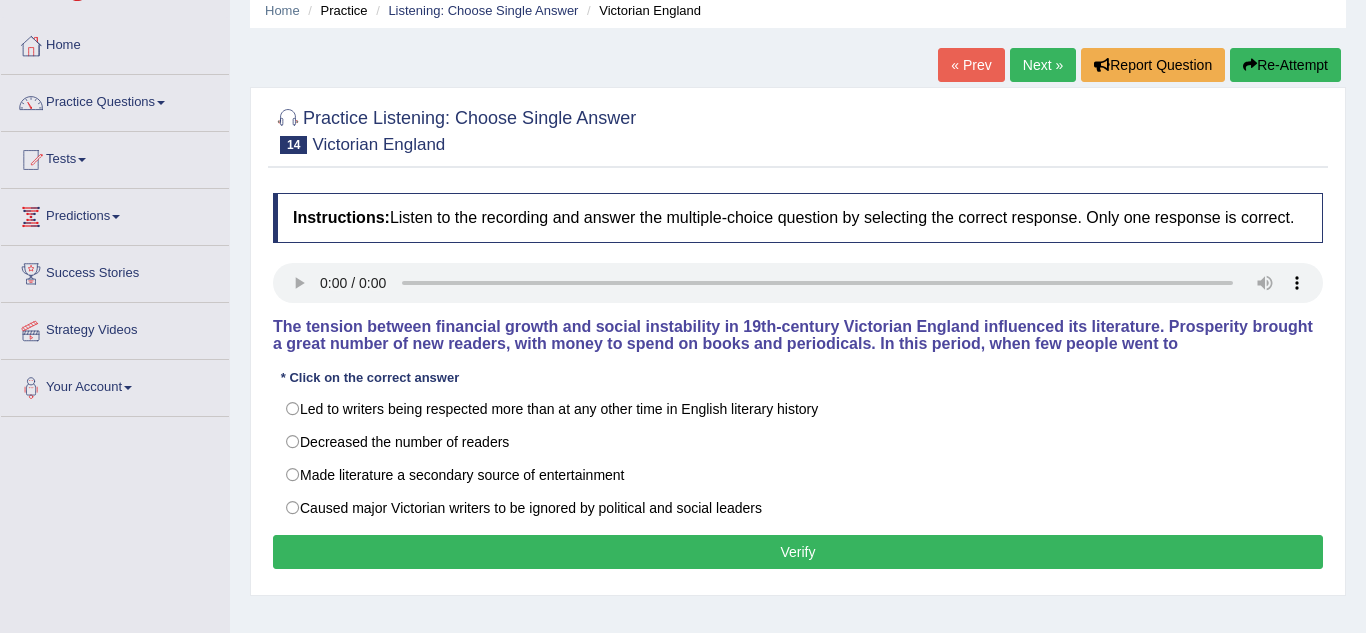click on "Led to writers being respected more than at any other time in English literary history" at bounding box center [798, 409] 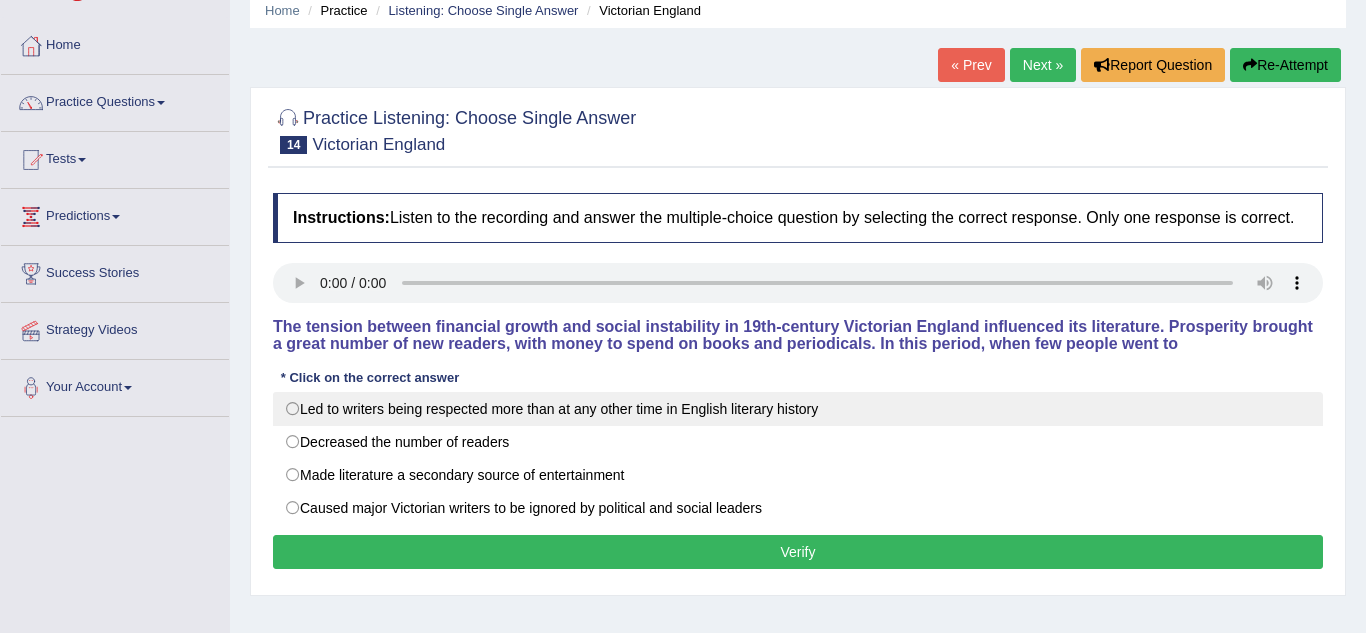 radio on "true" 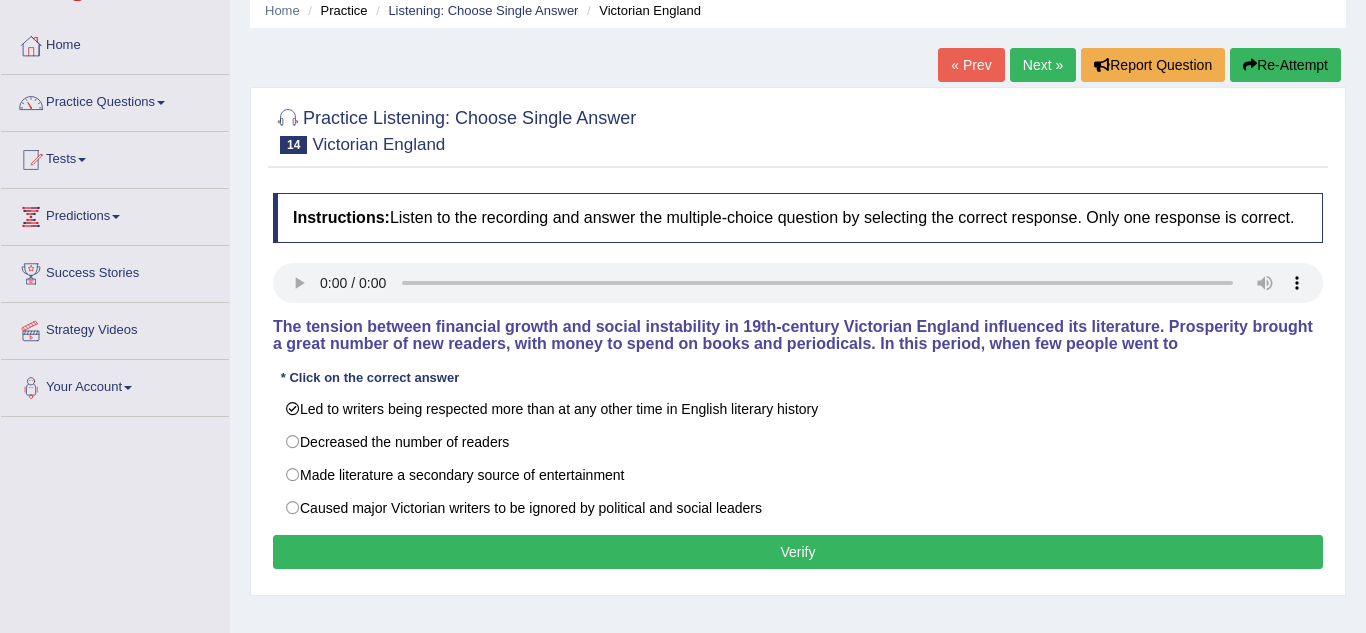 click on "Verify" at bounding box center (798, 552) 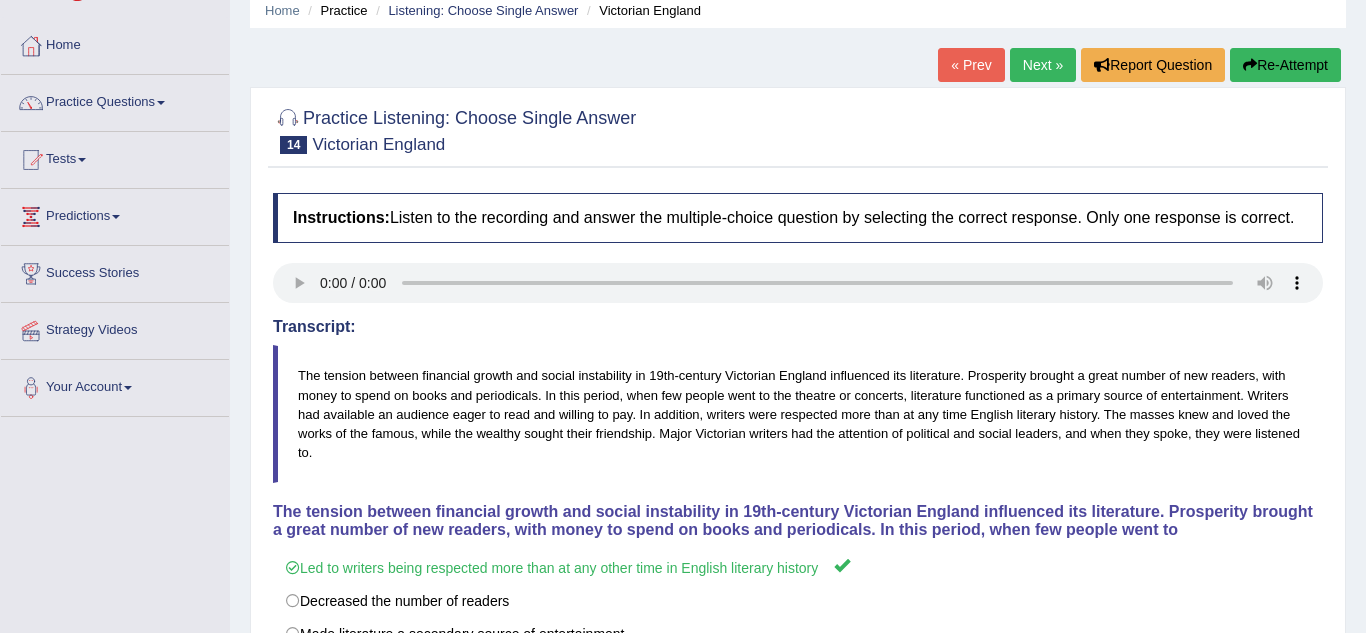 click on "Next »" at bounding box center (1043, 65) 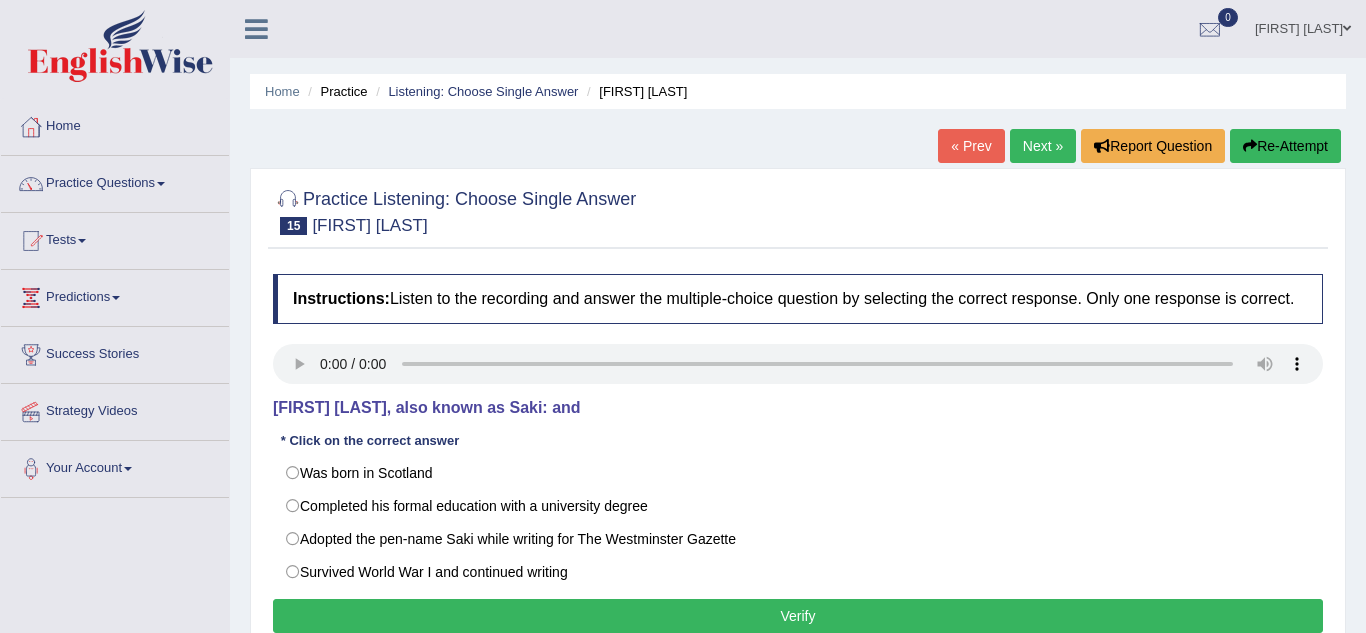 scroll, scrollTop: 0, scrollLeft: 0, axis: both 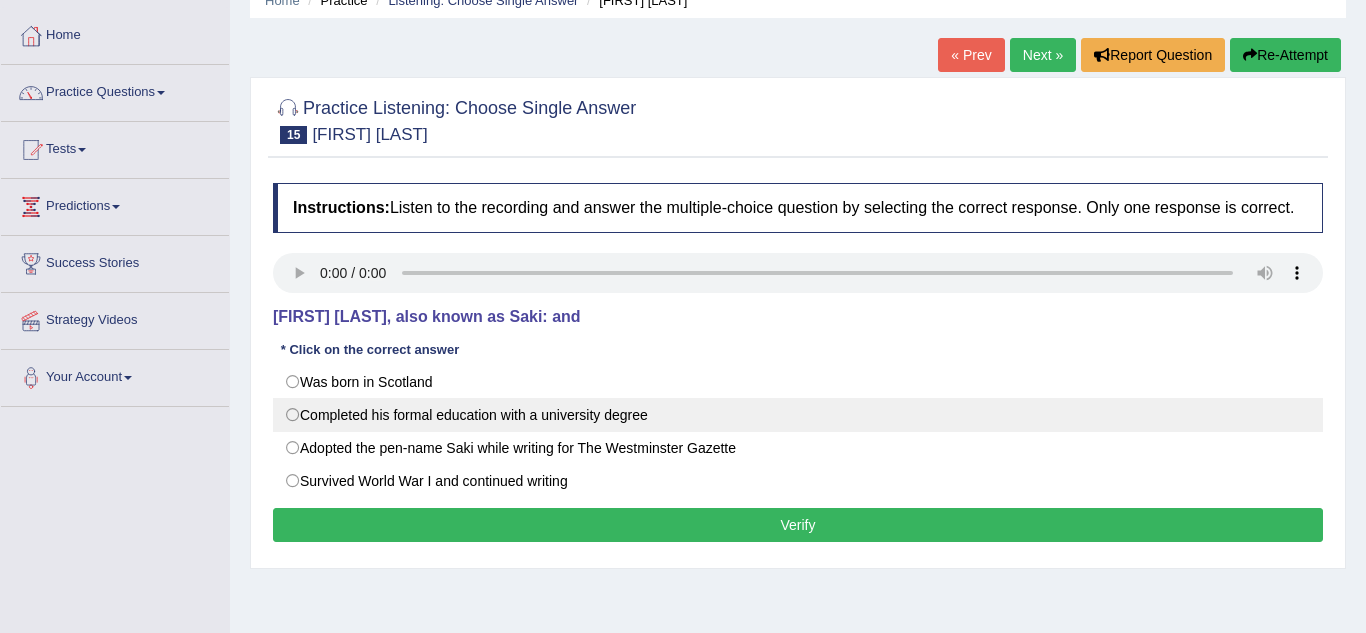 click on "Completed his formal education with a university degree" at bounding box center [798, 415] 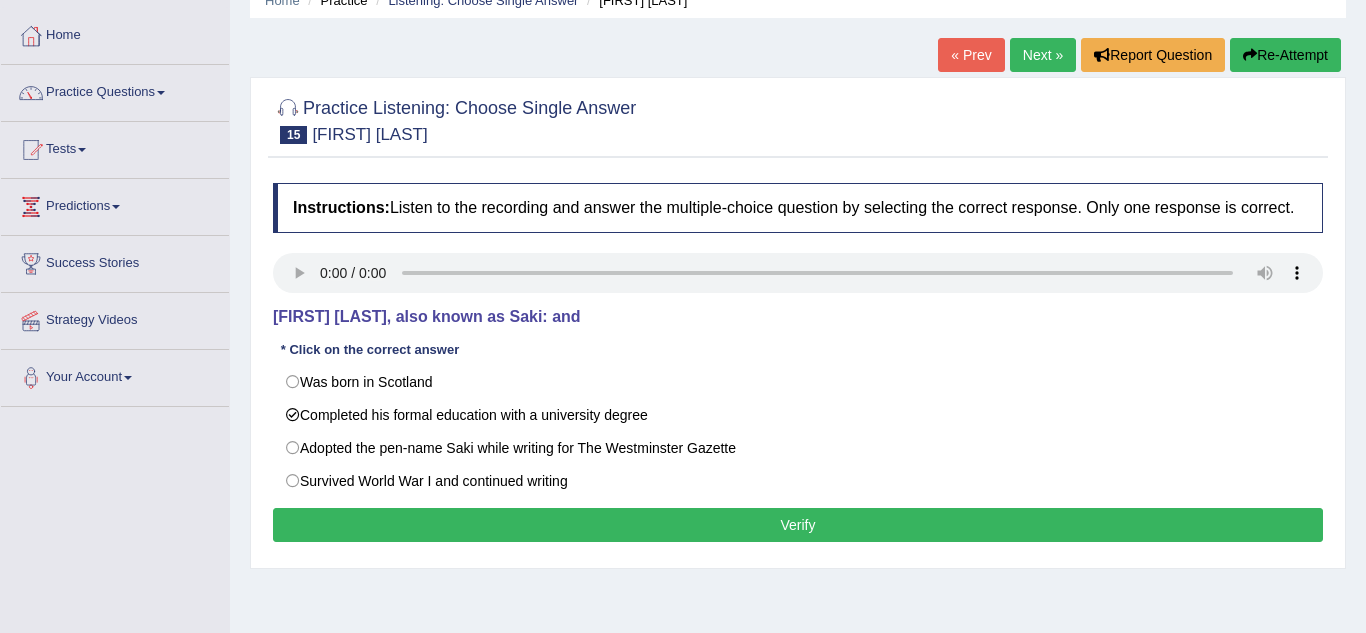 click on "Verify" at bounding box center (798, 525) 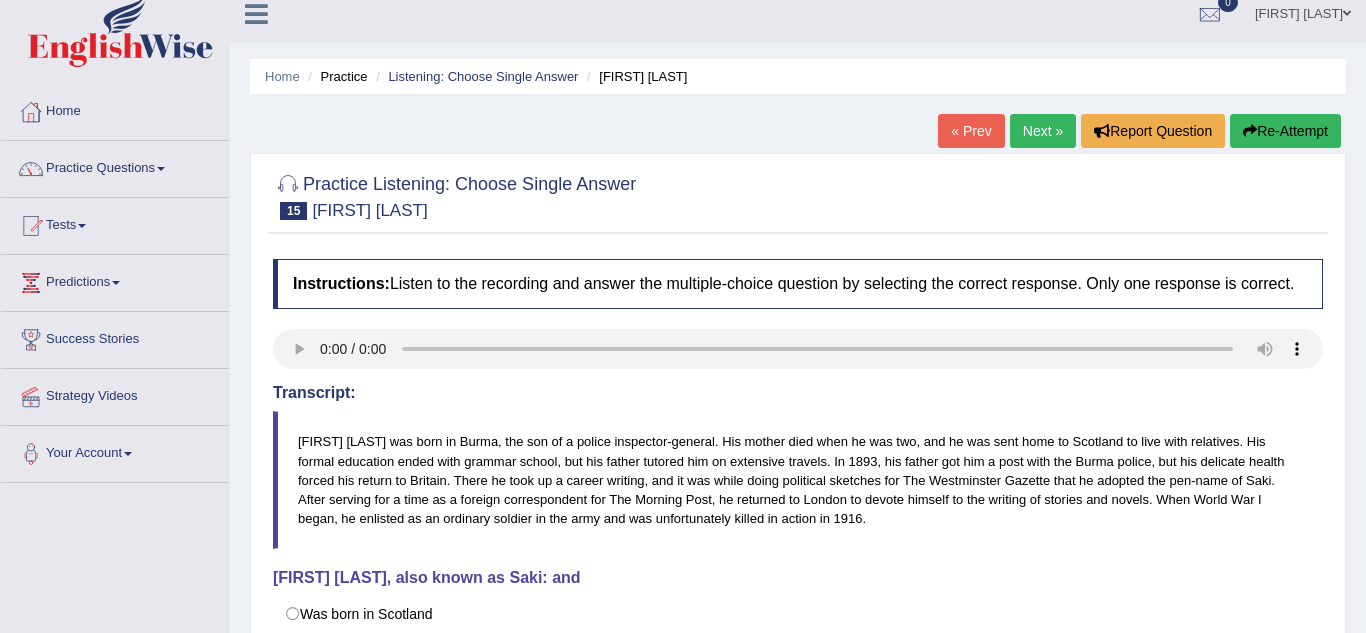 scroll, scrollTop: 0, scrollLeft: 0, axis: both 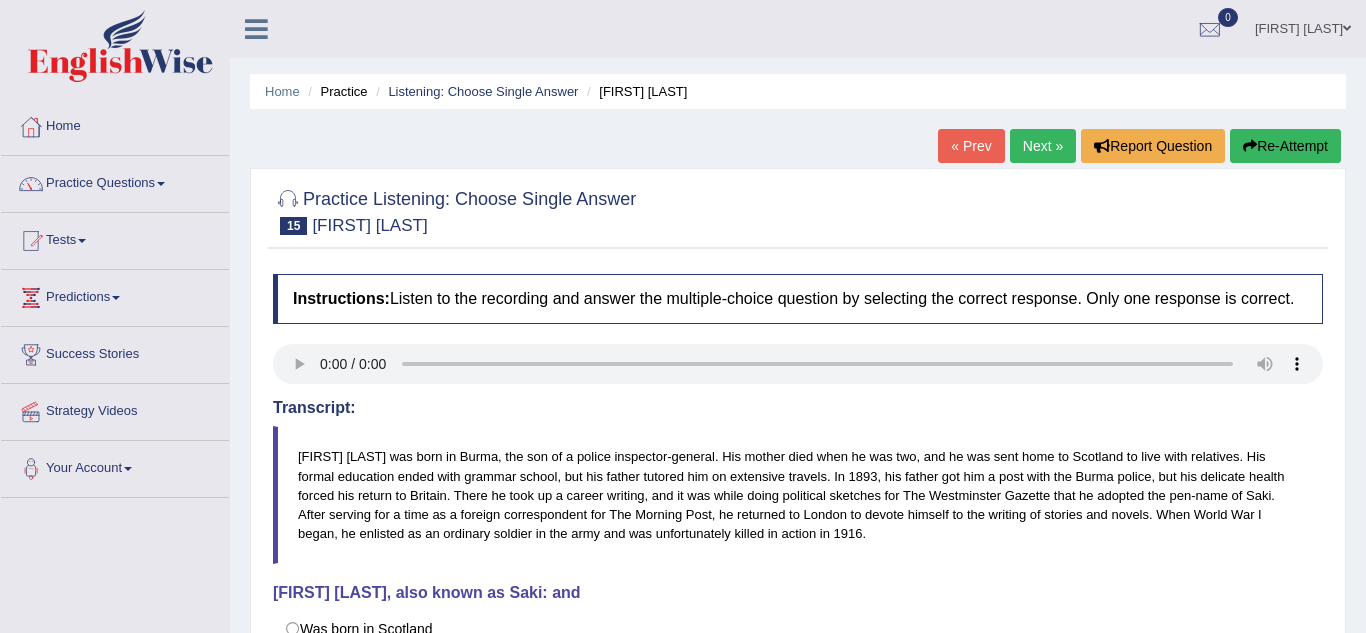 click on "Next »" at bounding box center (1043, 146) 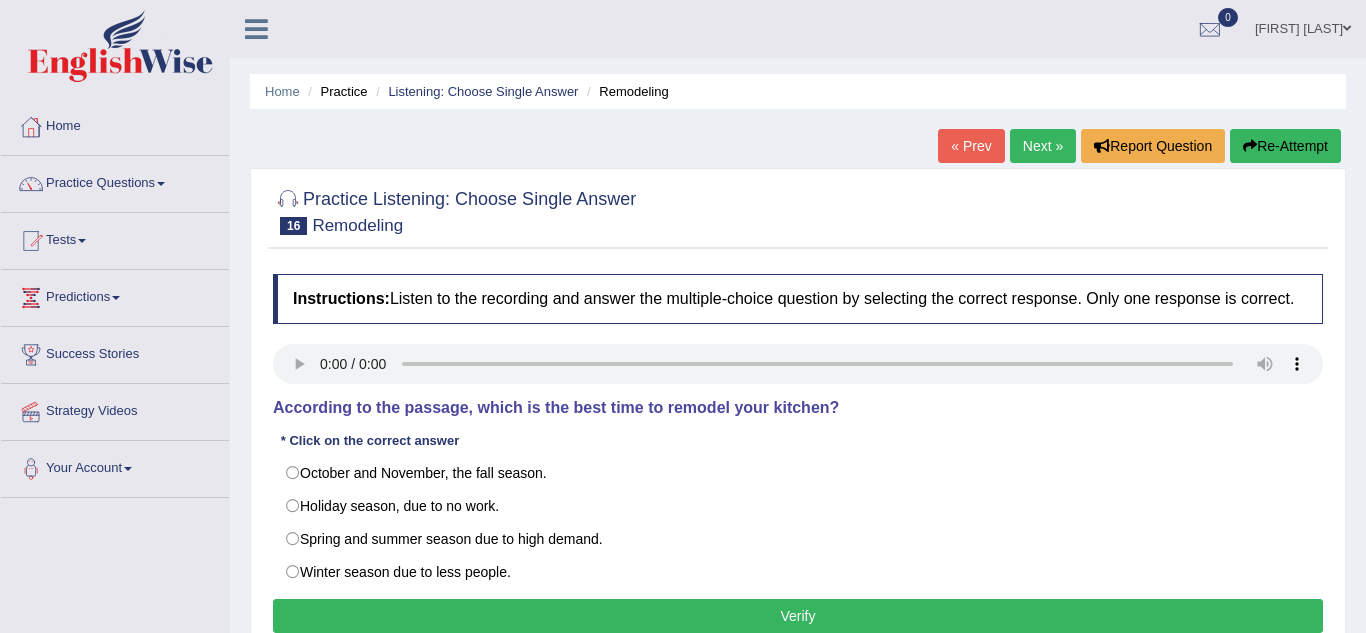 scroll, scrollTop: 0, scrollLeft: 0, axis: both 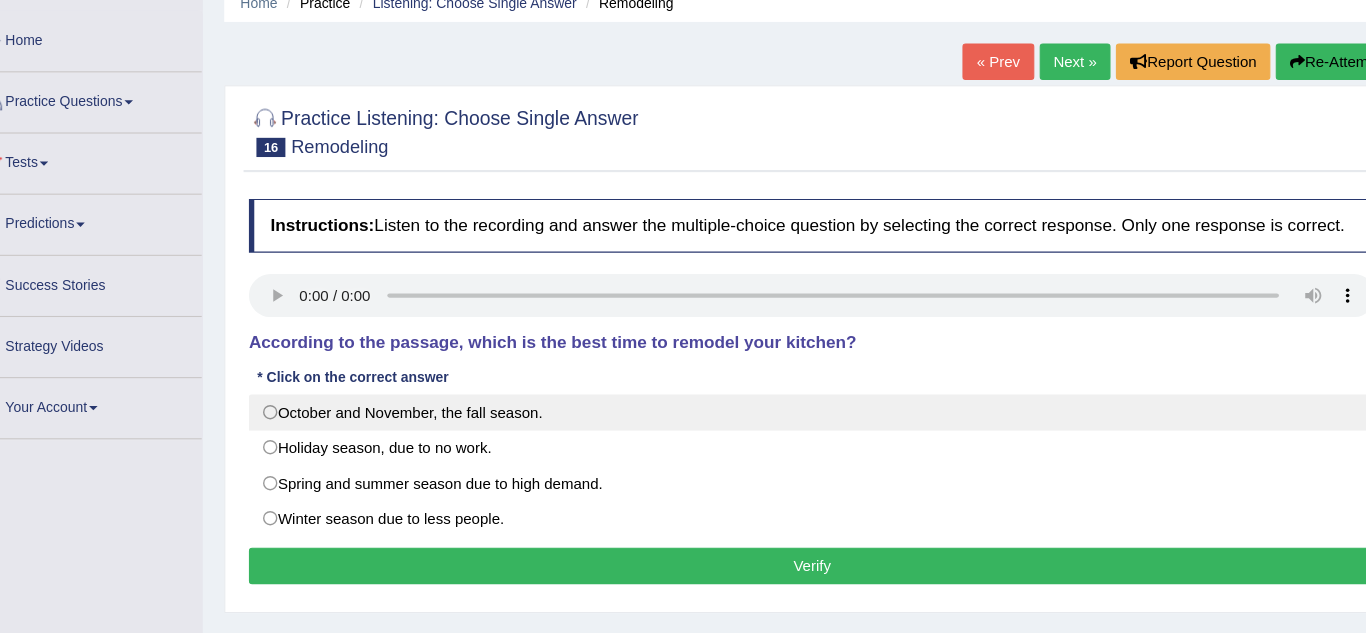 click on "October and November, the fall season." at bounding box center [798, 424] 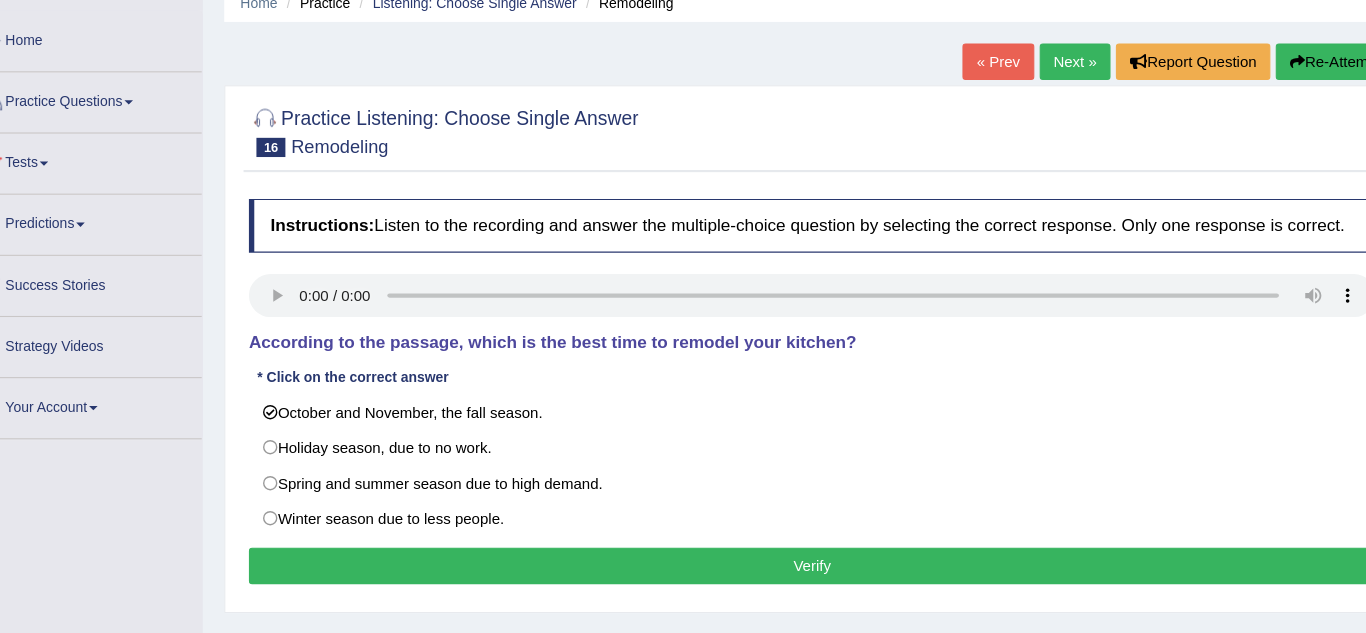 click on "Verify" at bounding box center [798, 567] 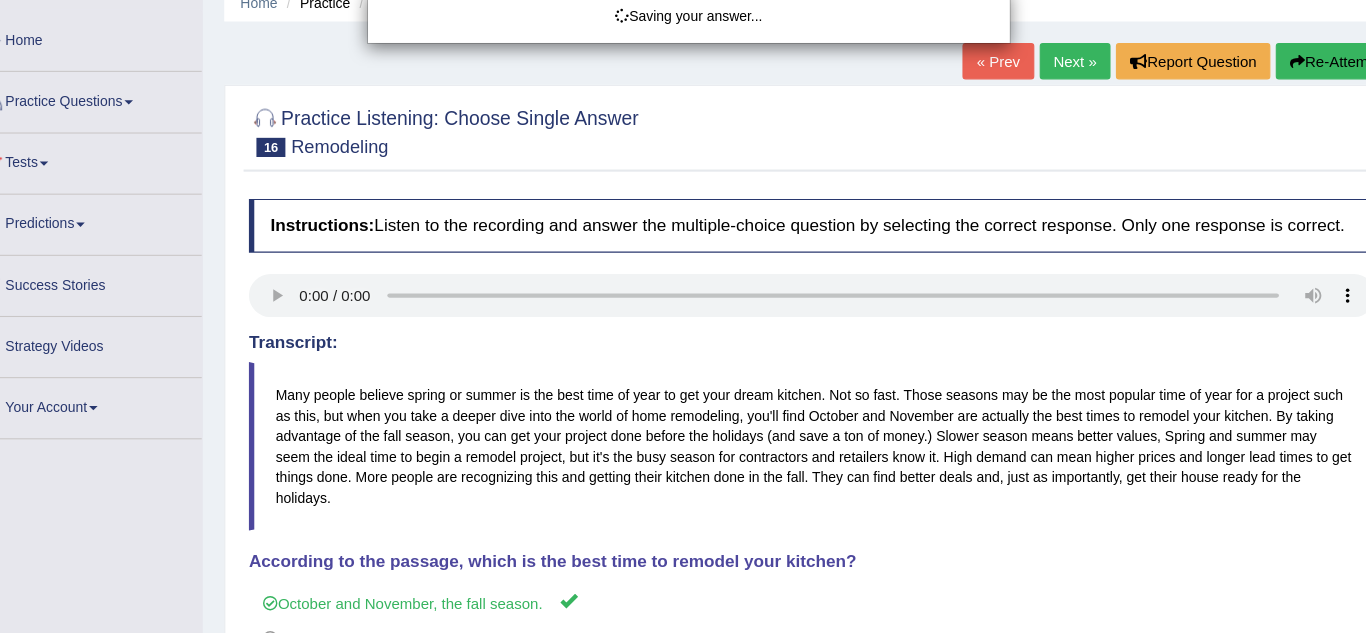 scroll, scrollTop: 49, scrollLeft: 0, axis: vertical 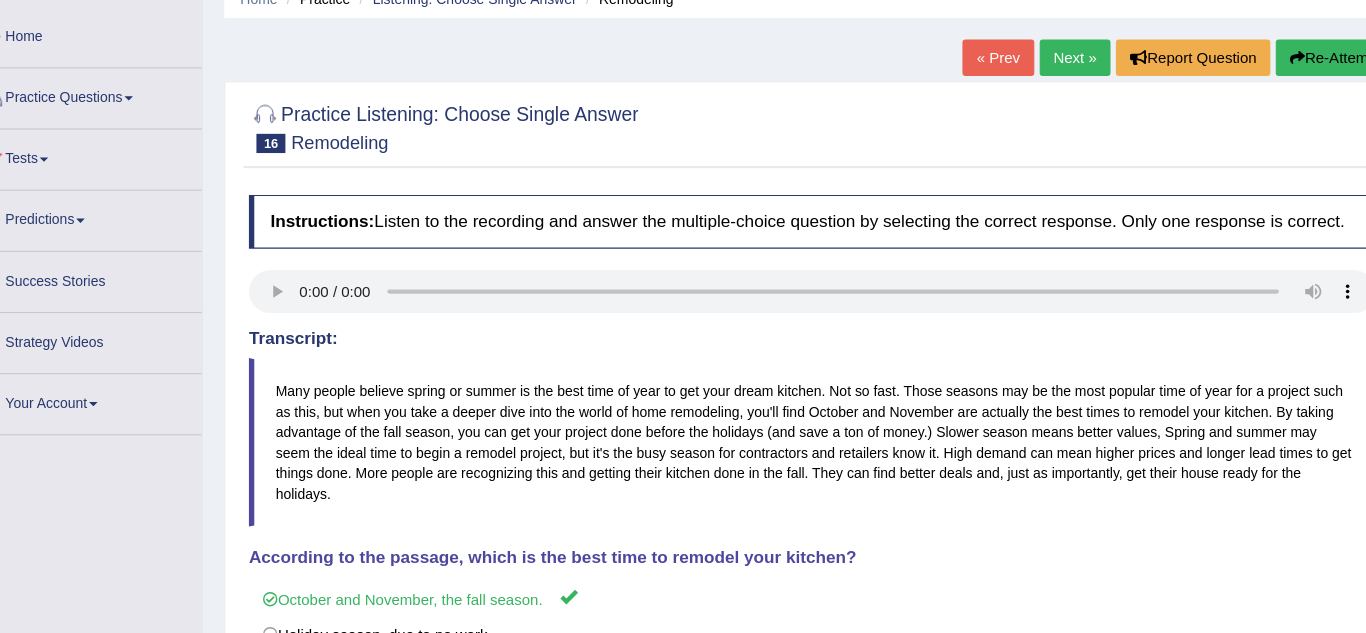 click on "Next »" at bounding box center [1043, 97] 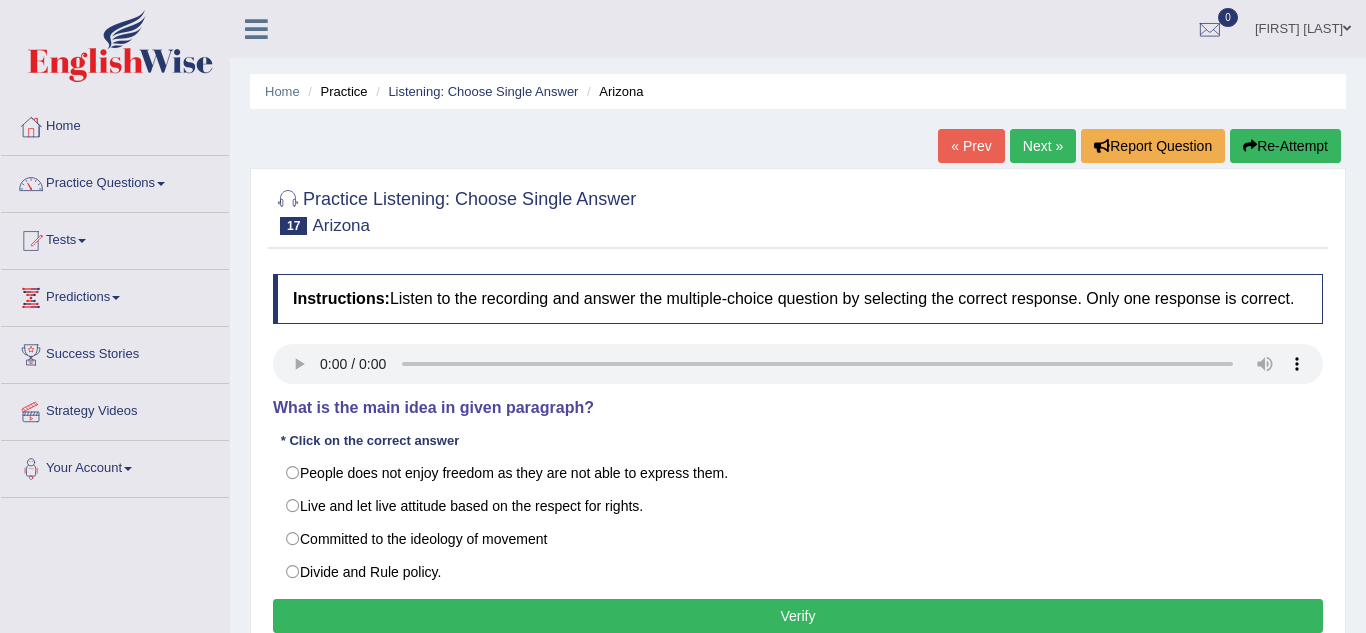 scroll, scrollTop: 0, scrollLeft: 0, axis: both 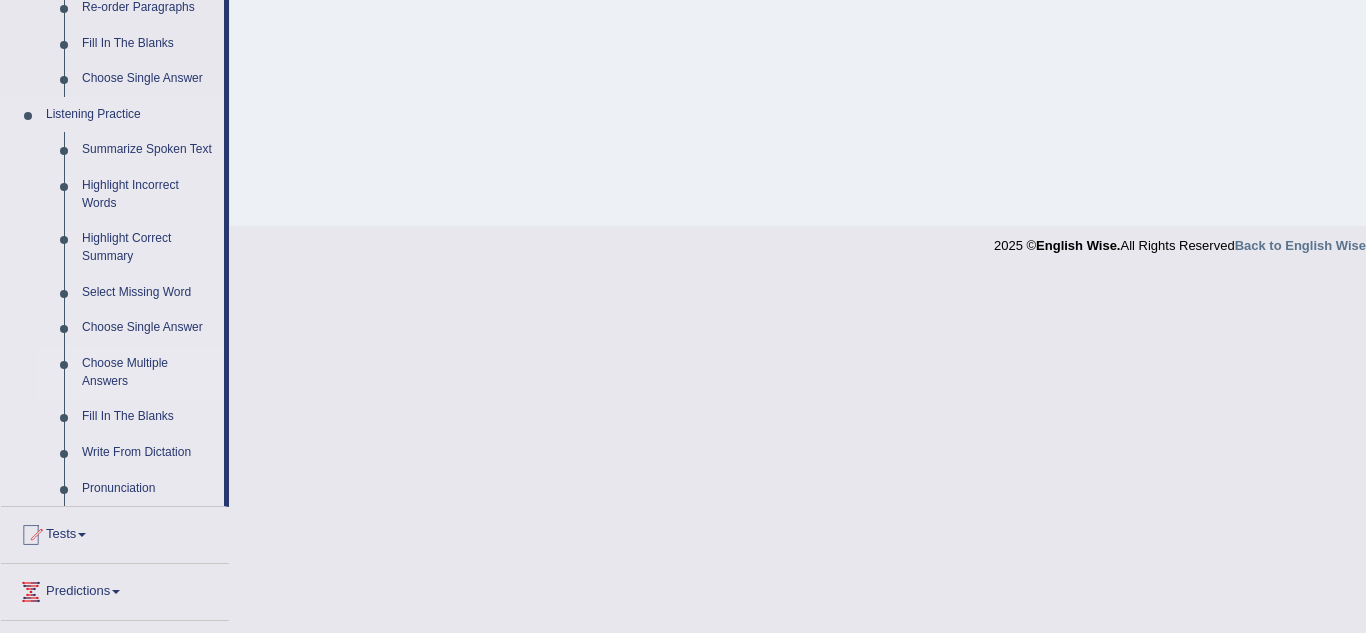 click on "Choose Multiple Answers" at bounding box center (148, 372) 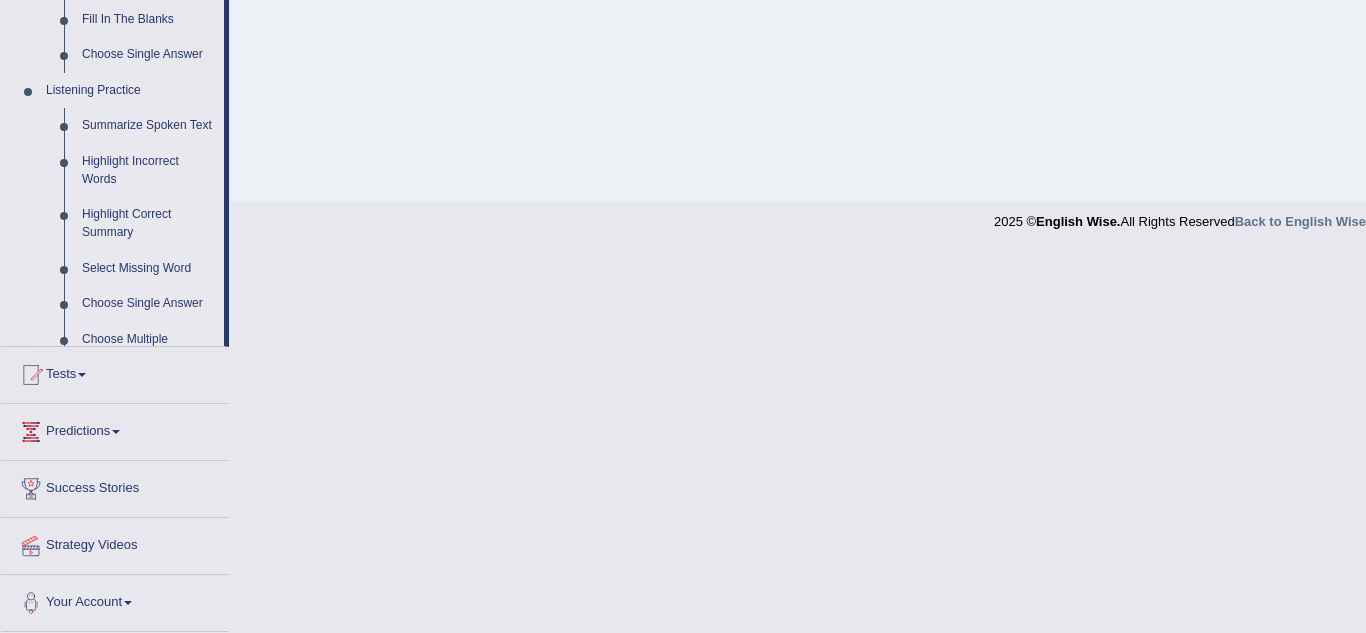 scroll, scrollTop: 725, scrollLeft: 0, axis: vertical 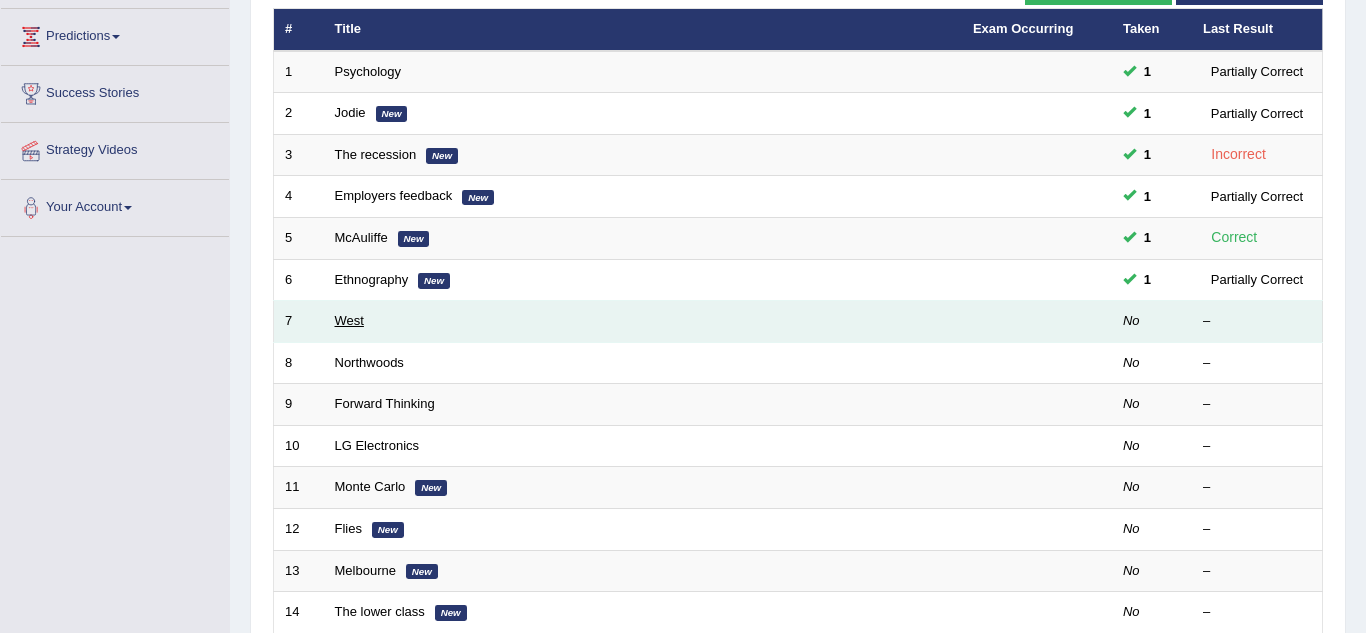 click on "West" at bounding box center [349, 320] 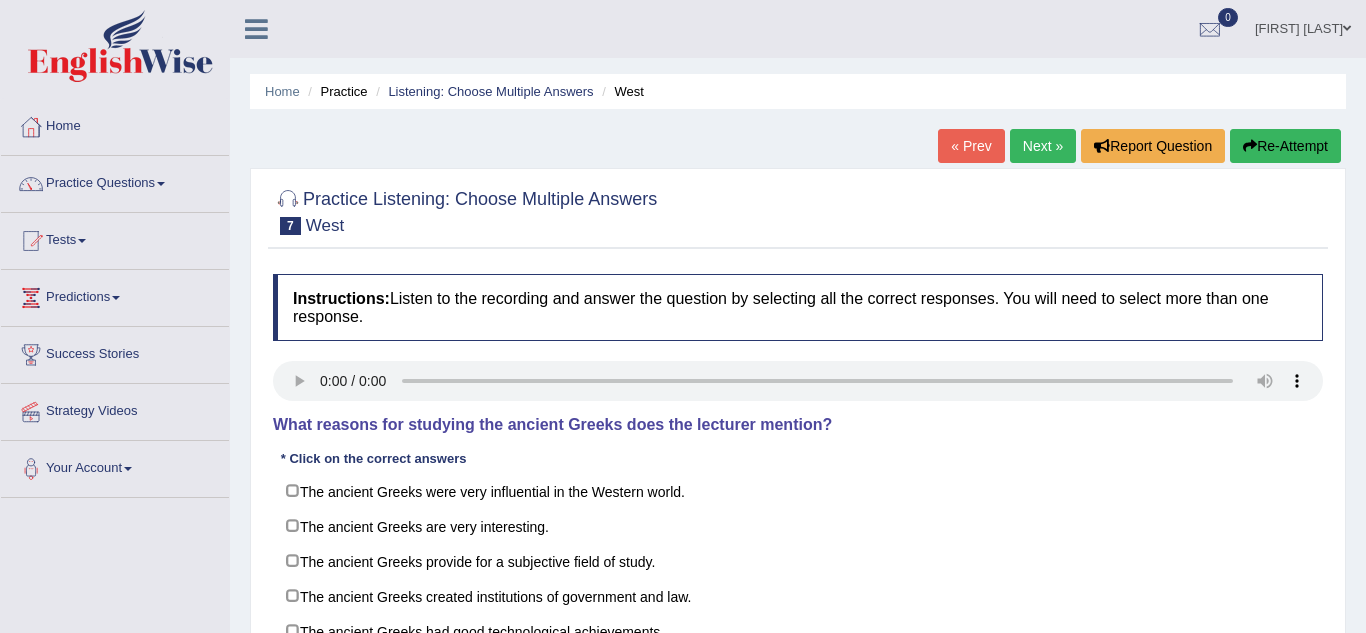 scroll, scrollTop: 0, scrollLeft: 0, axis: both 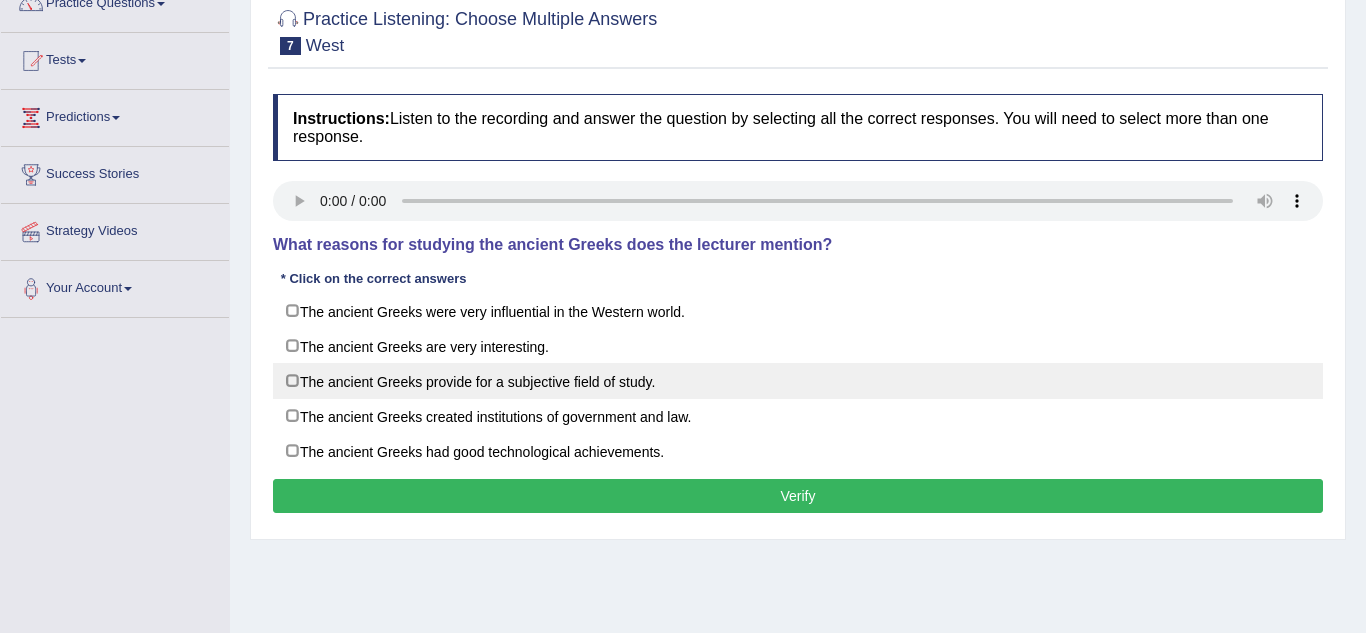 click on "The ancient Greeks provide for a subjective field of study." at bounding box center (798, 381) 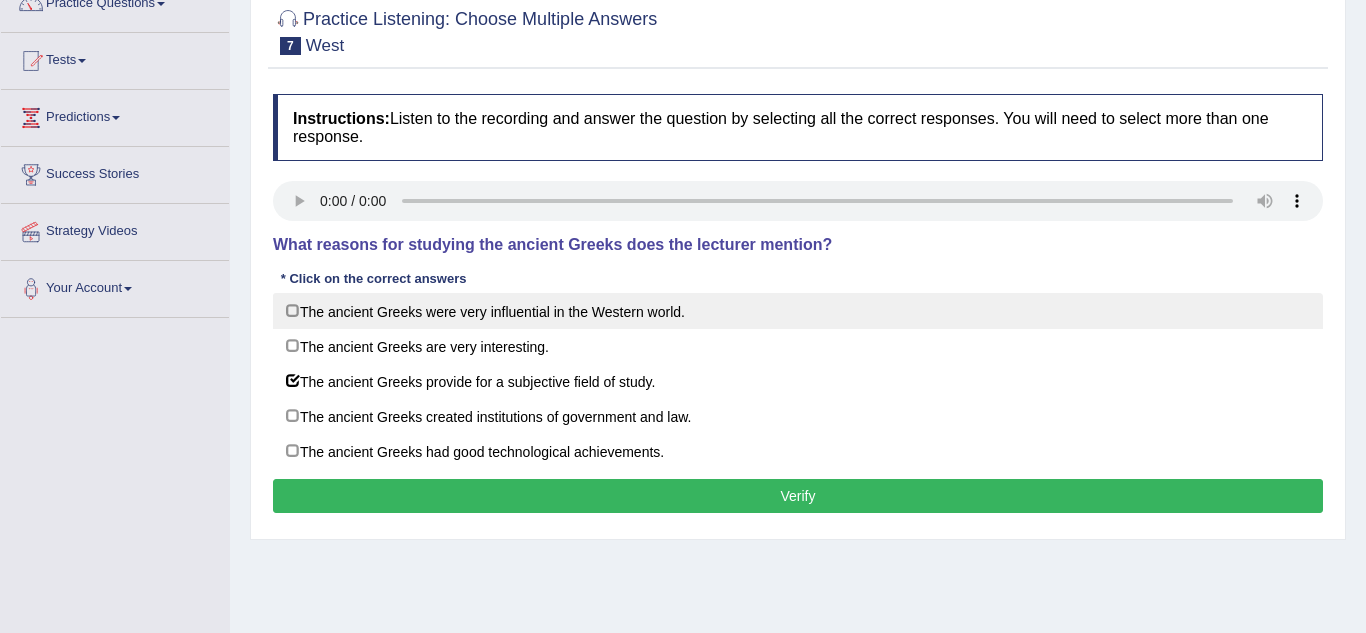 click on "The ancient Greeks were very influential in the Western world." at bounding box center [798, 311] 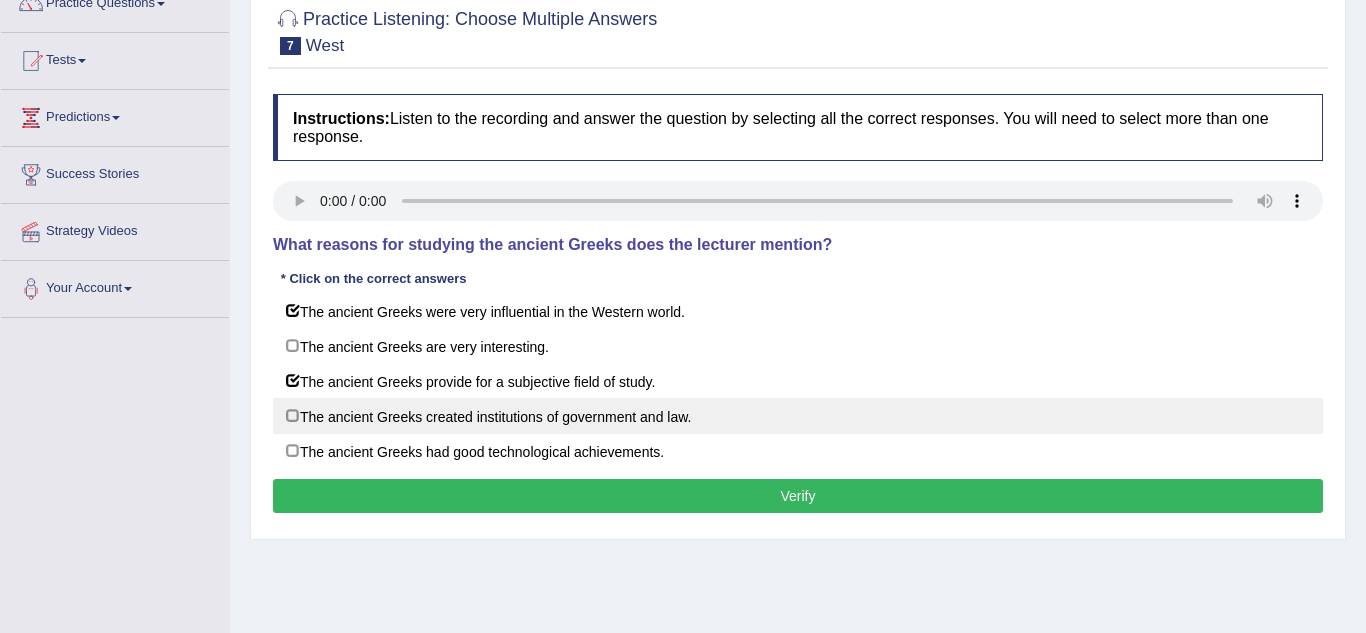 click on "The ancient Greeks created institutions of government and law." at bounding box center (798, 416) 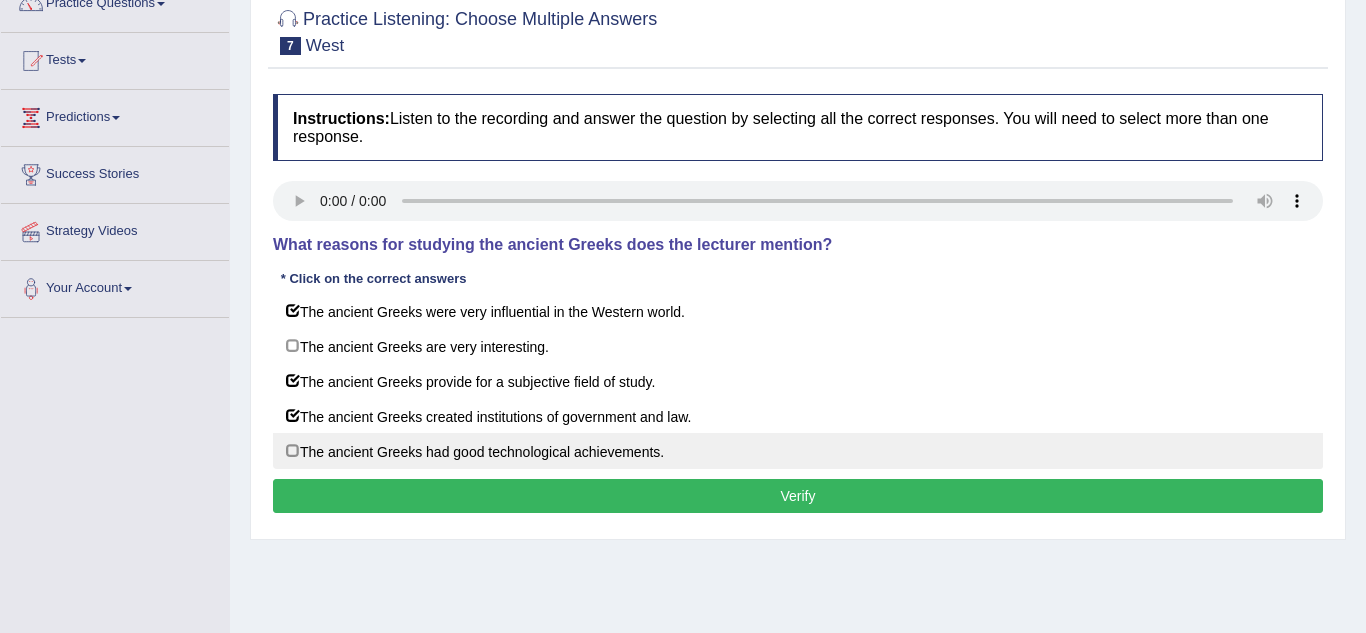 click on "The ancient Greeks had good technological achievements." at bounding box center [798, 451] 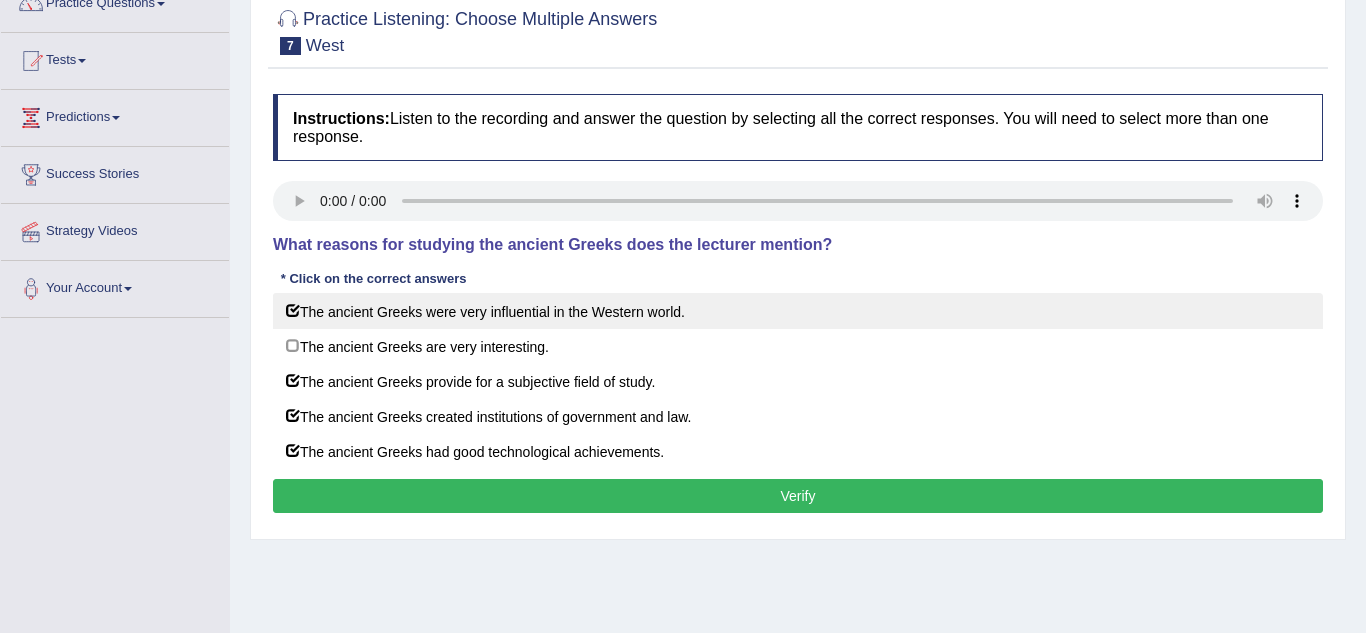 click on "The ancient Greeks were very influential in the Western world." at bounding box center (798, 311) 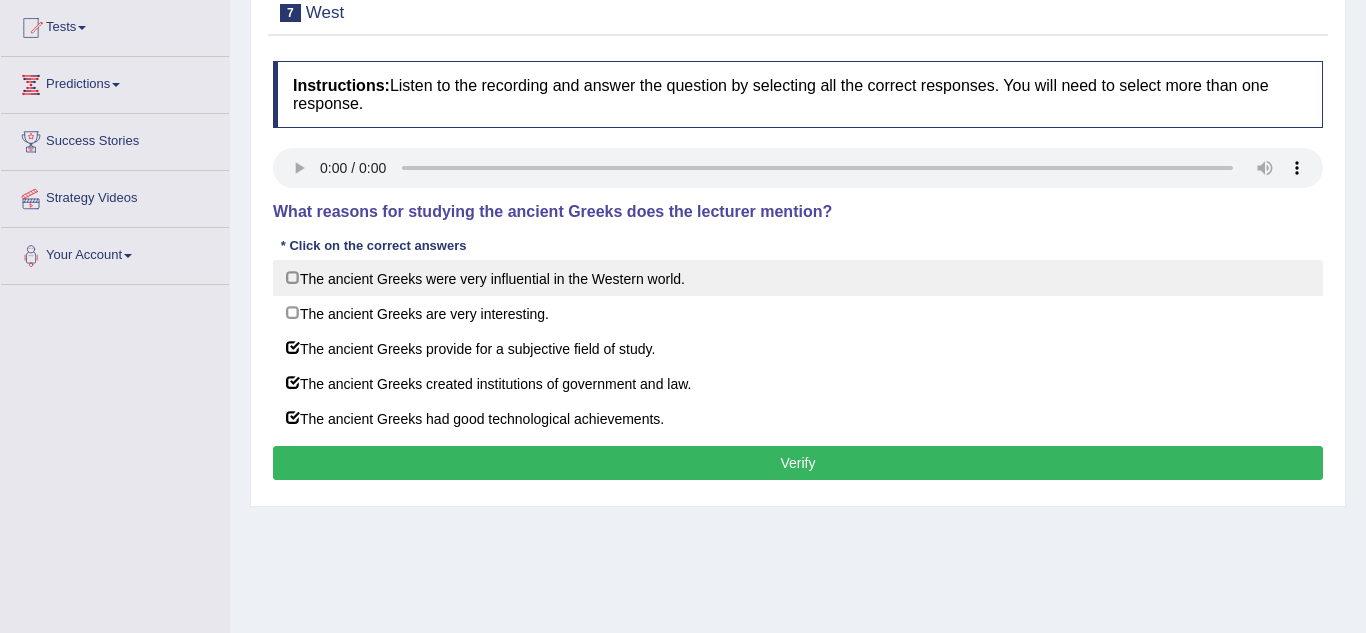 scroll, scrollTop: 215, scrollLeft: 0, axis: vertical 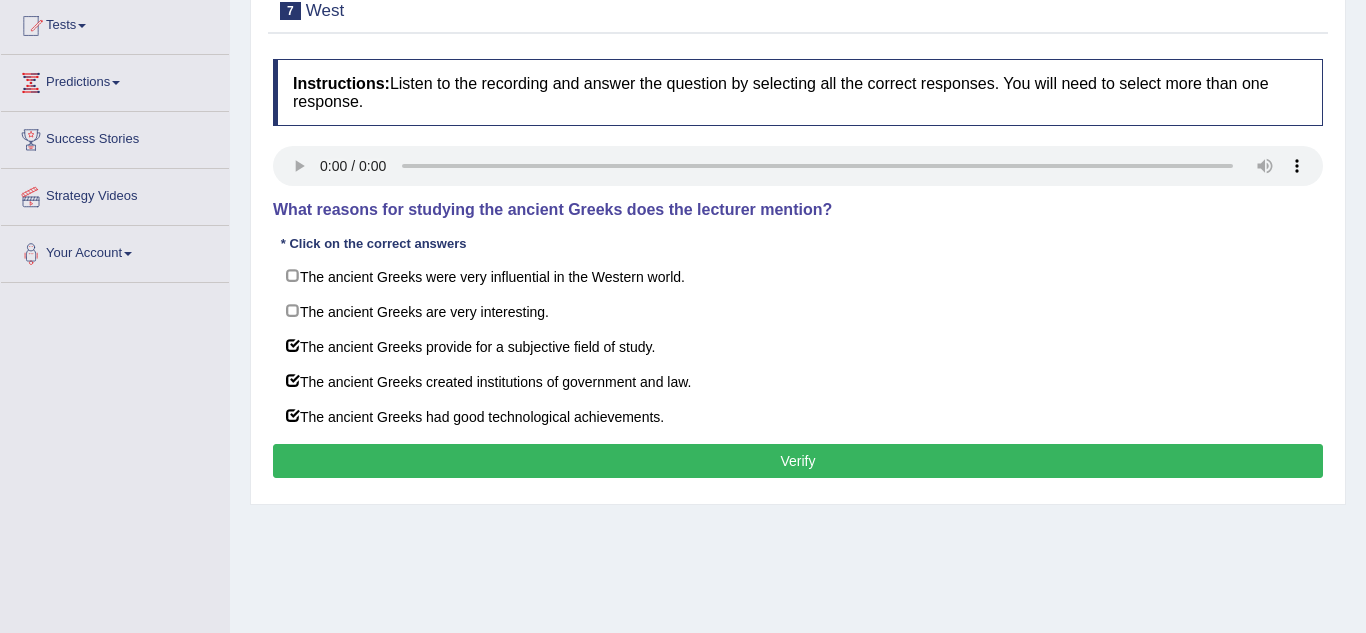 click on "Verify" at bounding box center (798, 461) 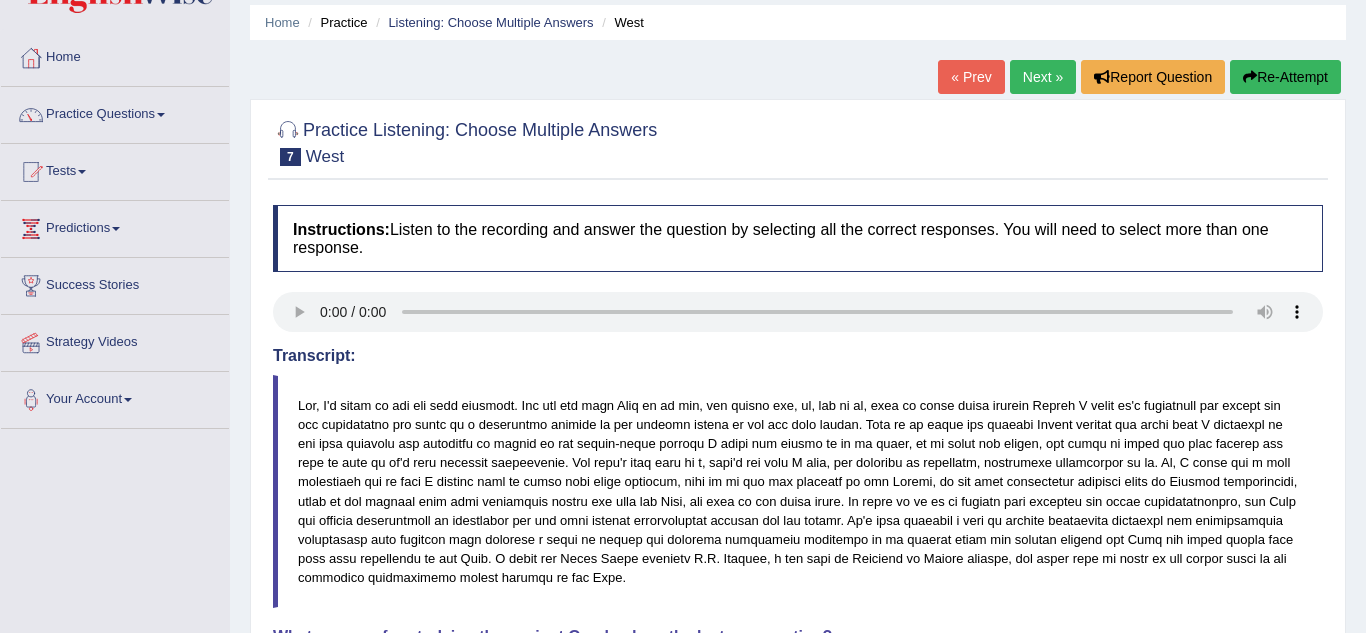 scroll, scrollTop: 66, scrollLeft: 0, axis: vertical 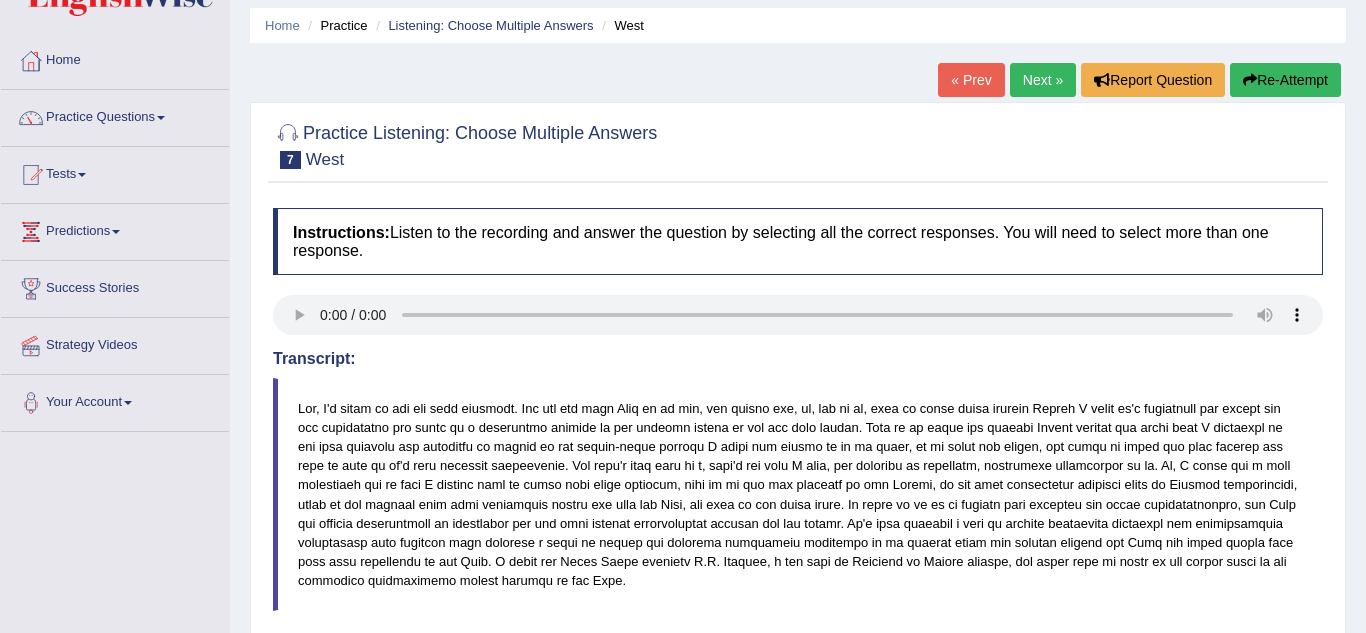 click on "Next »" at bounding box center (1043, 80) 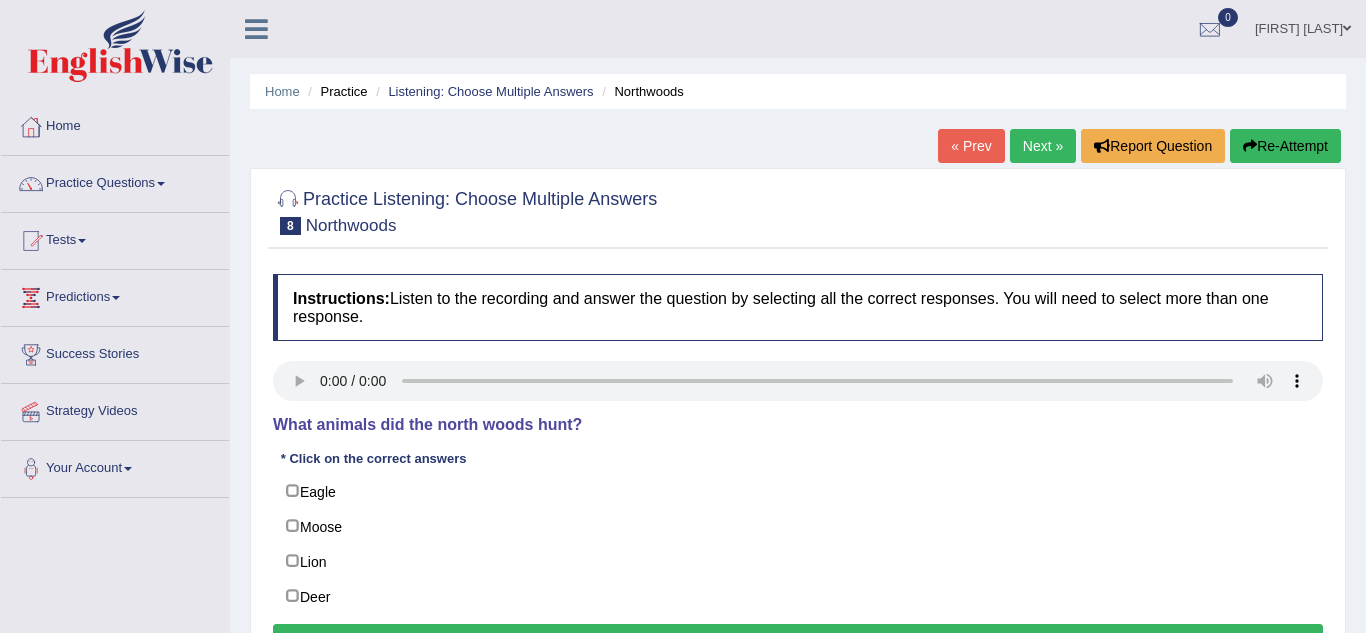 scroll, scrollTop: 0, scrollLeft: 0, axis: both 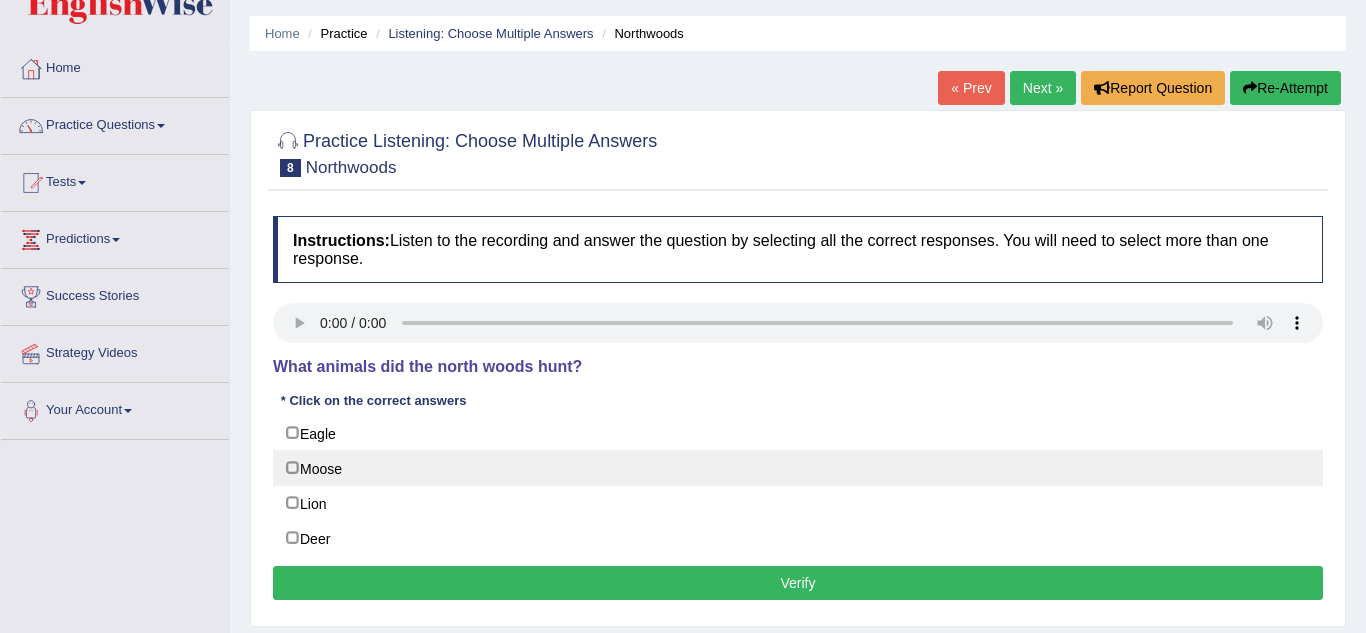 click on "Moose" at bounding box center [798, 468] 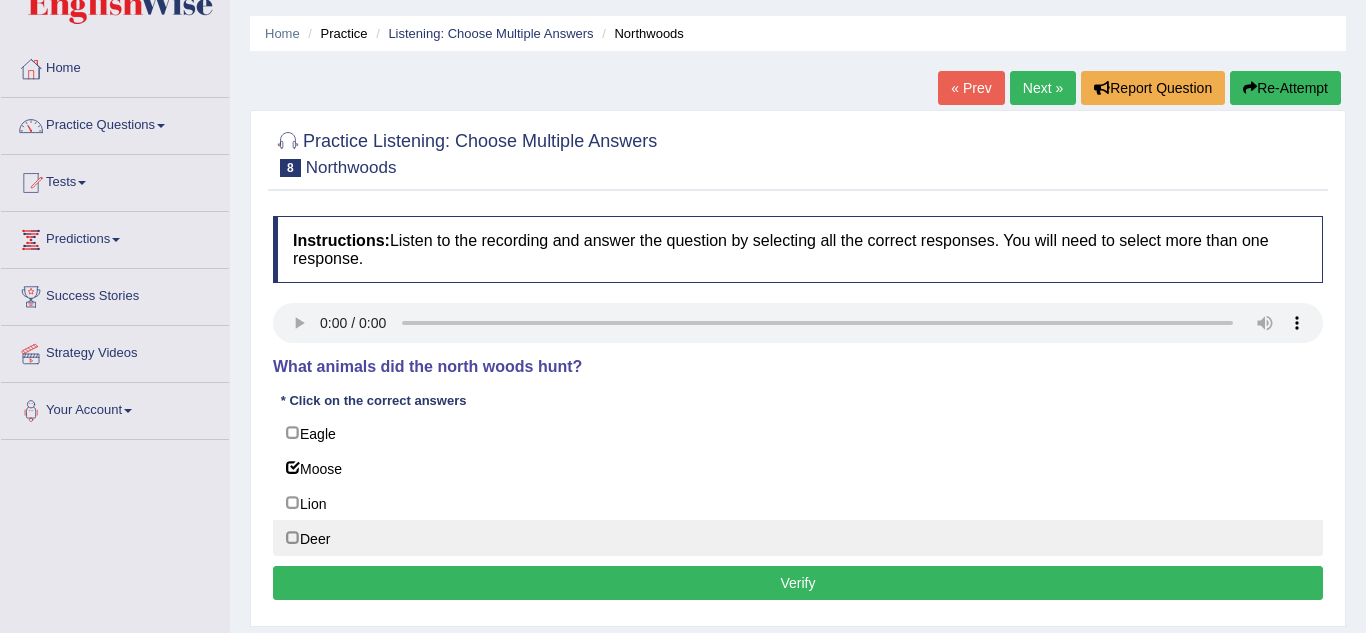 click on "Deer" at bounding box center [798, 538] 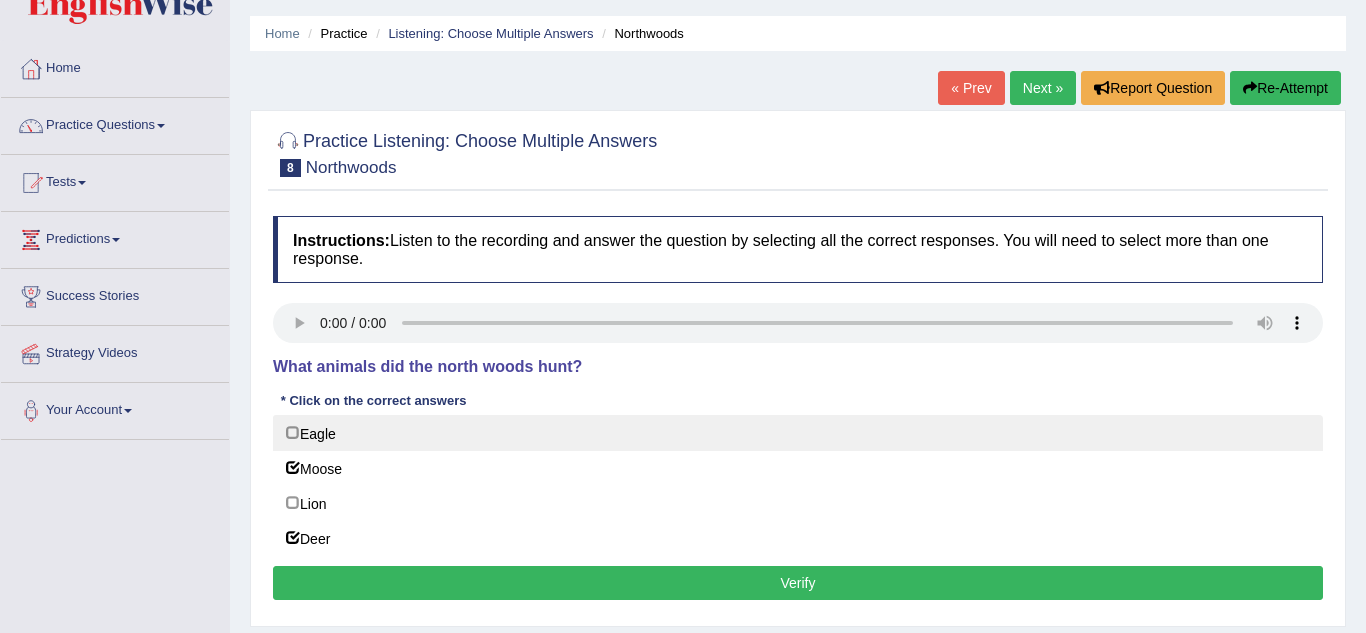 click on "Eagle" at bounding box center [798, 433] 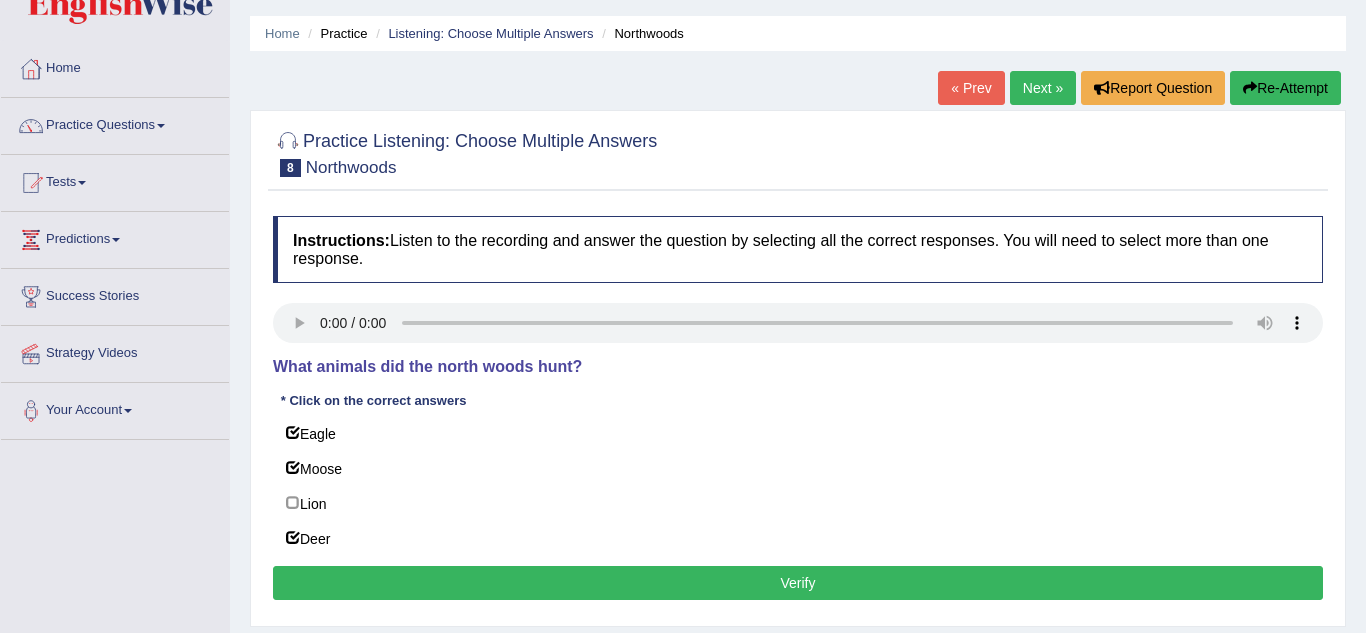 click on "Verify" at bounding box center (798, 583) 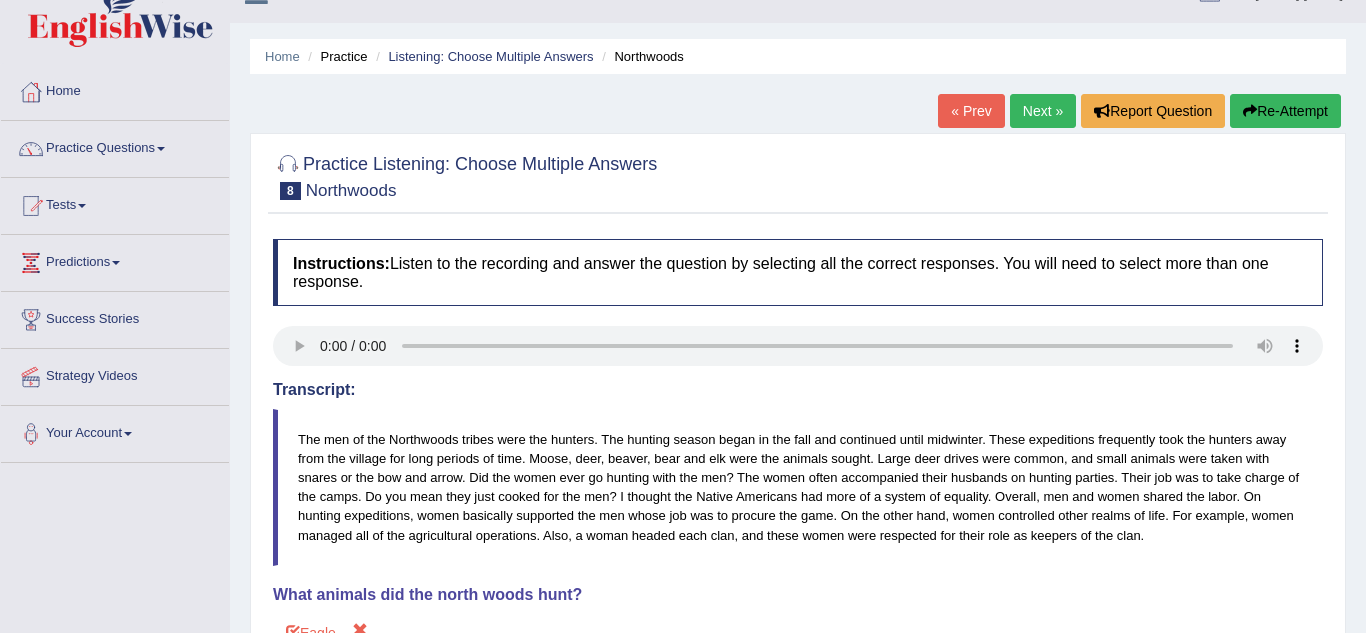 scroll, scrollTop: 0, scrollLeft: 0, axis: both 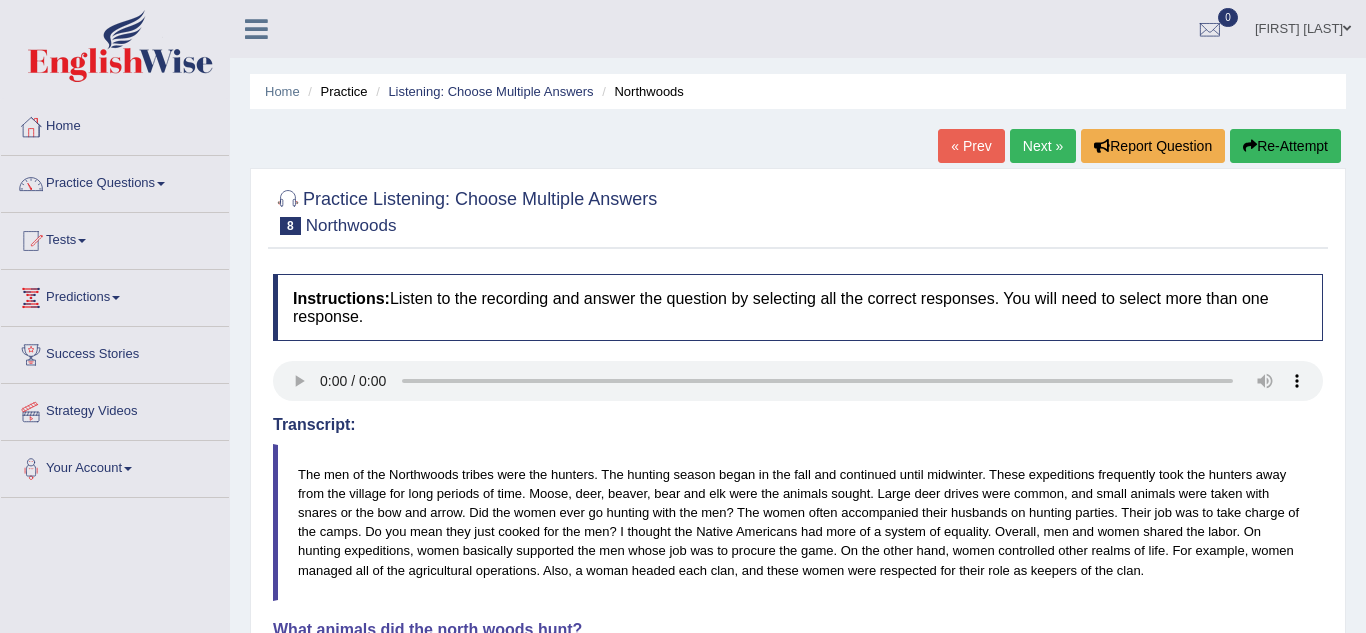 click on "Next »" at bounding box center [1043, 146] 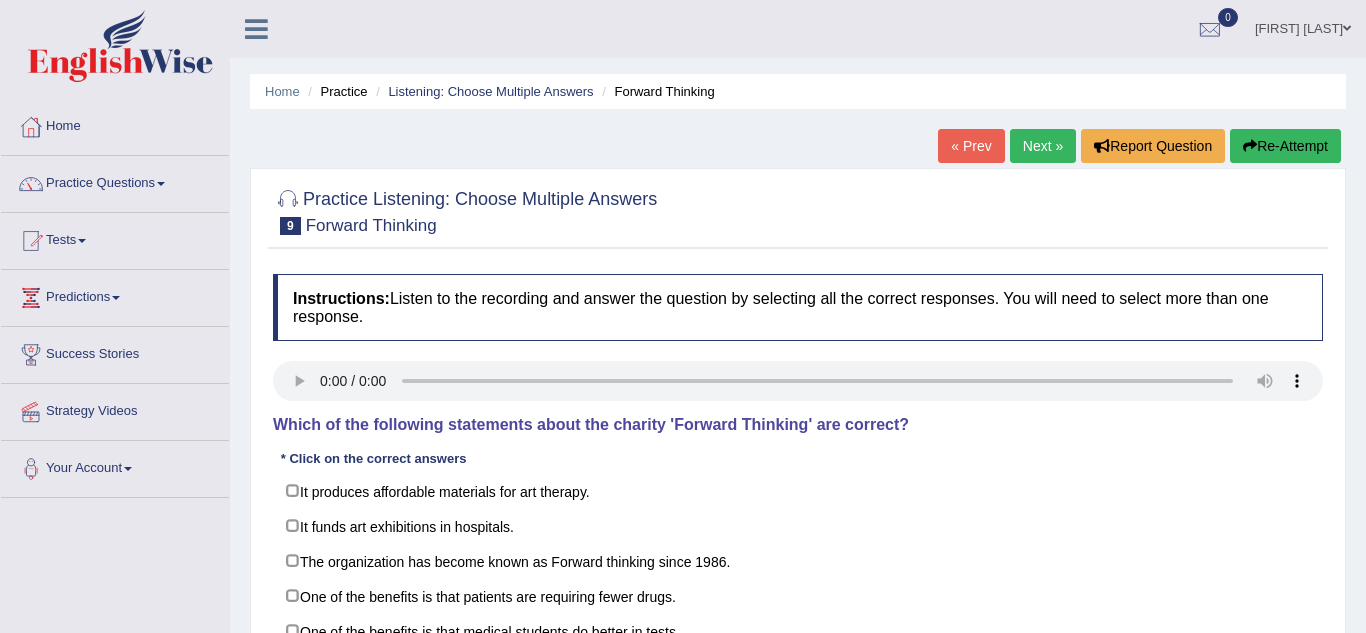 scroll, scrollTop: 0, scrollLeft: 0, axis: both 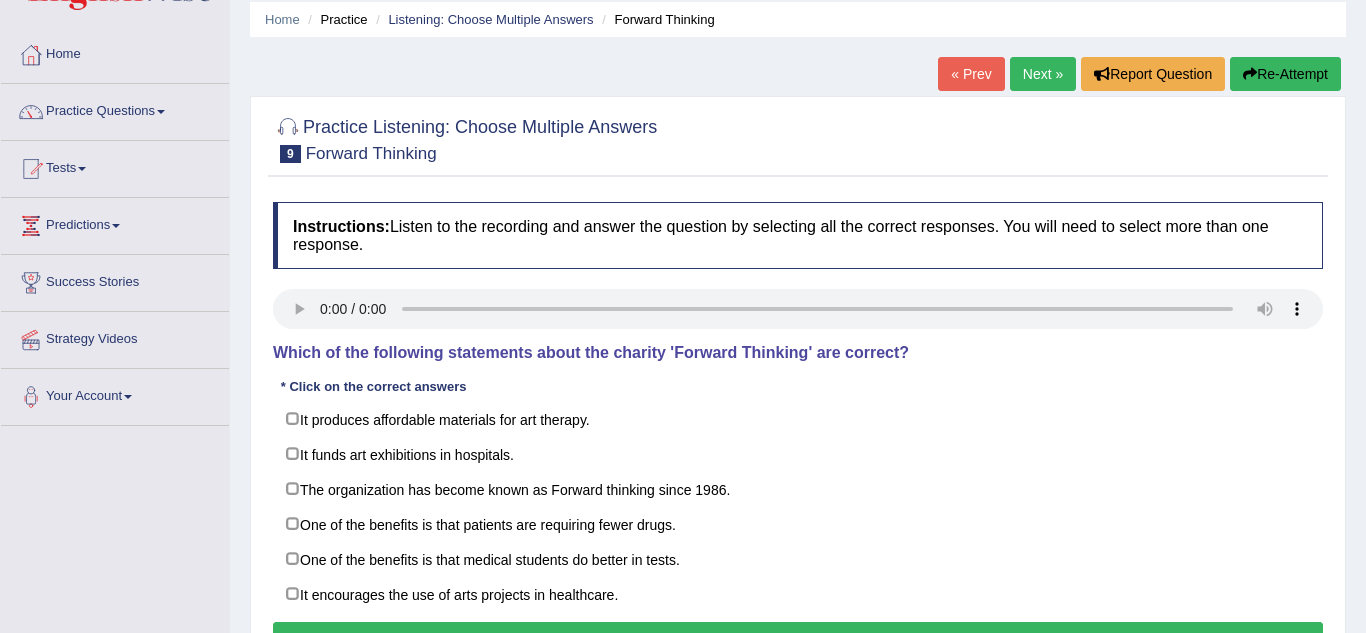 click at bounding box center (161, 112) 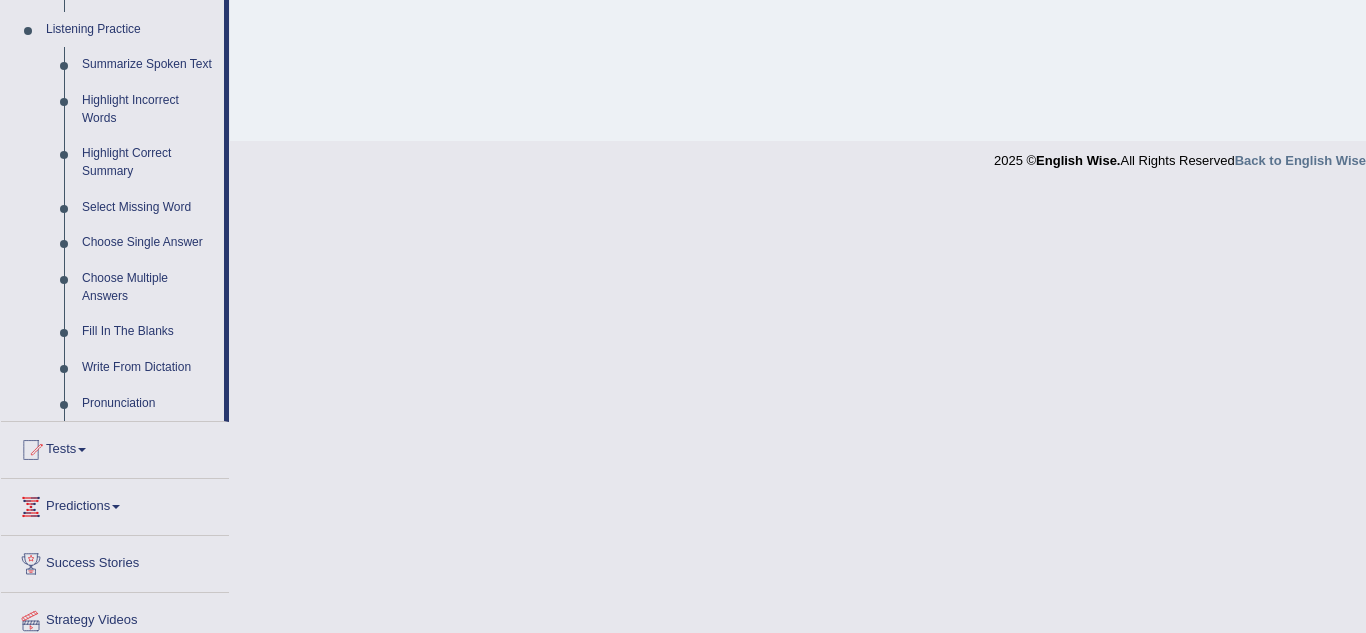 scroll, scrollTop: 860, scrollLeft: 0, axis: vertical 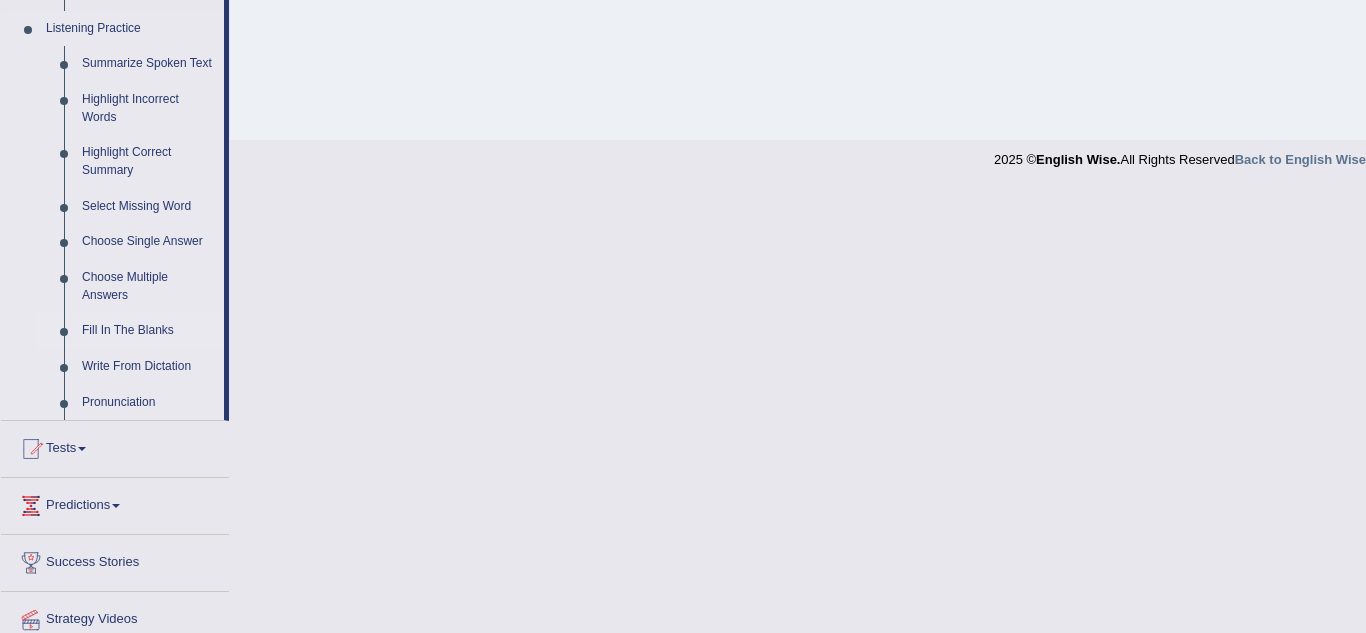 click on "Fill In The Blanks" at bounding box center [148, 331] 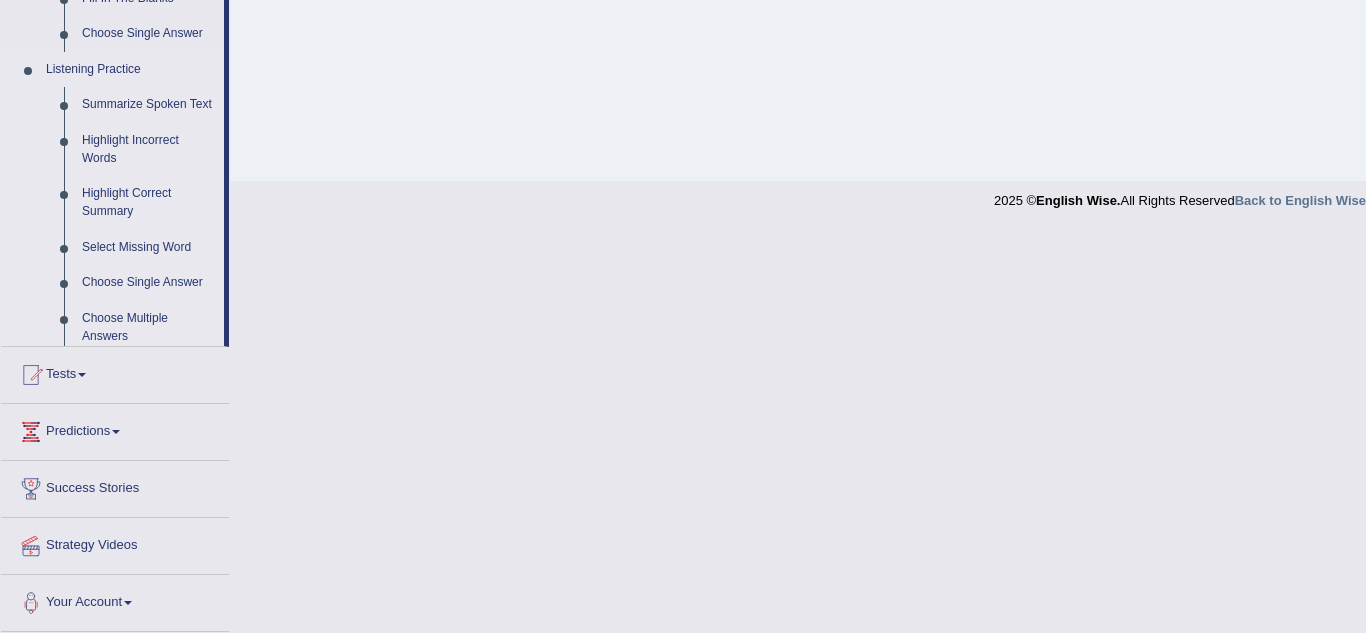 scroll, scrollTop: 746, scrollLeft: 0, axis: vertical 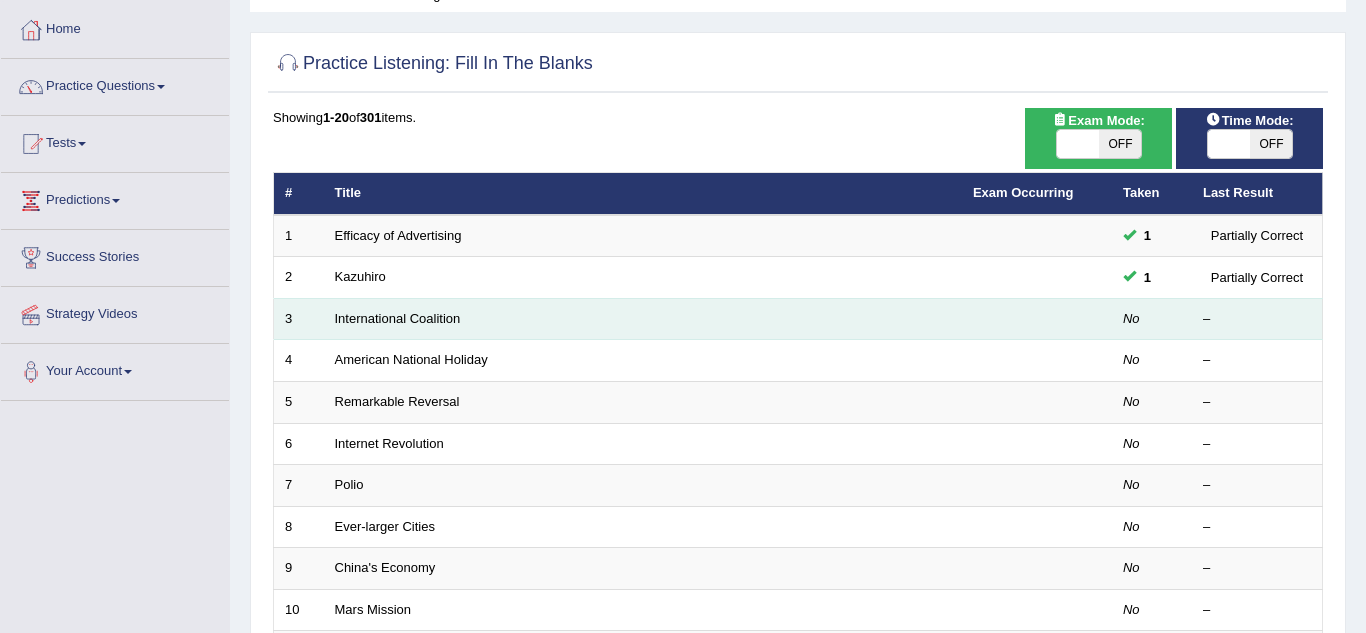 click on "International Coalition" at bounding box center (643, 319) 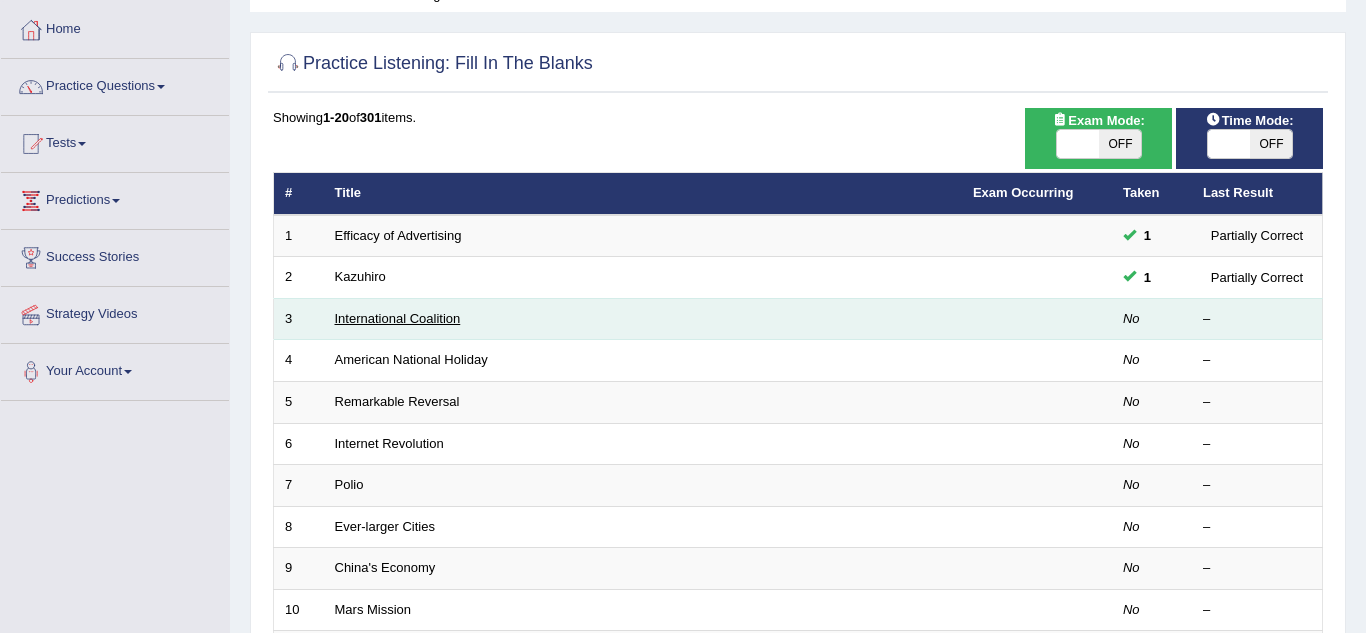 click on "International Coalition" at bounding box center (398, 318) 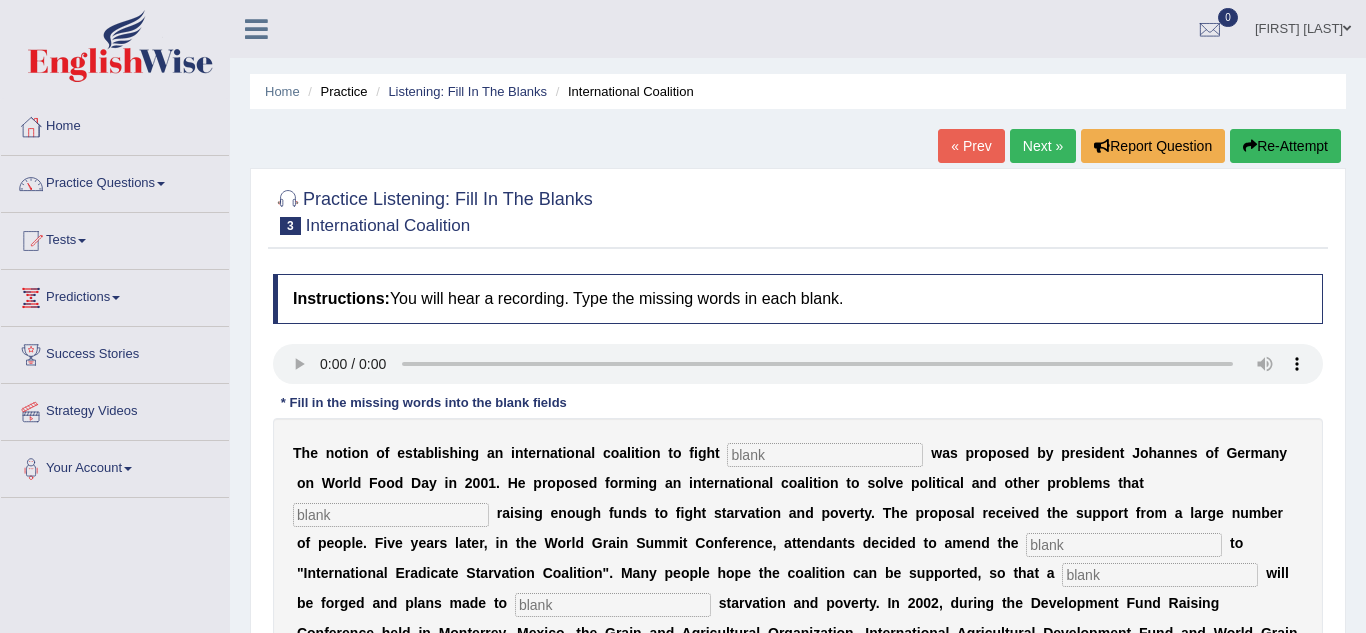 scroll, scrollTop: 0, scrollLeft: 0, axis: both 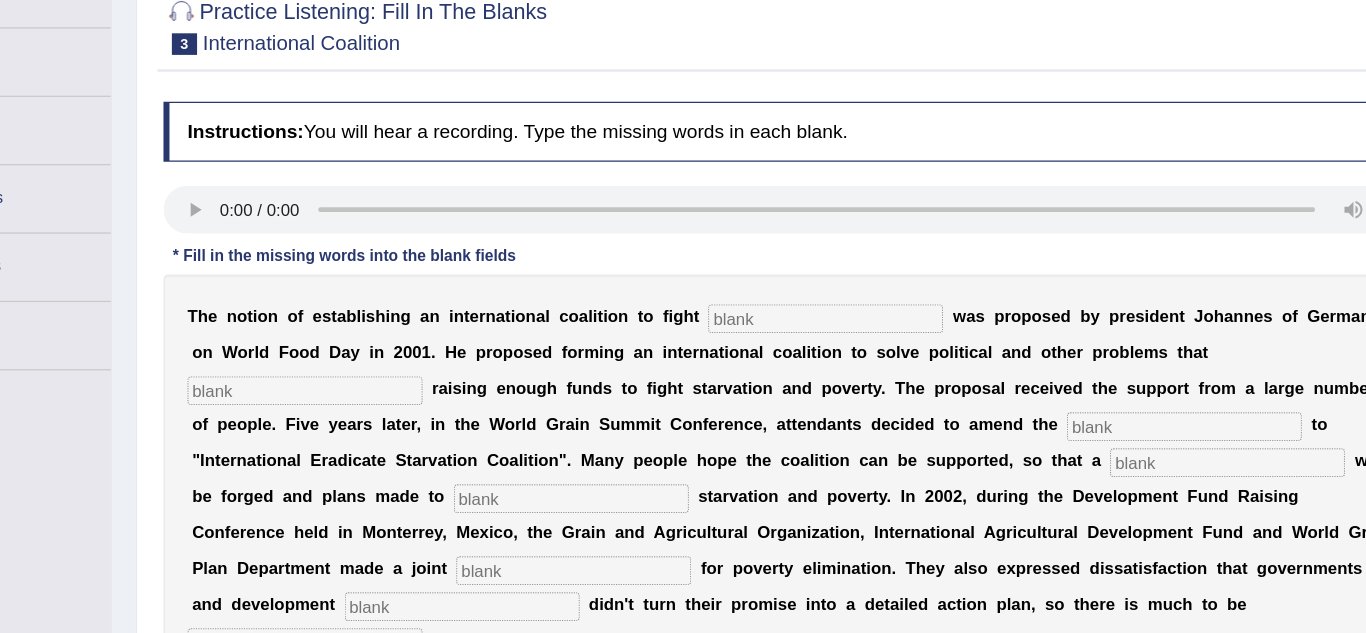 type 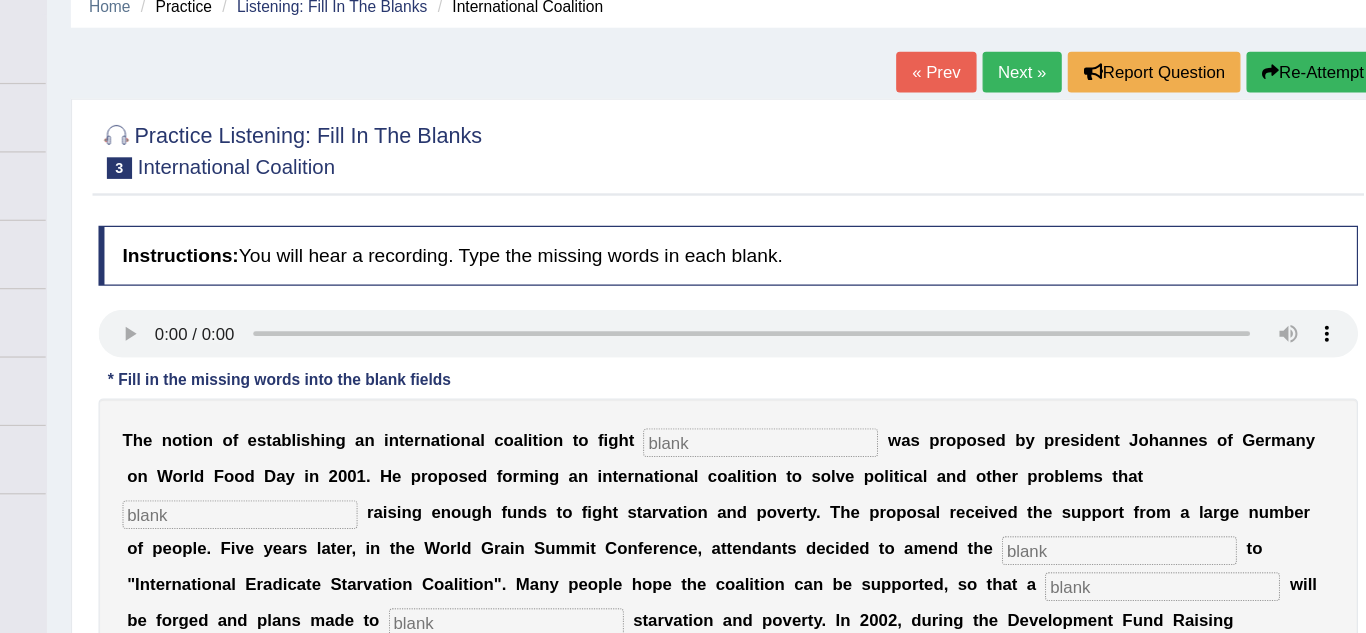 scroll, scrollTop: 83, scrollLeft: 0, axis: vertical 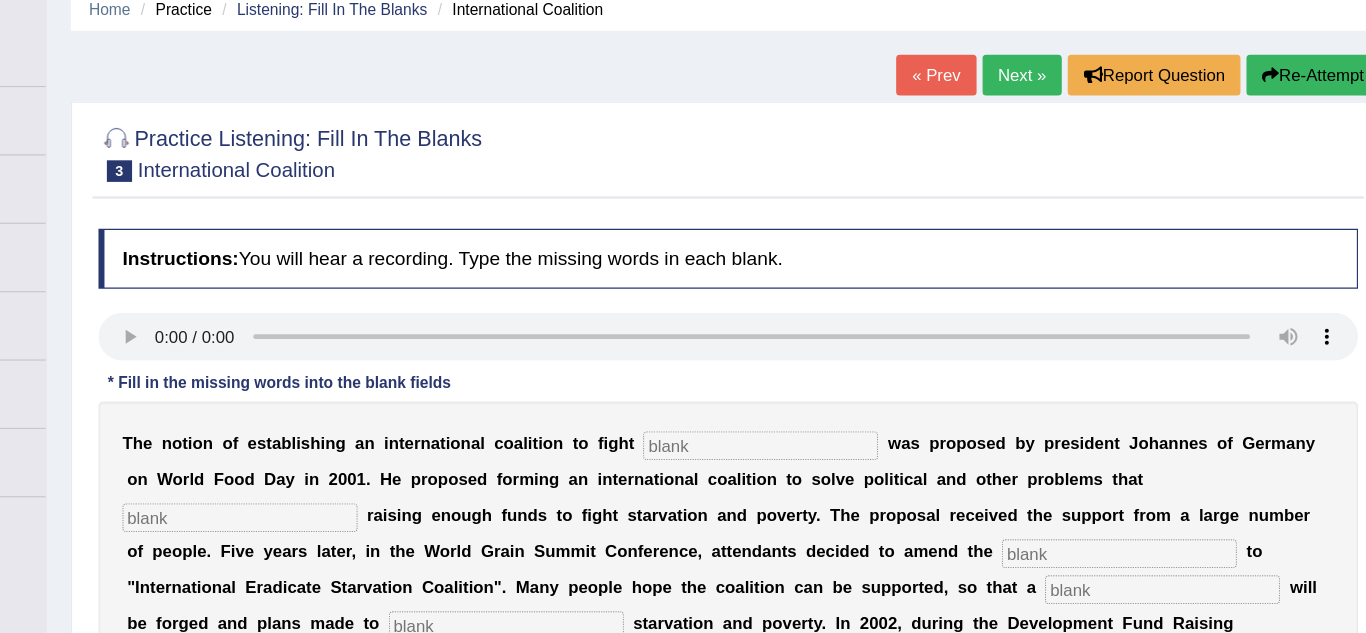 click on "Next »" at bounding box center (1043, 63) 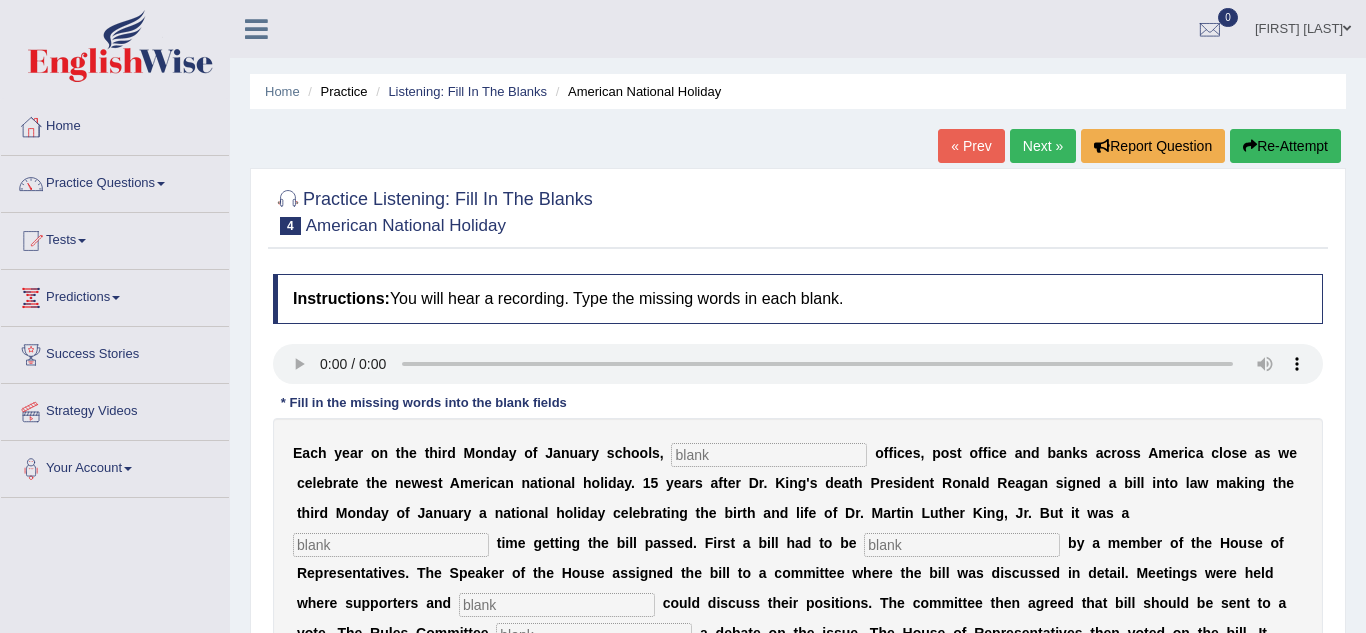 scroll, scrollTop: 0, scrollLeft: 0, axis: both 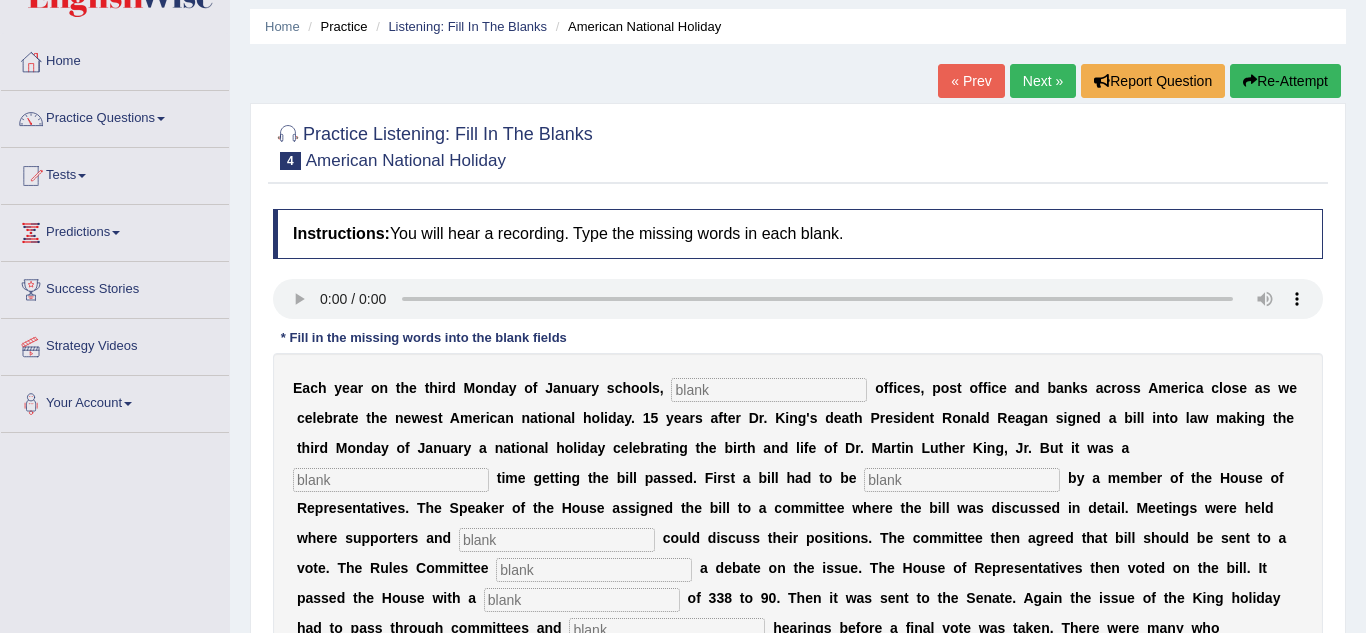 click on "Home" at bounding box center (115, 59) 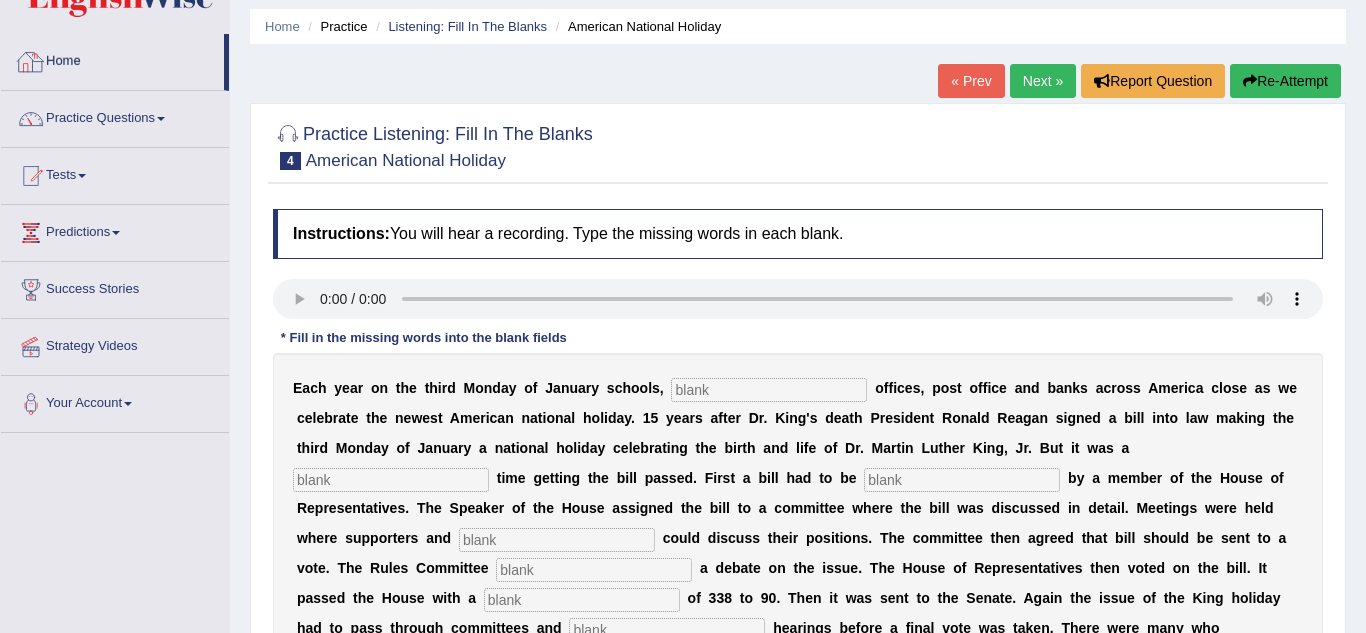 click on "Practice Questions" at bounding box center [115, 116] 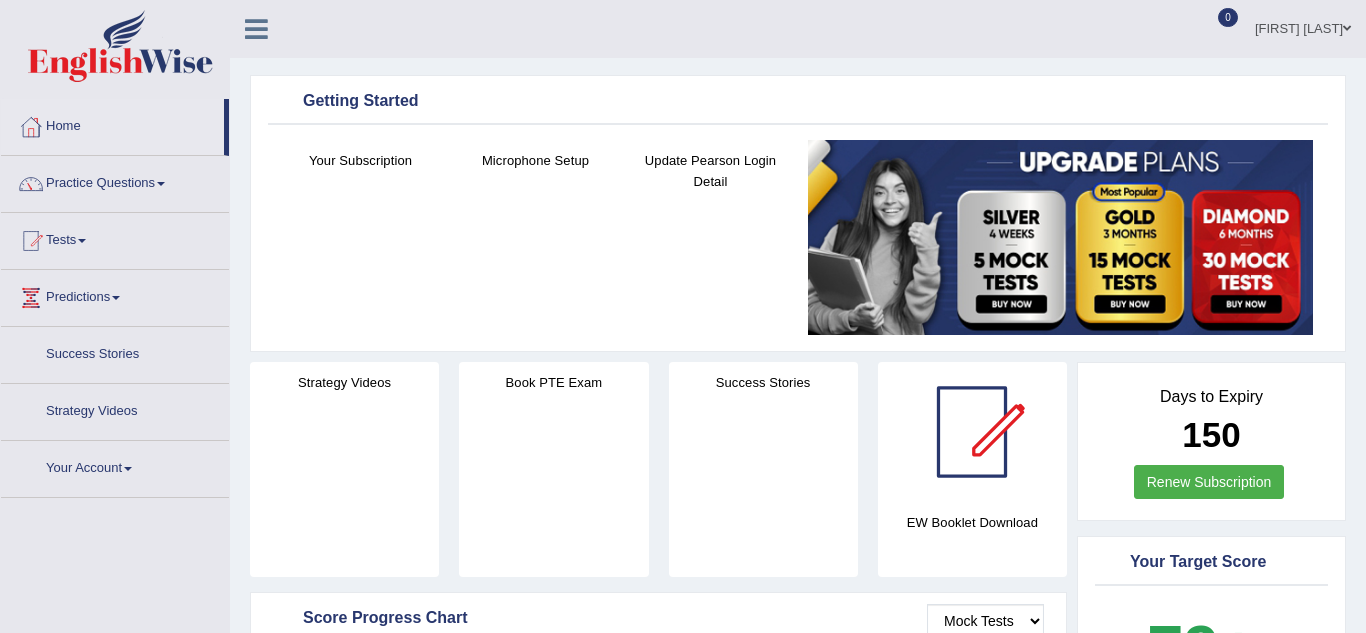 scroll, scrollTop: 0, scrollLeft: 0, axis: both 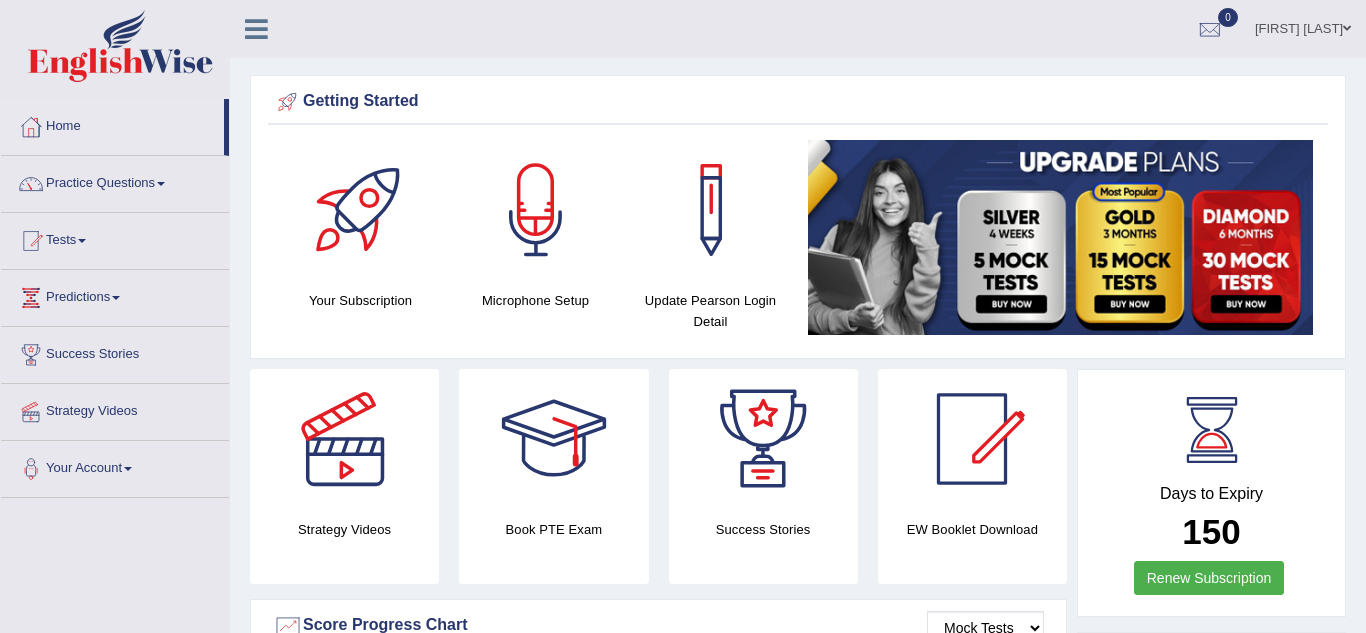 click on "Practice Questions" at bounding box center (115, 181) 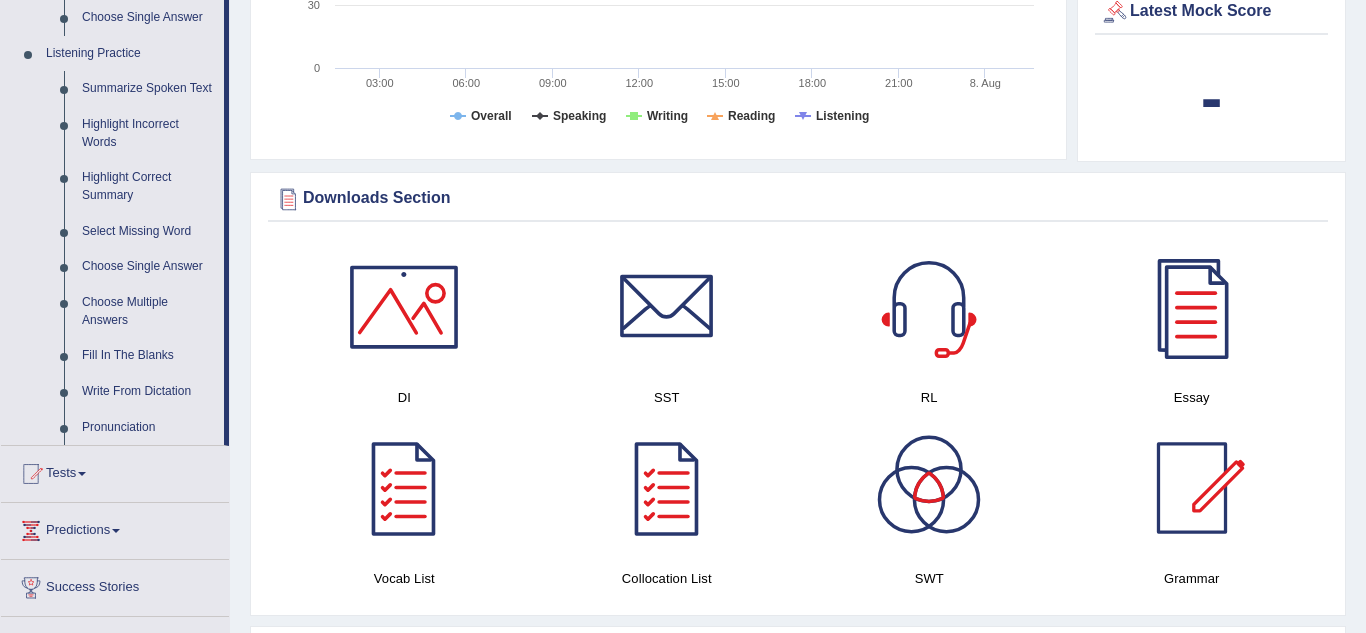 scroll, scrollTop: 840, scrollLeft: 0, axis: vertical 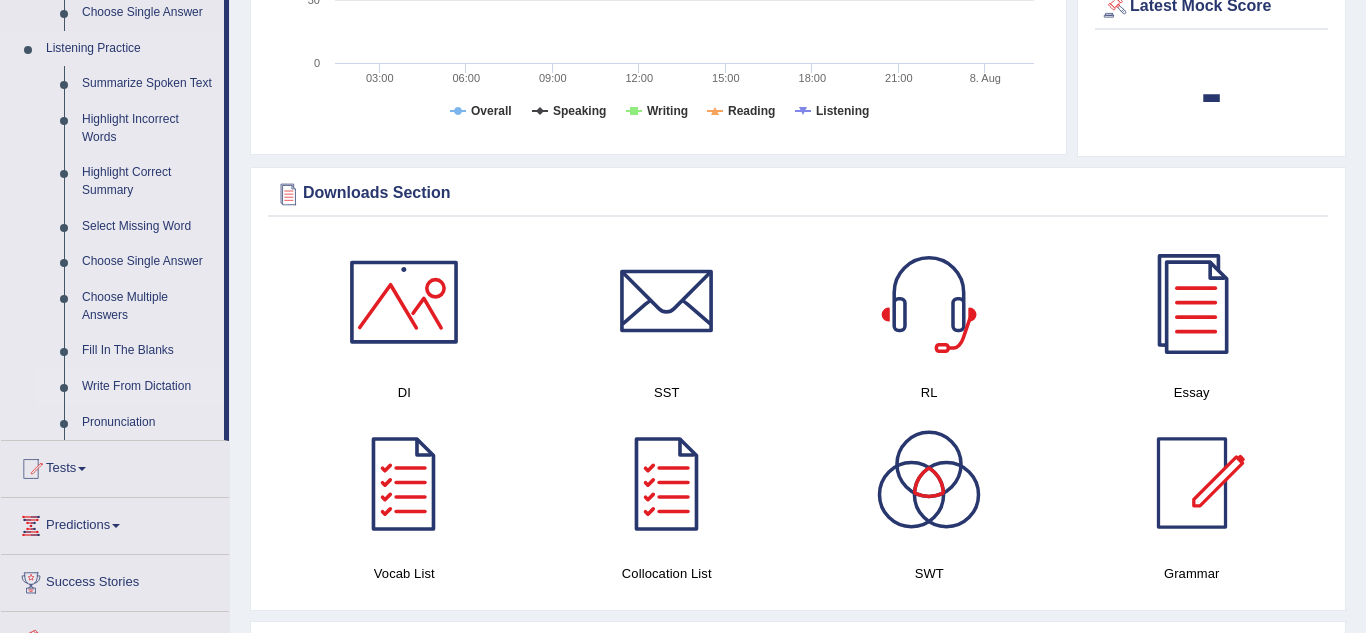 click on "Write From Dictation" at bounding box center (148, 387) 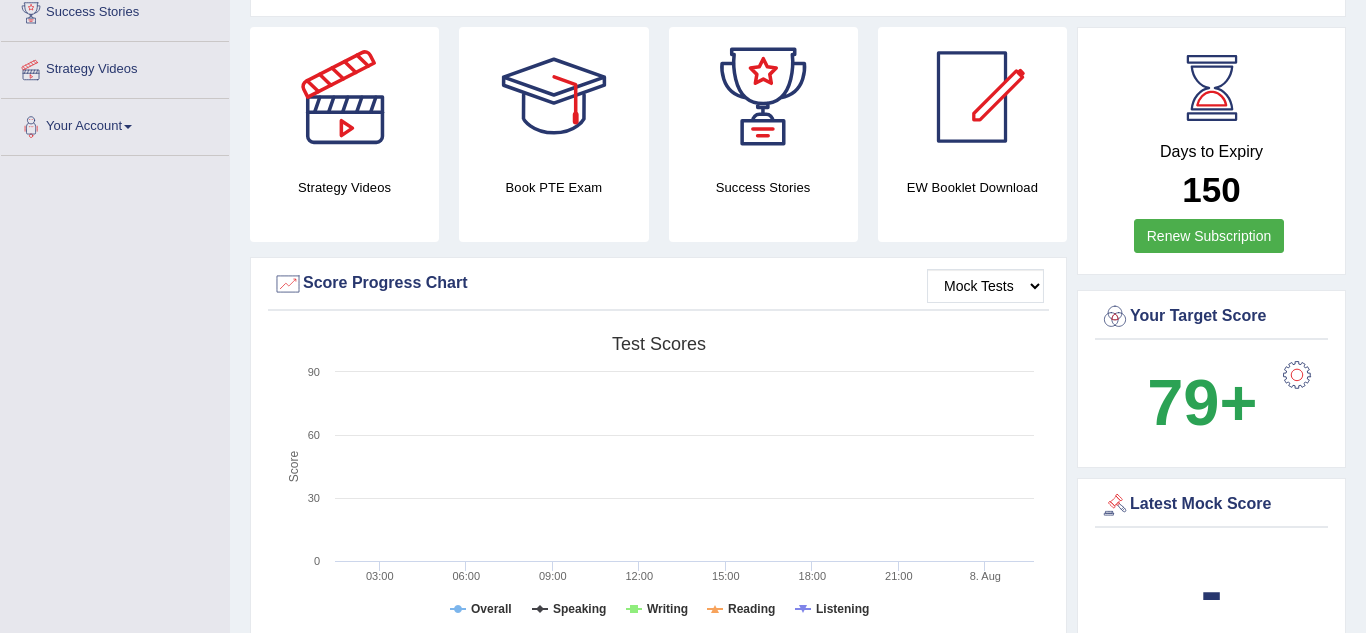 scroll, scrollTop: 350, scrollLeft: 0, axis: vertical 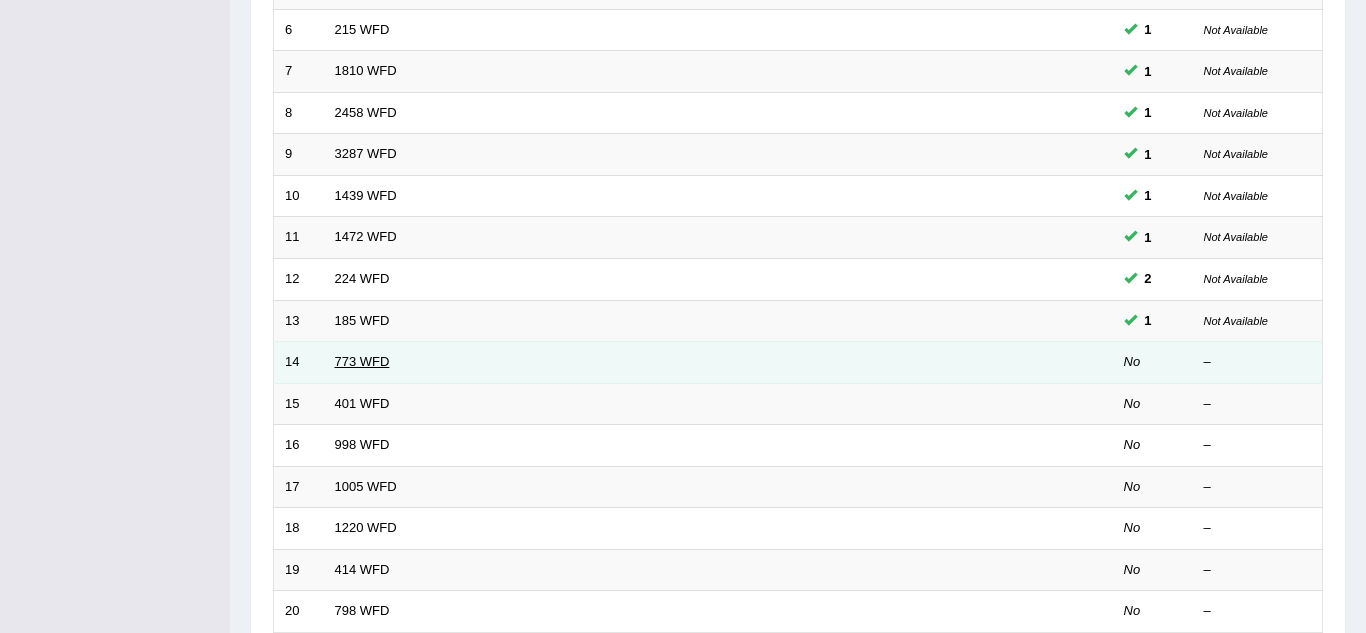 click on "773 WFD" at bounding box center [362, 361] 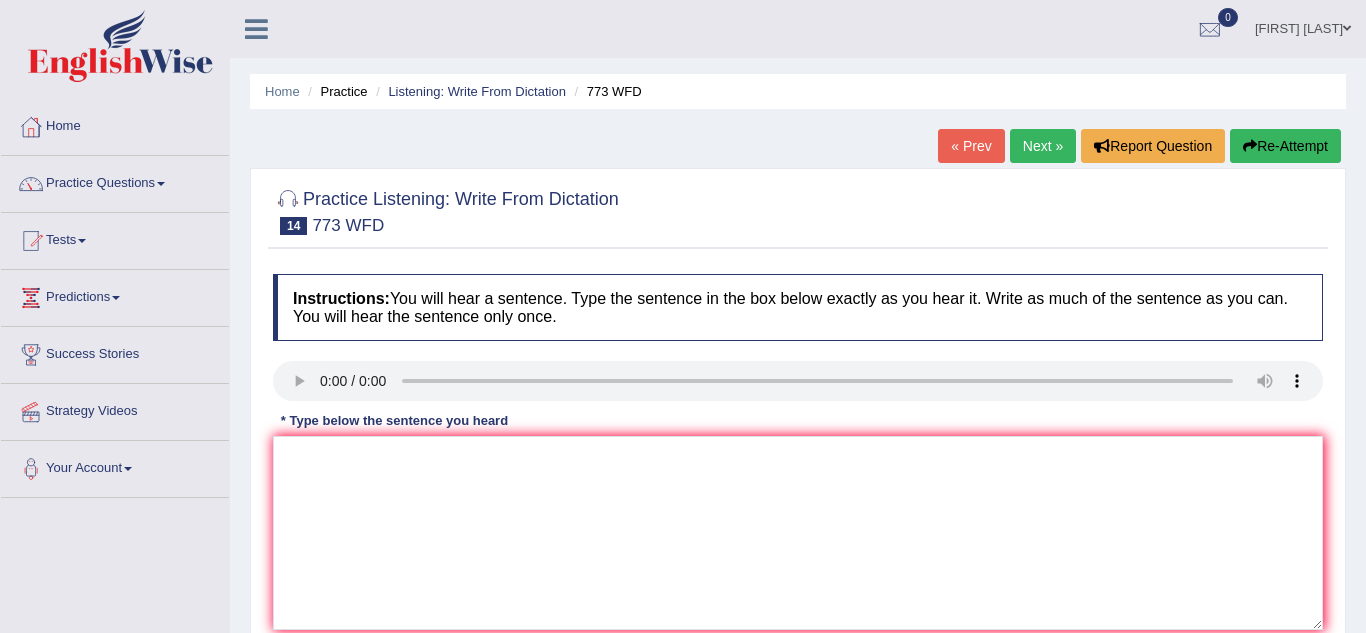 scroll, scrollTop: 0, scrollLeft: 0, axis: both 